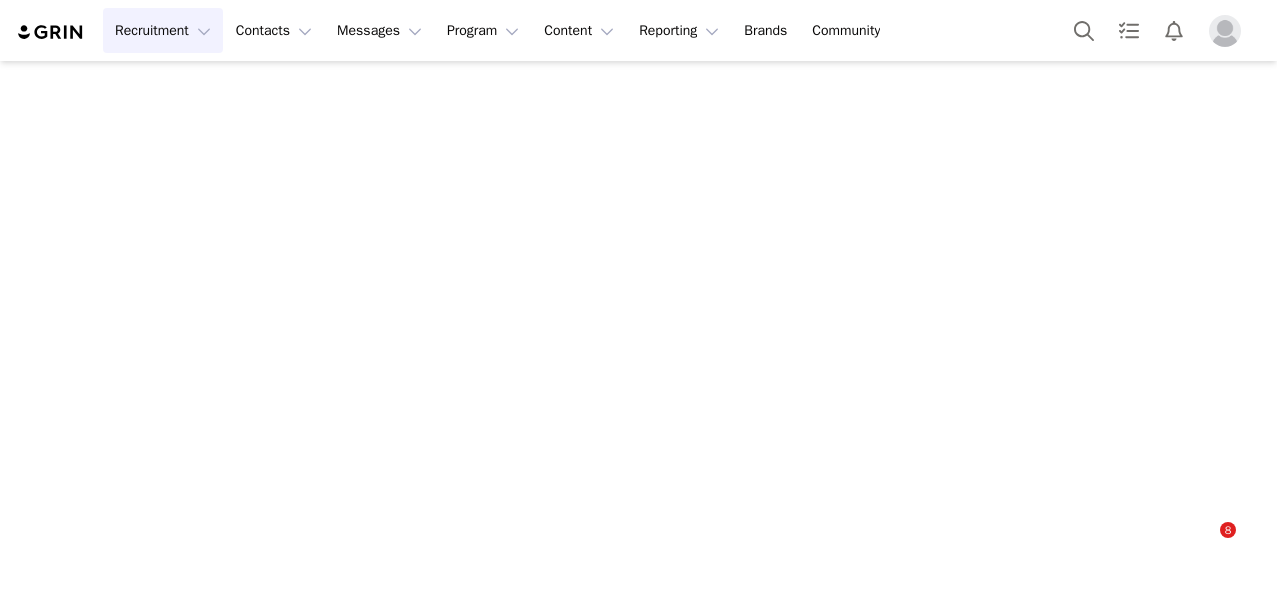 scroll, scrollTop: 0, scrollLeft: 0, axis: both 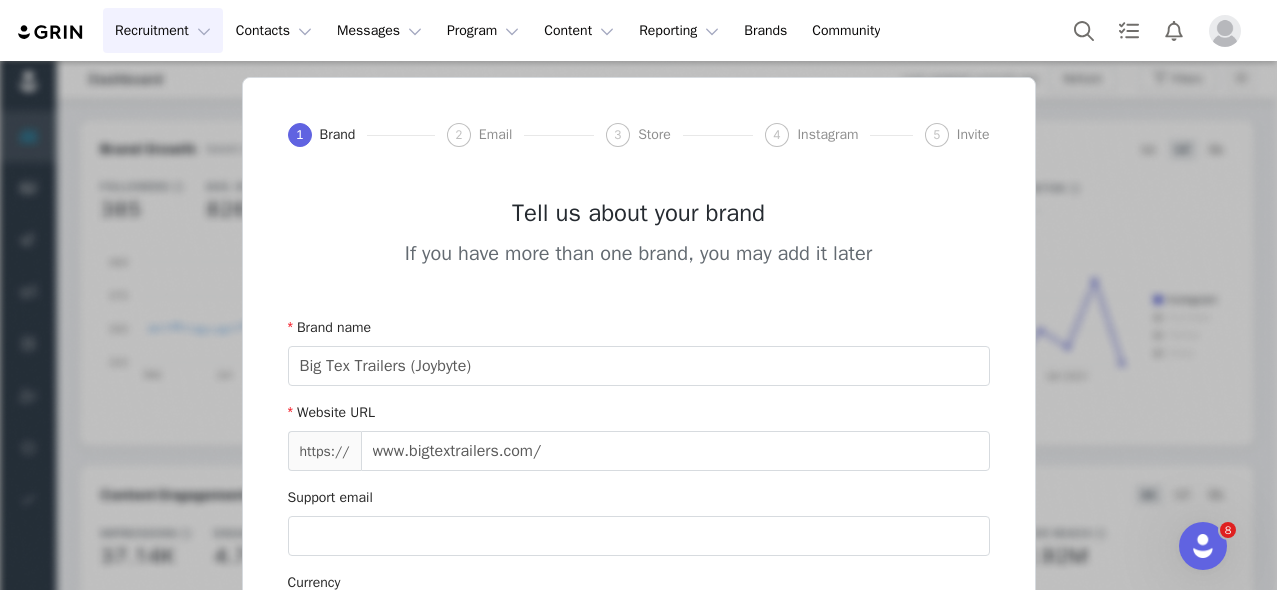 click on "Recruitment Recruitment" at bounding box center (163, 30) 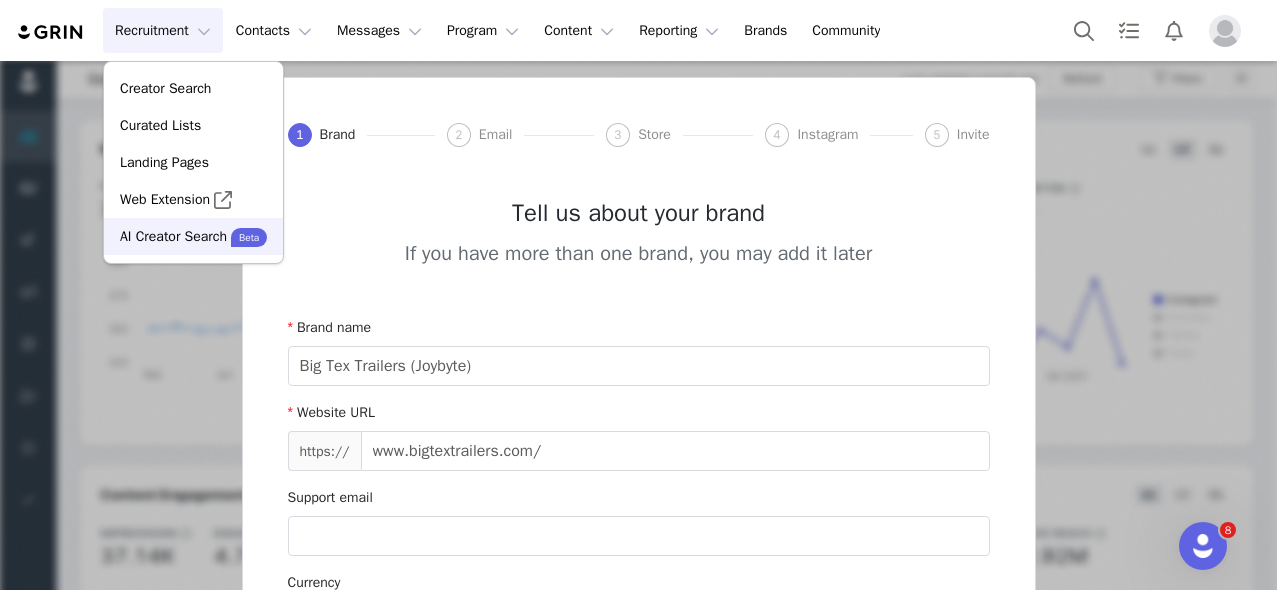 click on "AI Creator Search" at bounding box center [173, 236] 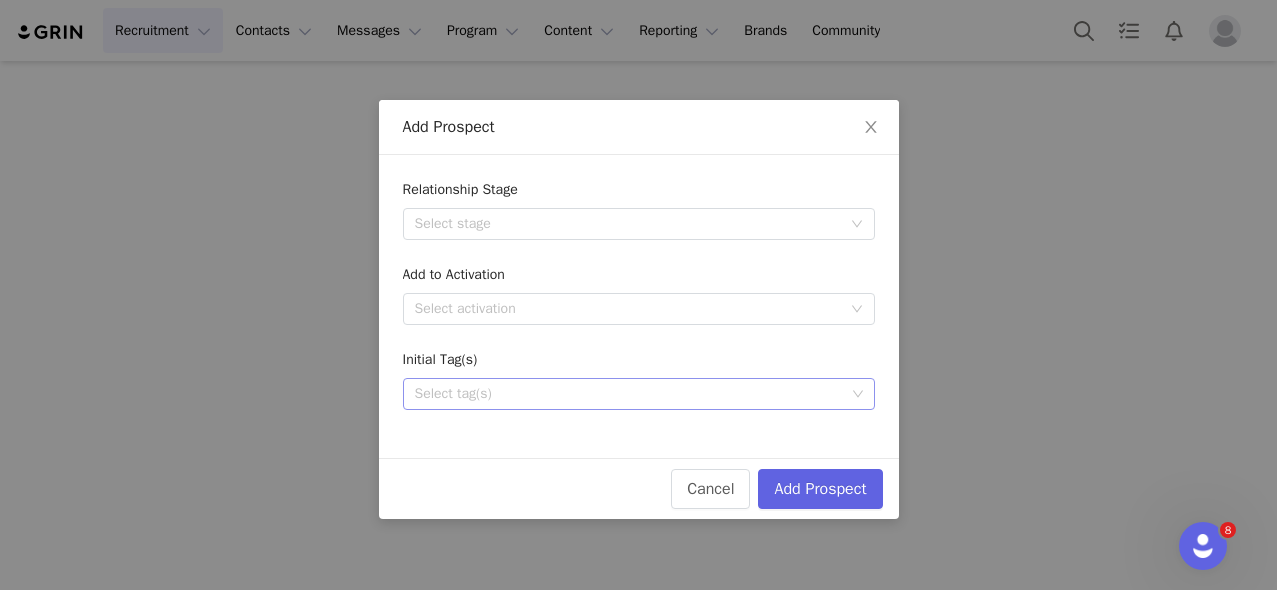 click on "Select tag(s)" at bounding box center (630, 394) 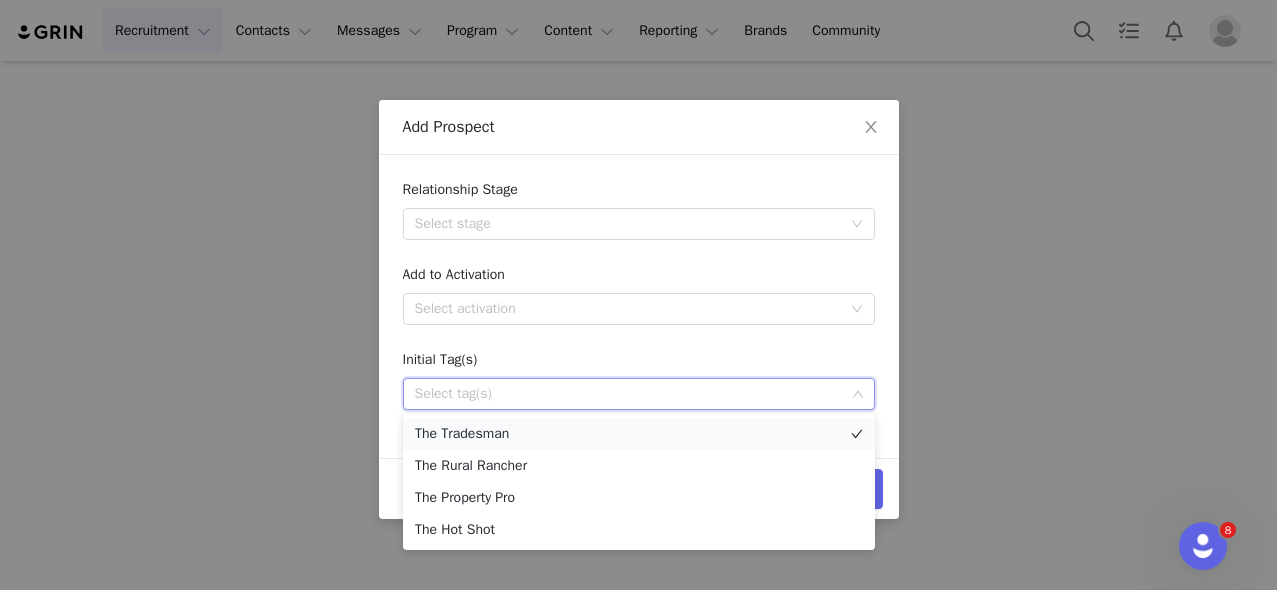 click on "The Tradesman" at bounding box center (639, 434) 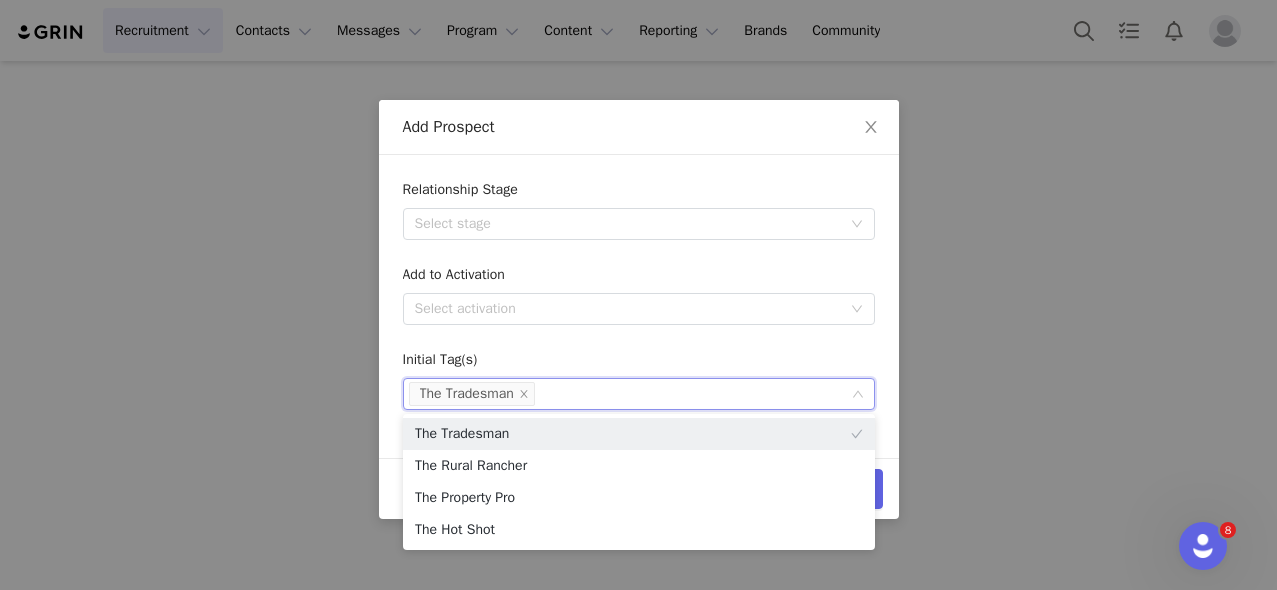 click on "Relationship Stage Select stage   Add to Activation Select activation   Initial Tag(s) Select tag(s)  The Tradesman" at bounding box center (639, 294) 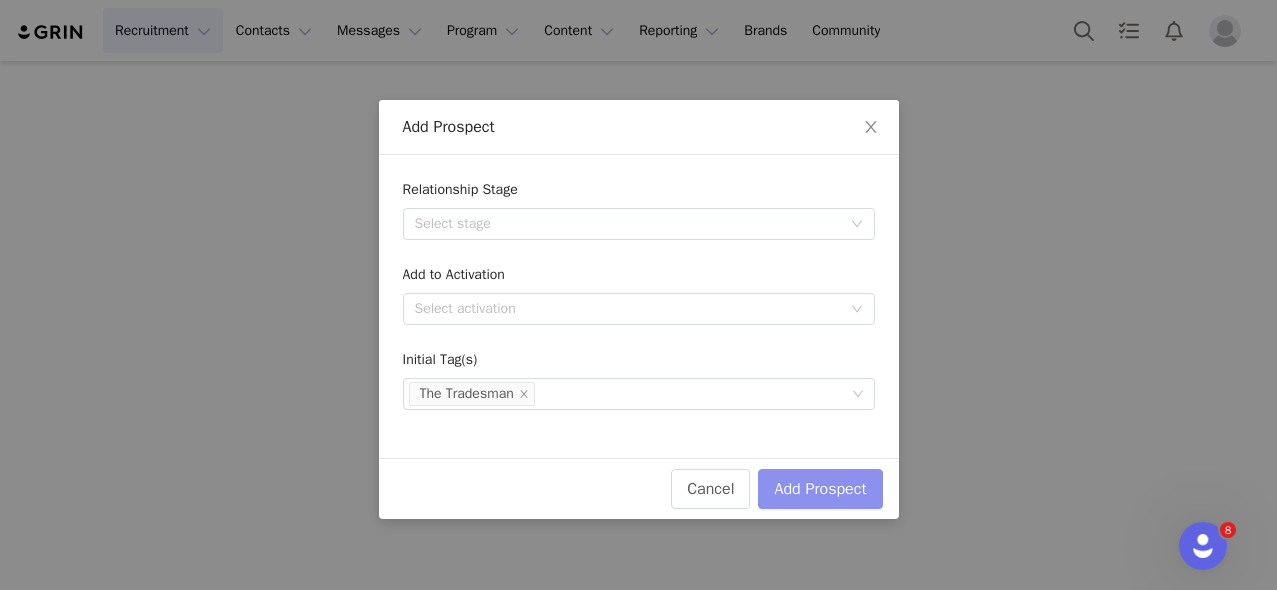 click on "Add Prospect" at bounding box center [820, 489] 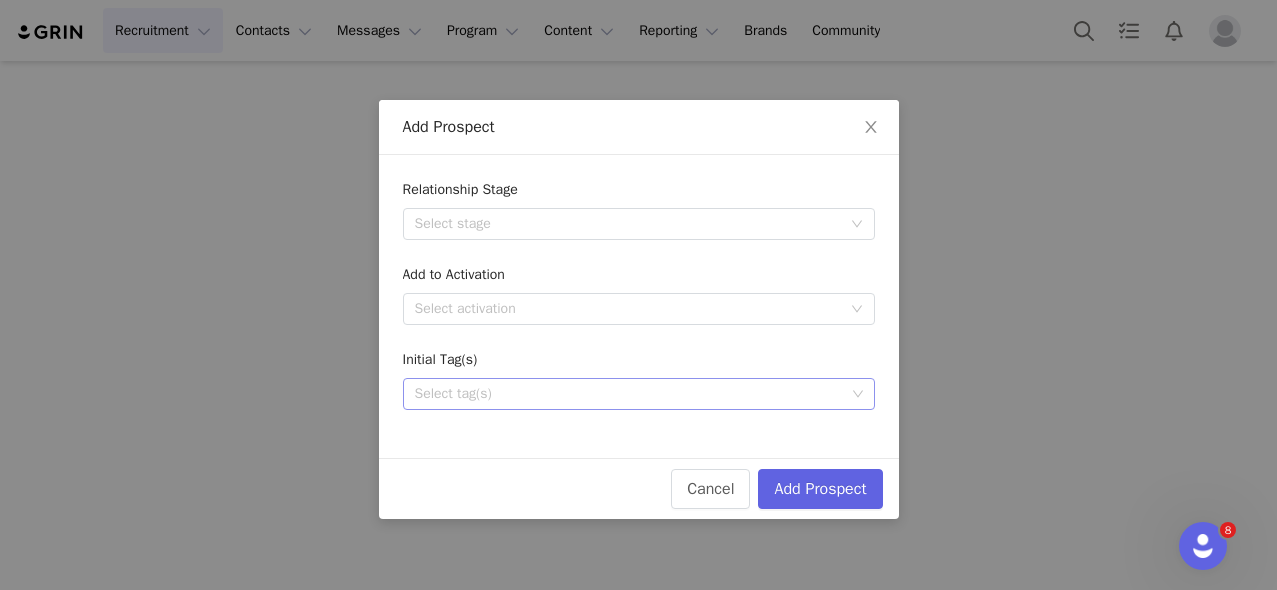 click on "Select tag(s)" at bounding box center (631, 394) 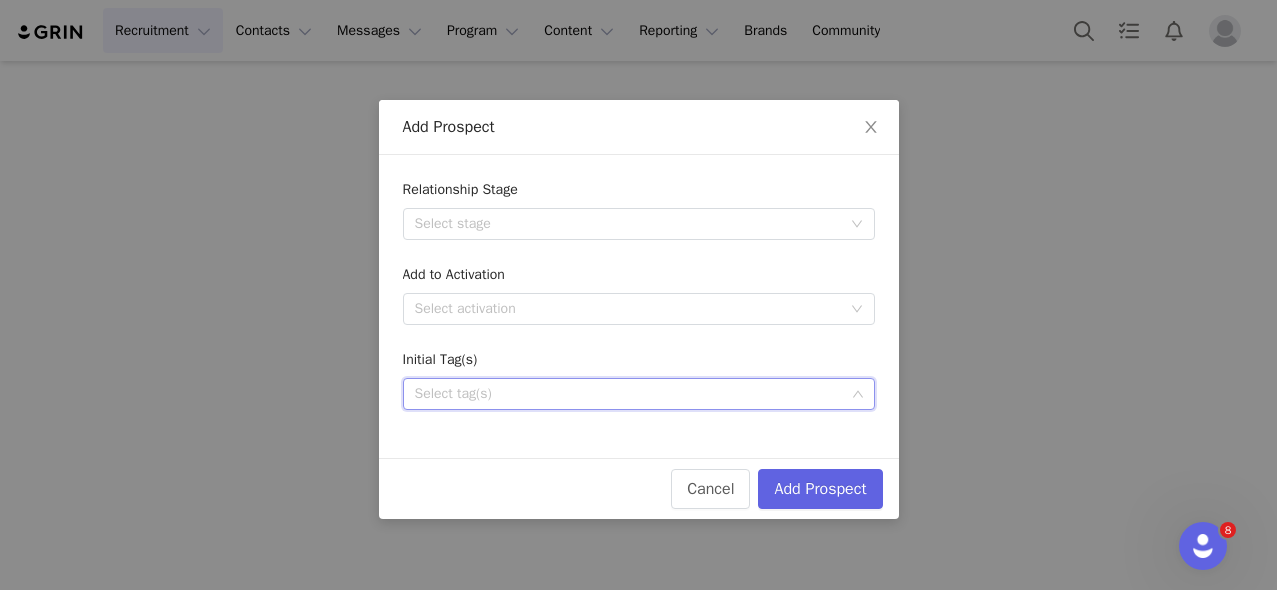 click on "Select tag(s)" at bounding box center [630, 394] 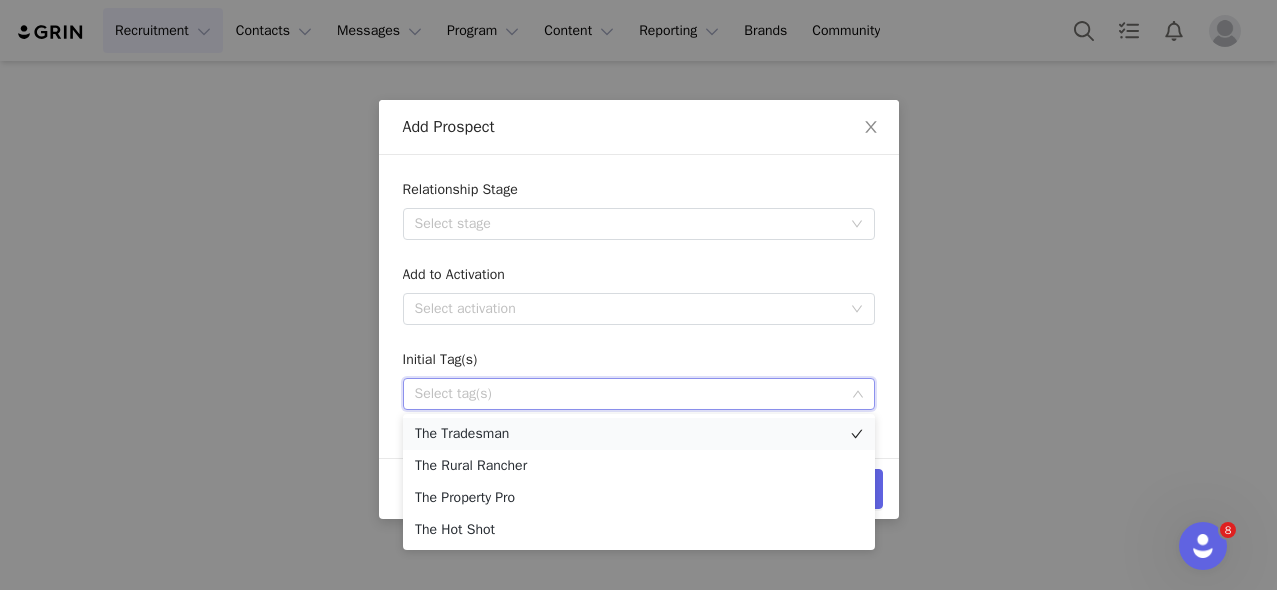 click on "The Tradesman" at bounding box center [639, 434] 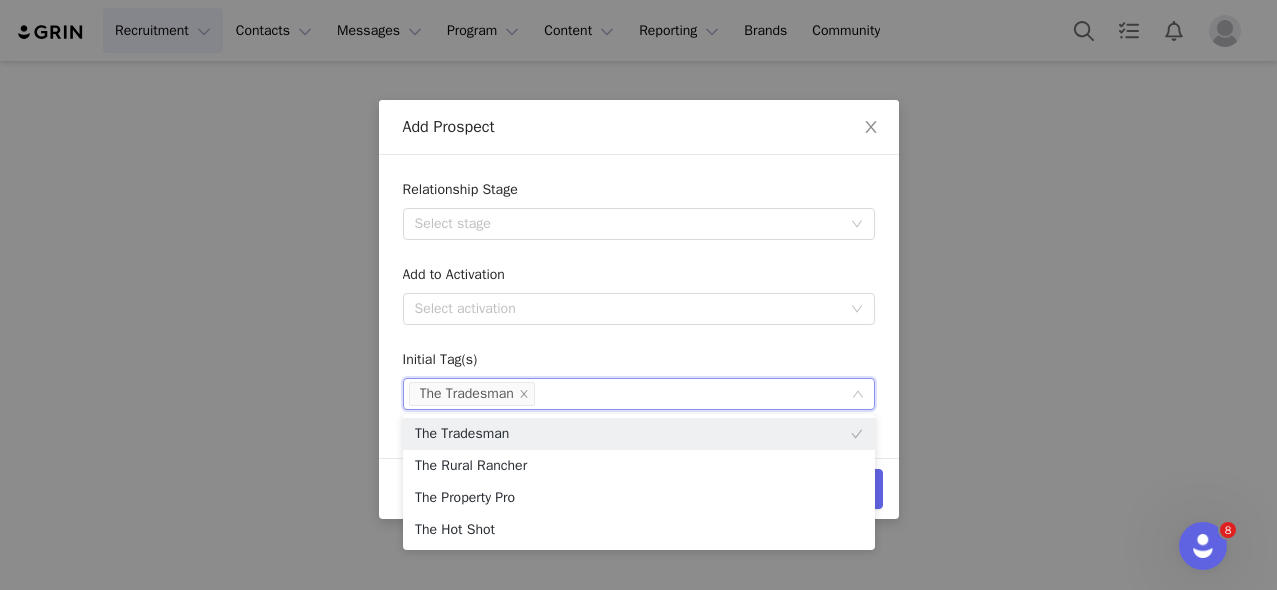 click on "Initial Tag(s)" at bounding box center [639, 363] 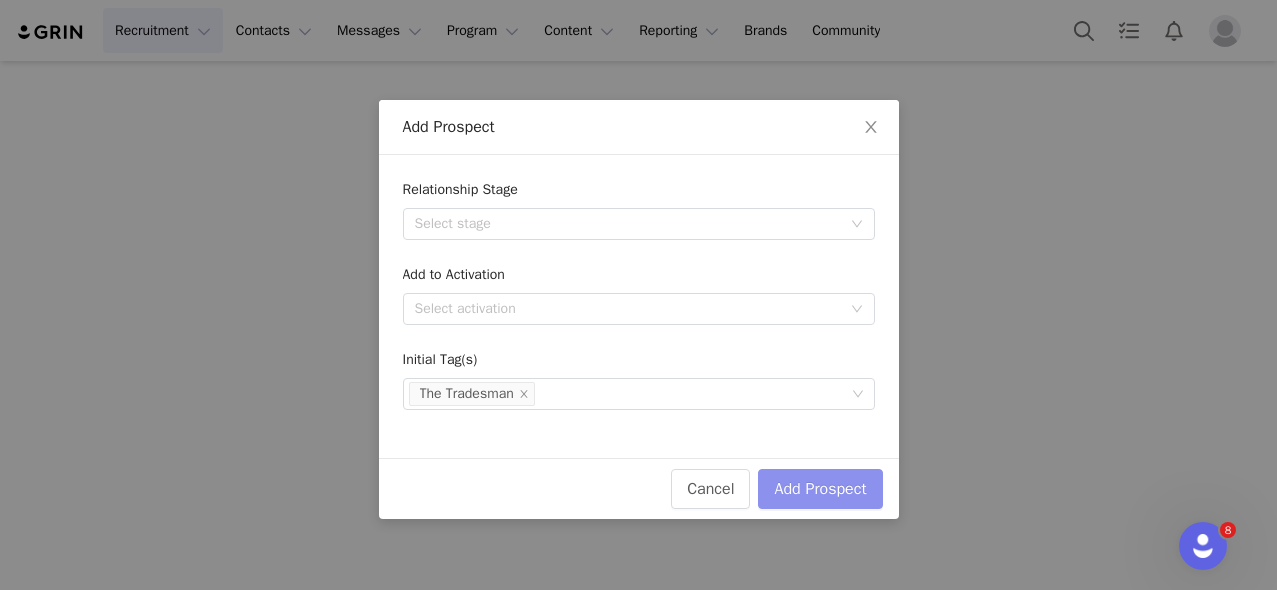 click on "Add Prospect" at bounding box center (820, 489) 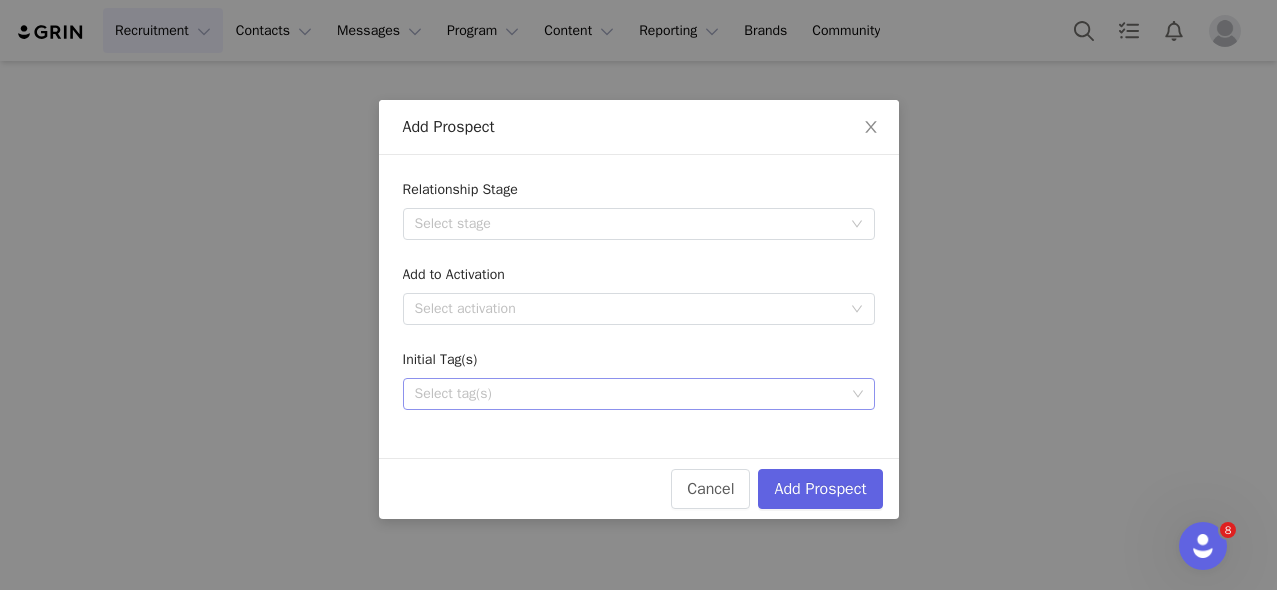 click on "Select tag(s)" at bounding box center (630, 394) 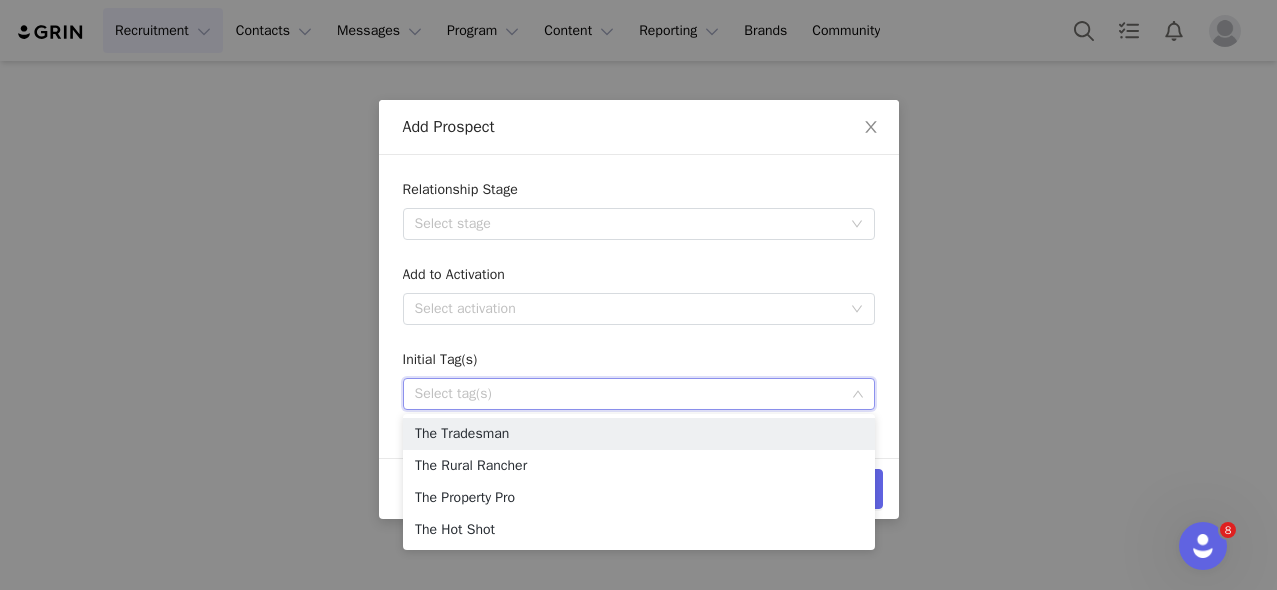 click on "Select tag(s)" at bounding box center [630, 394] 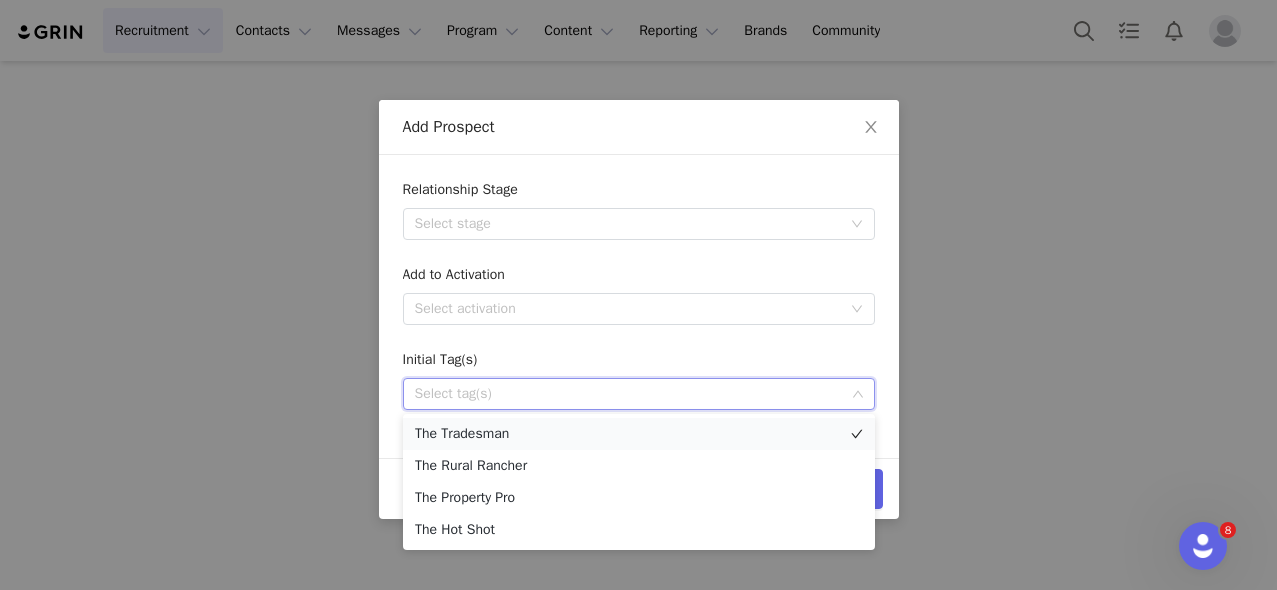 click on "The Tradesman" at bounding box center [639, 434] 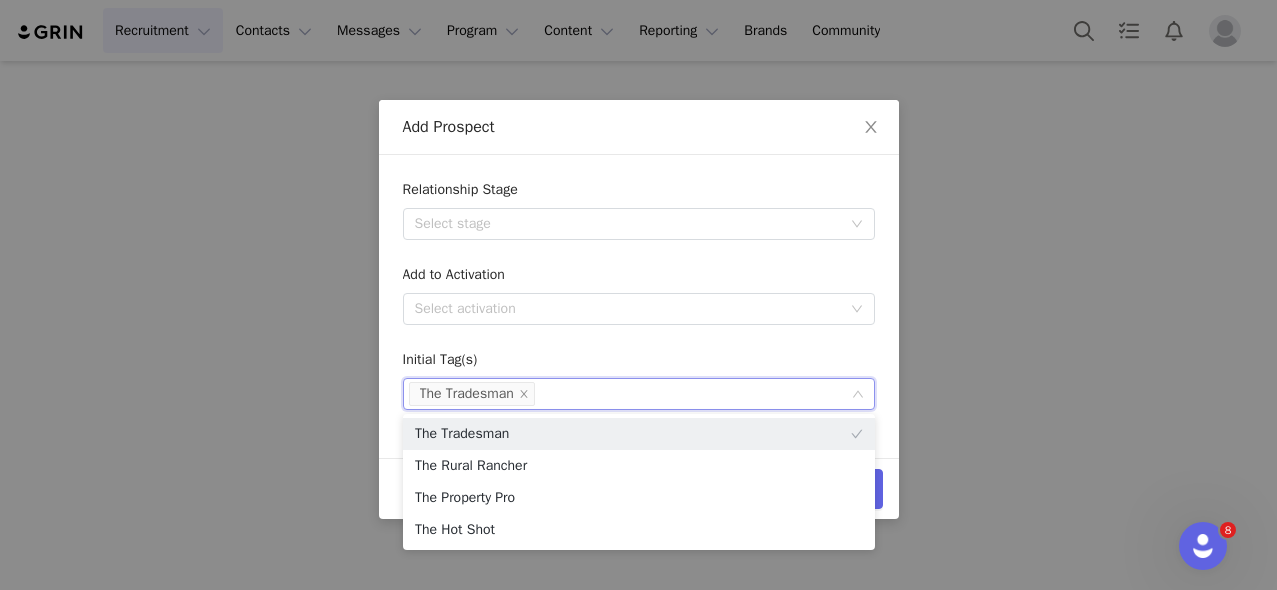 click on "Initial Tag(s)" at bounding box center (639, 363) 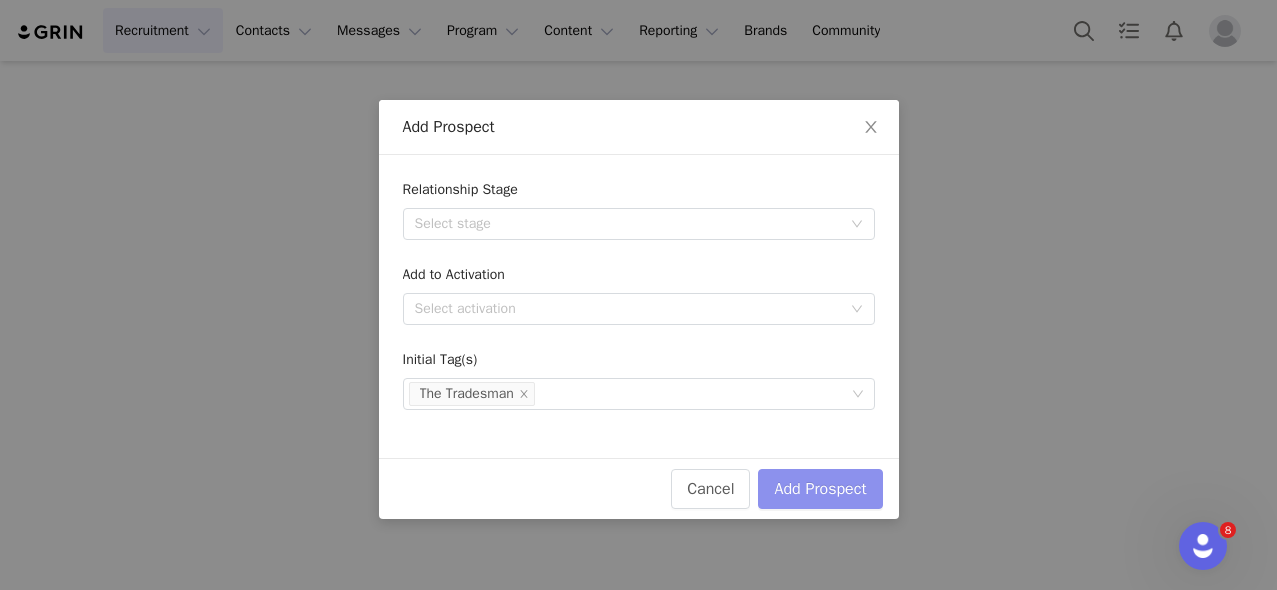 click on "Add Prospect" at bounding box center [820, 489] 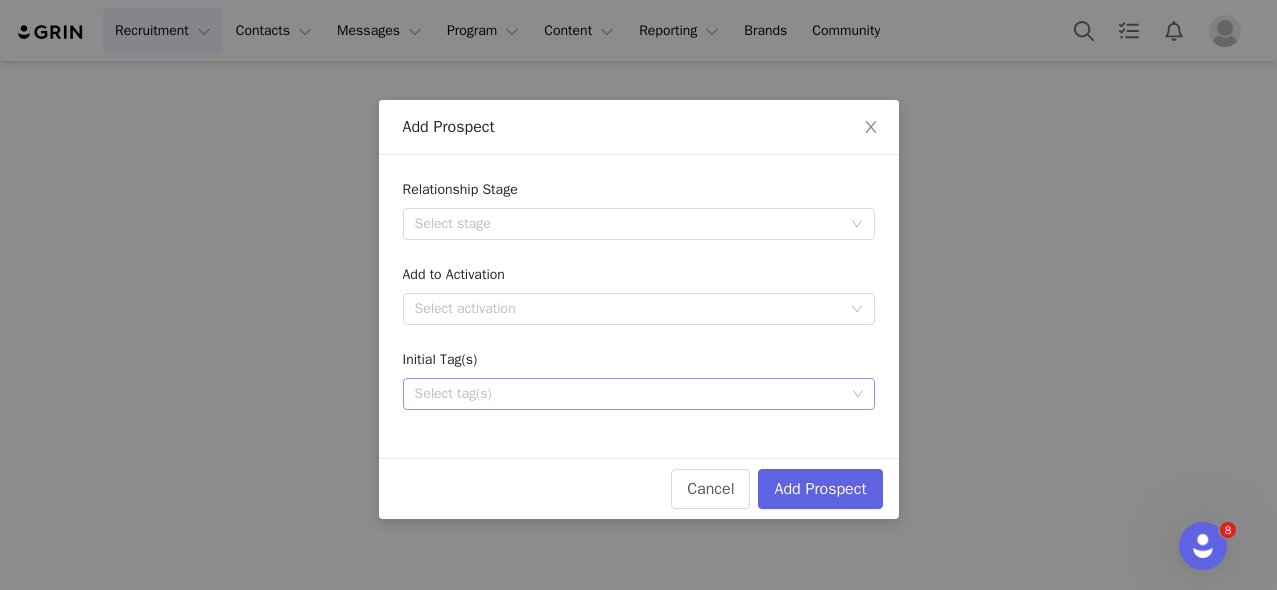 click on "Select tag(s)" at bounding box center [630, 394] 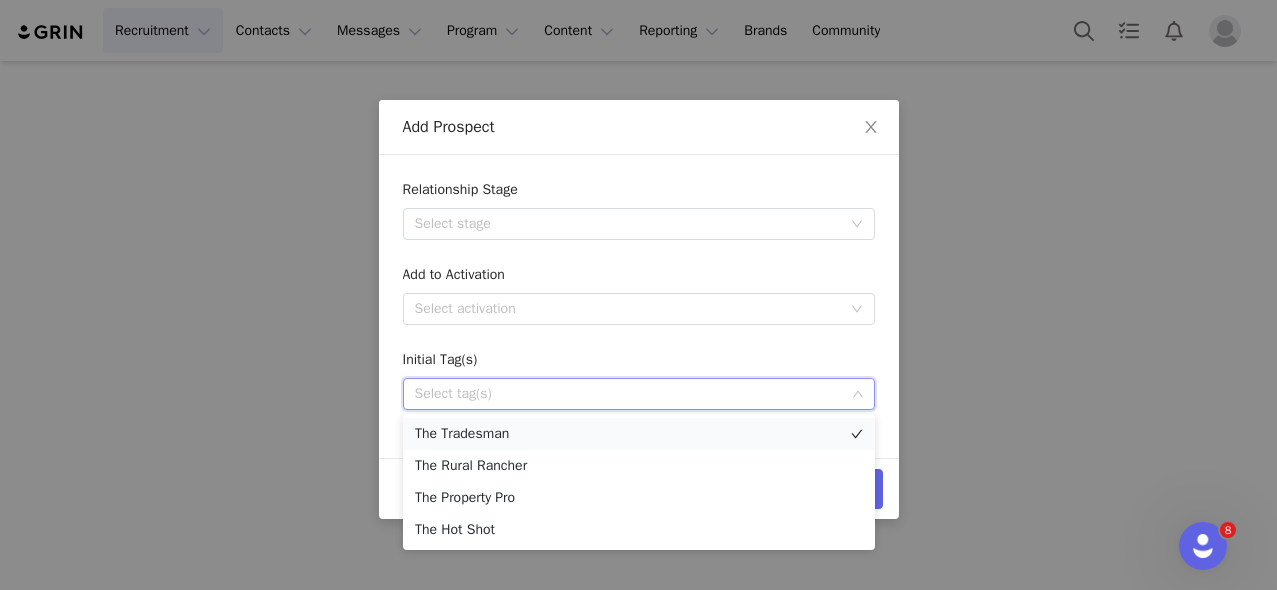 click on "The Tradesman" at bounding box center [639, 434] 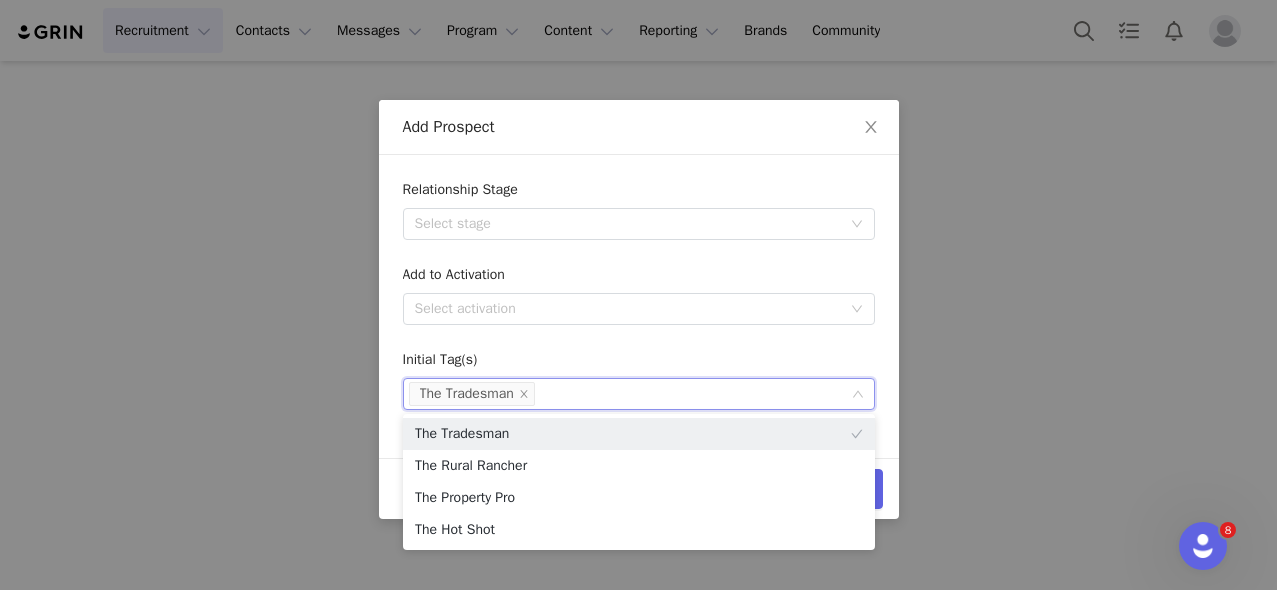 click on "Relationship Stage Select stage   Add to Activation Select activation   Initial Tag(s) Select tag(s)  The Tradesman" at bounding box center (639, 294) 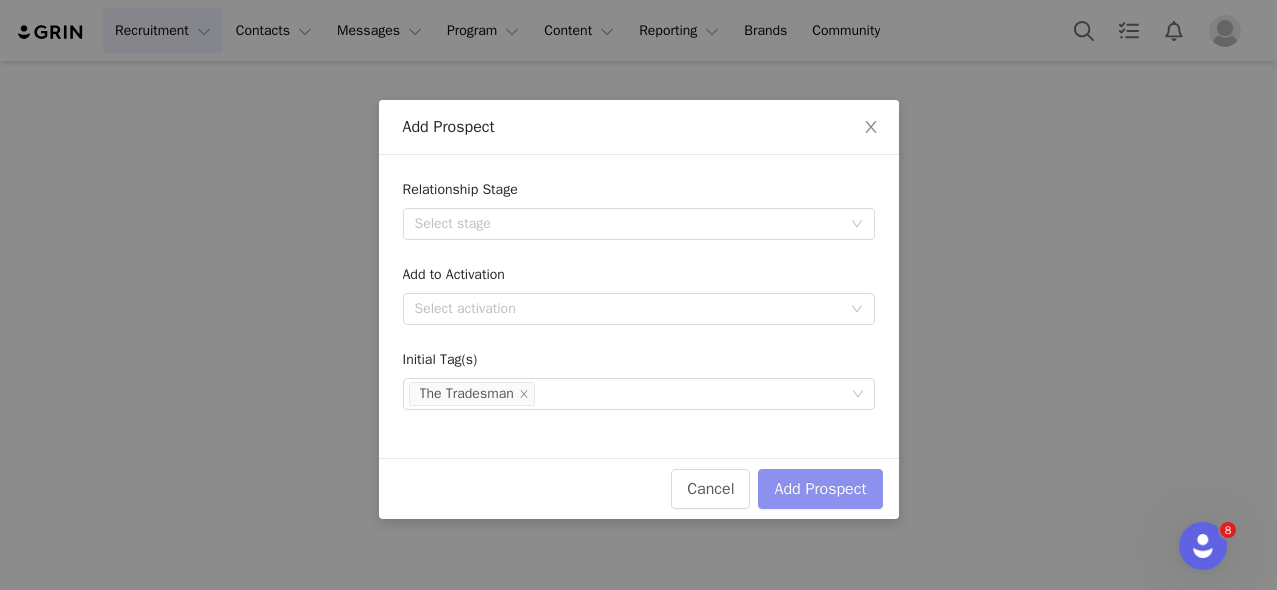 click on "Add Prospect" at bounding box center (820, 489) 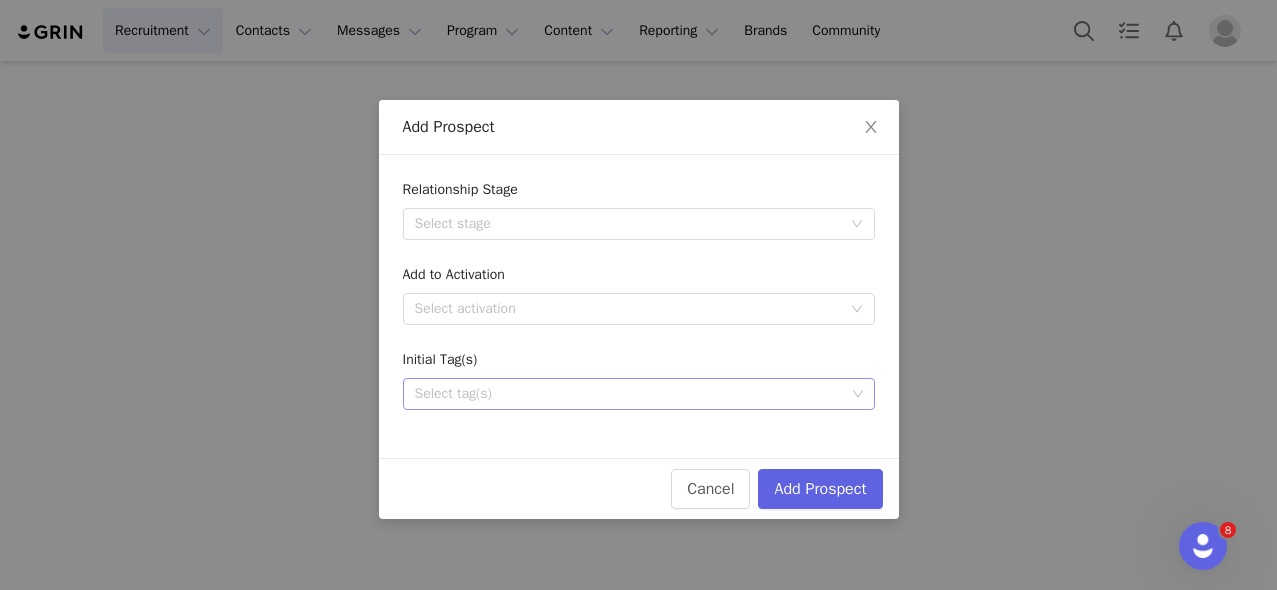 click on "Select tag(s)" at bounding box center [630, 394] 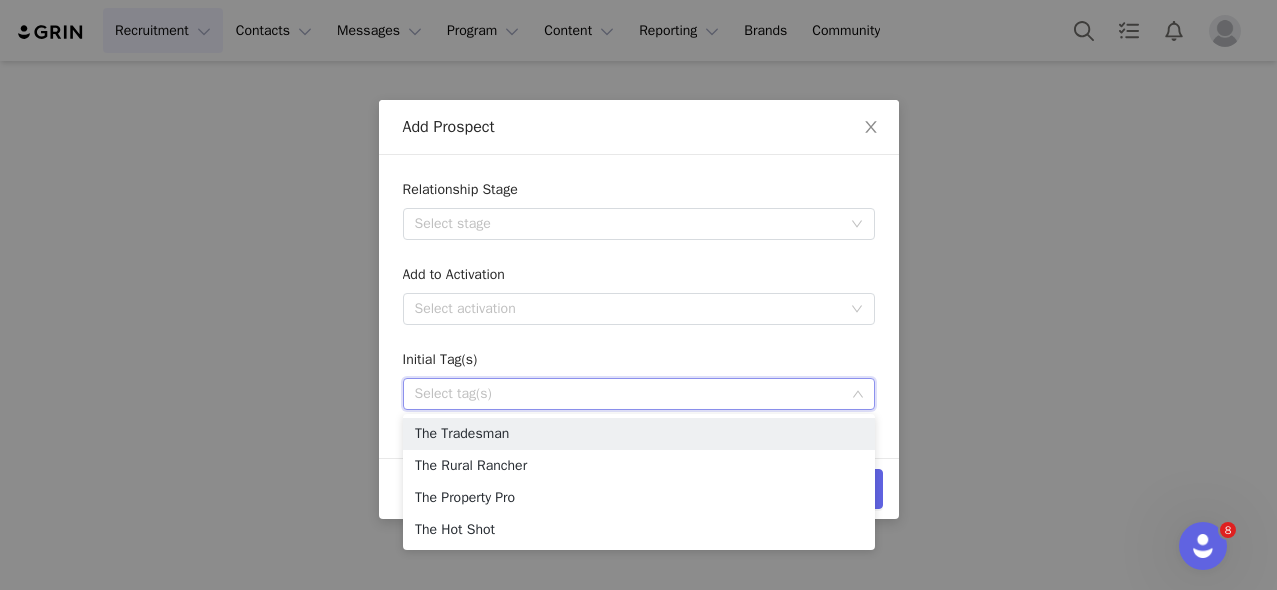click on "Initial Tag(s)" at bounding box center [639, 363] 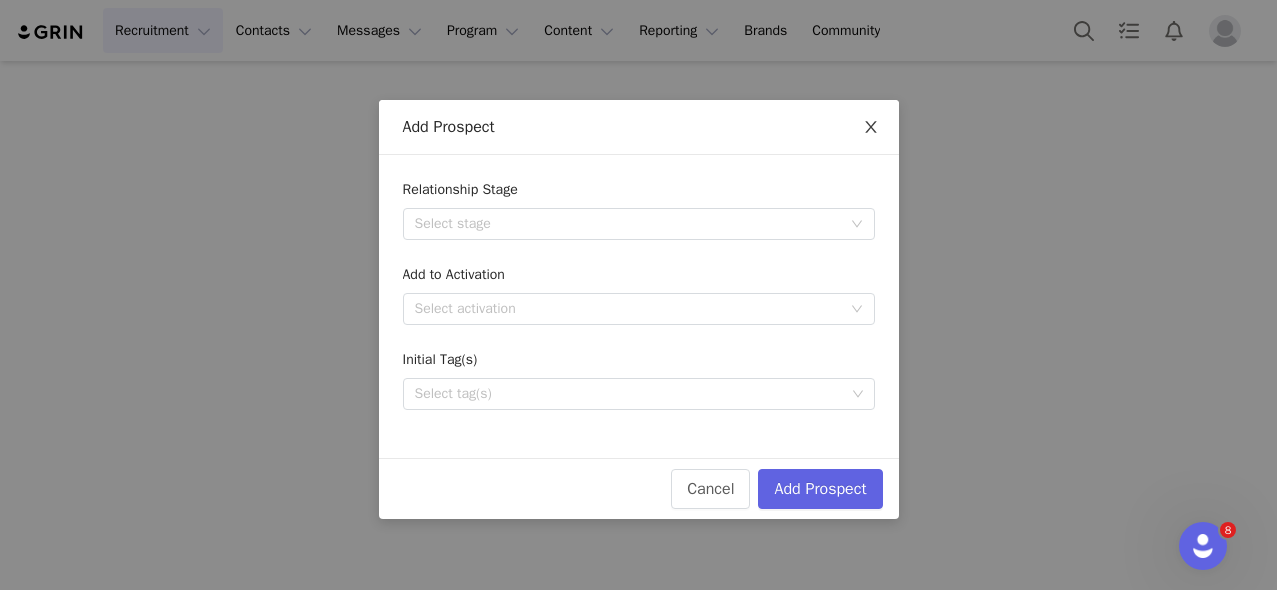 click 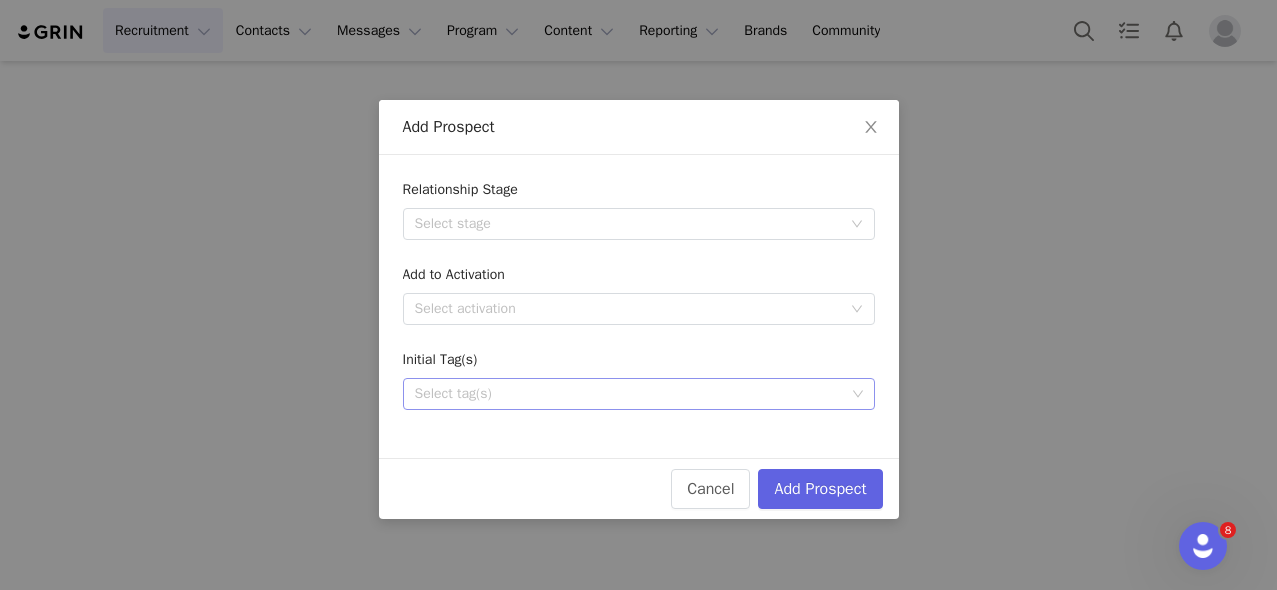 click on "Select tag(s)" at bounding box center (630, 394) 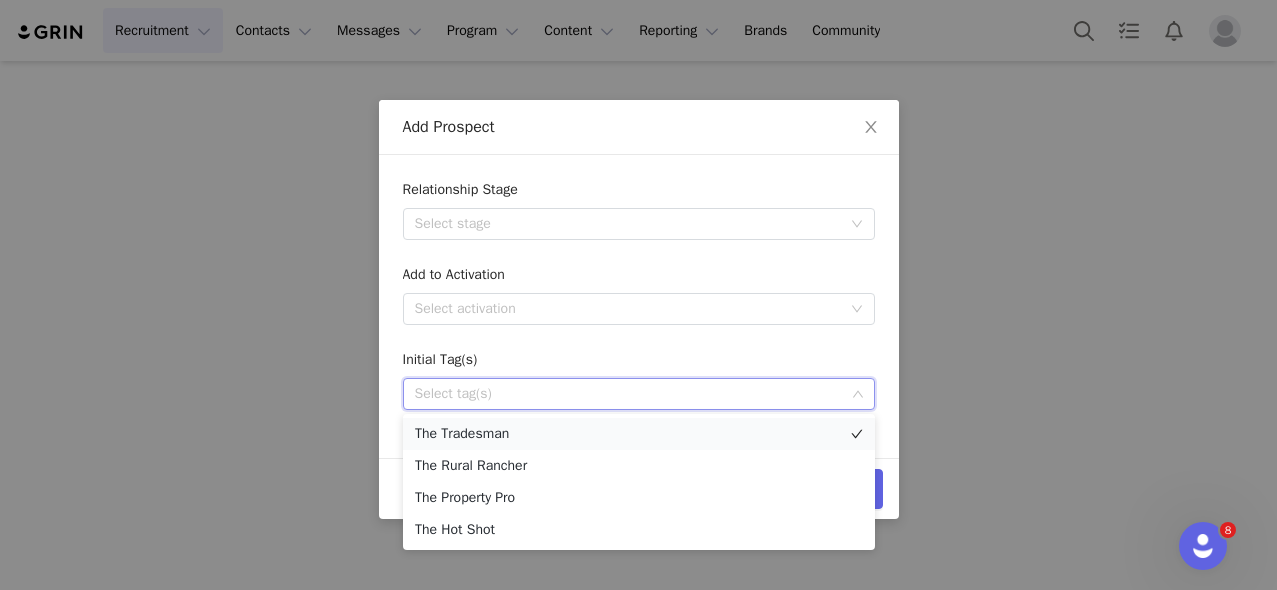 click on "The Tradesman" at bounding box center [639, 434] 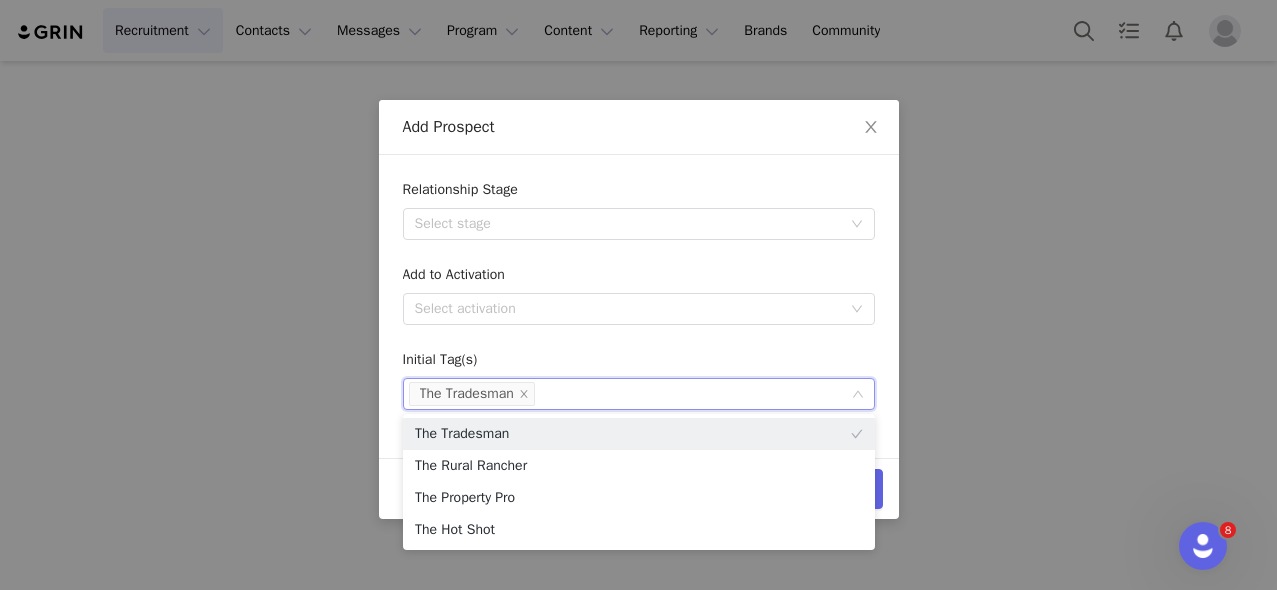 click on "Initial Tag(s)" at bounding box center [639, 363] 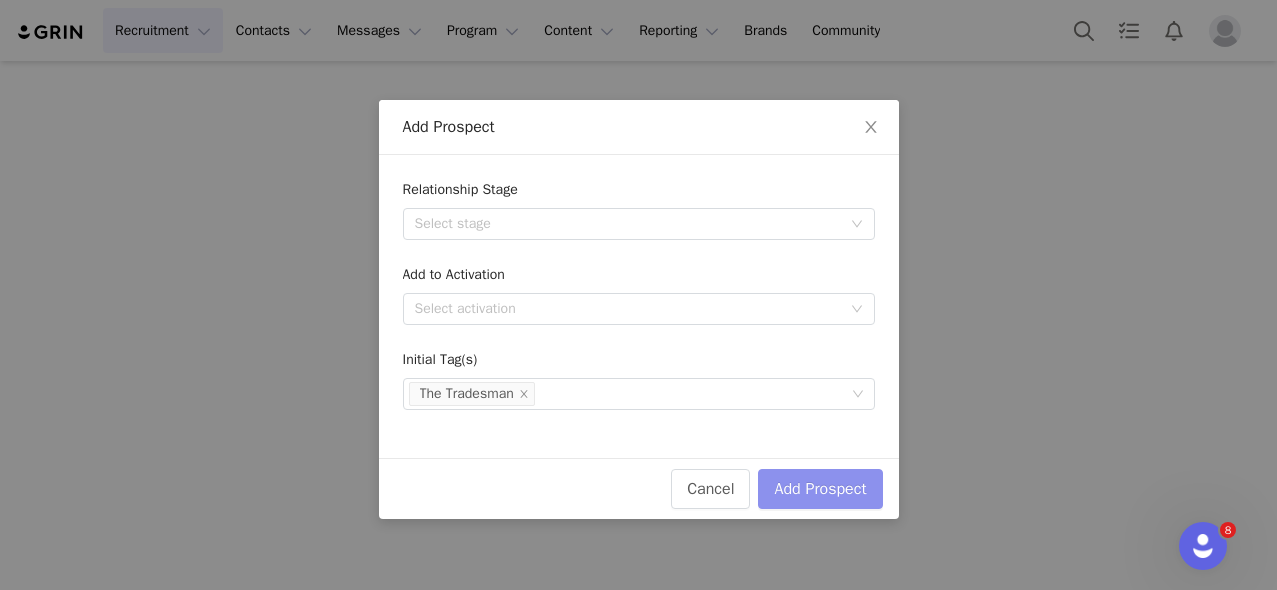 click on "Add Prospect" at bounding box center (820, 489) 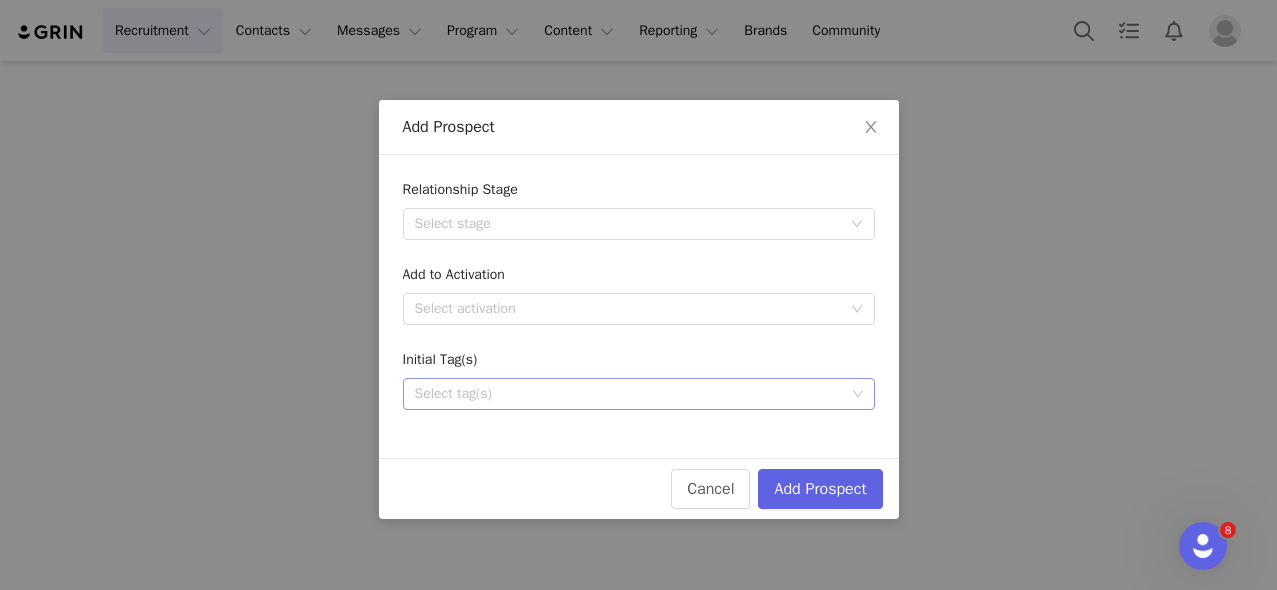 click on "Select tag(s)" at bounding box center [630, 394] 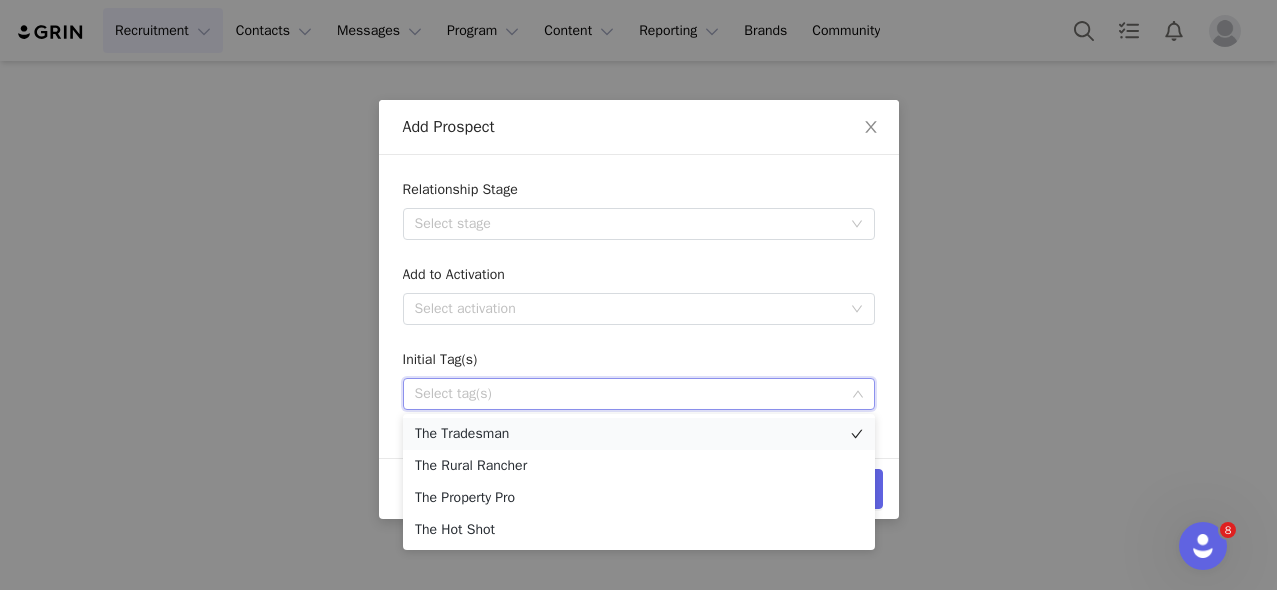 click on "The Tradesman" at bounding box center [639, 434] 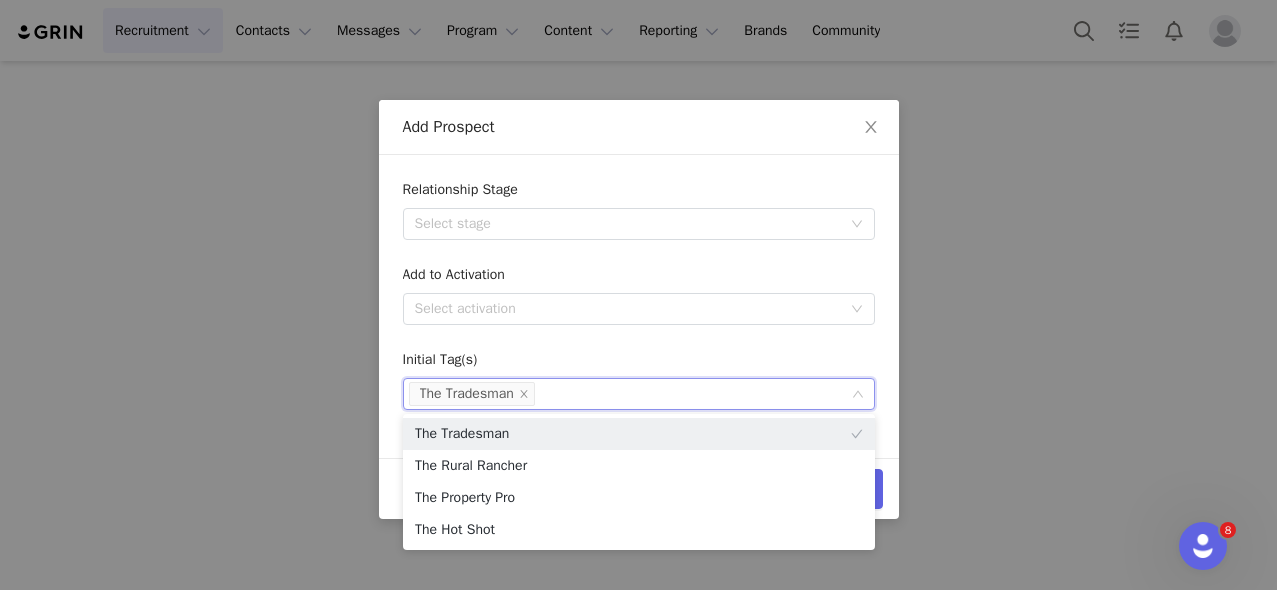 click on "Relationship Stage Select stage   Add to Activation Select activation   Initial Tag(s) Select tag(s)  The Tradesman" at bounding box center (639, 294) 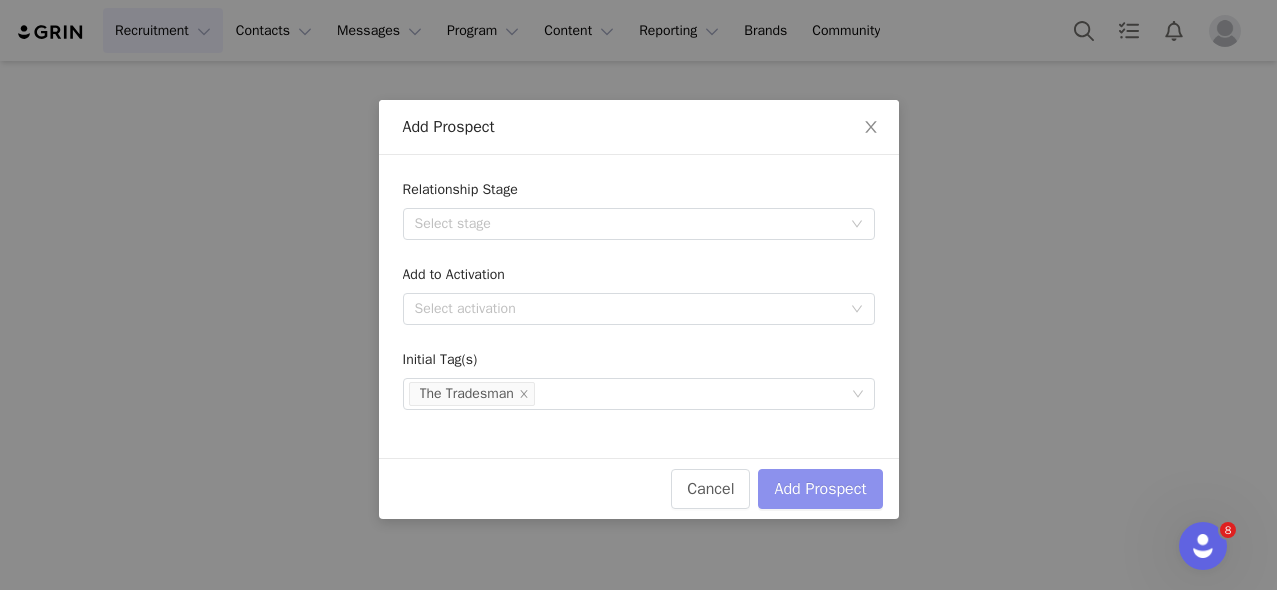 click on "Add Prospect" at bounding box center [820, 489] 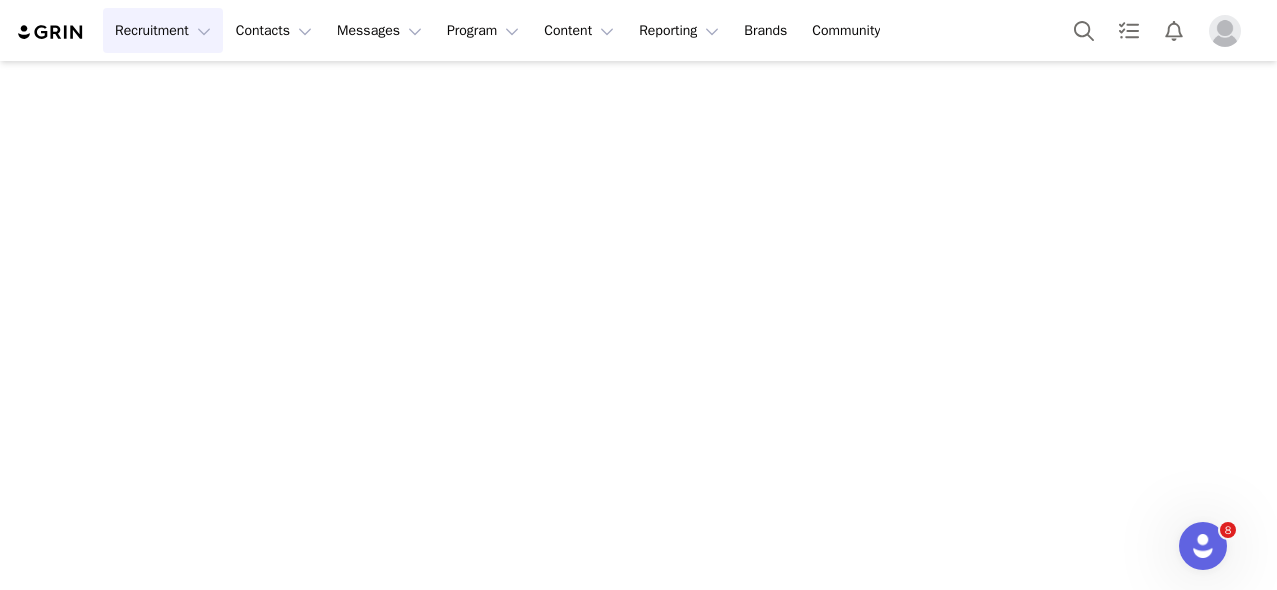click on "Recruitment Recruitment" at bounding box center (163, 30) 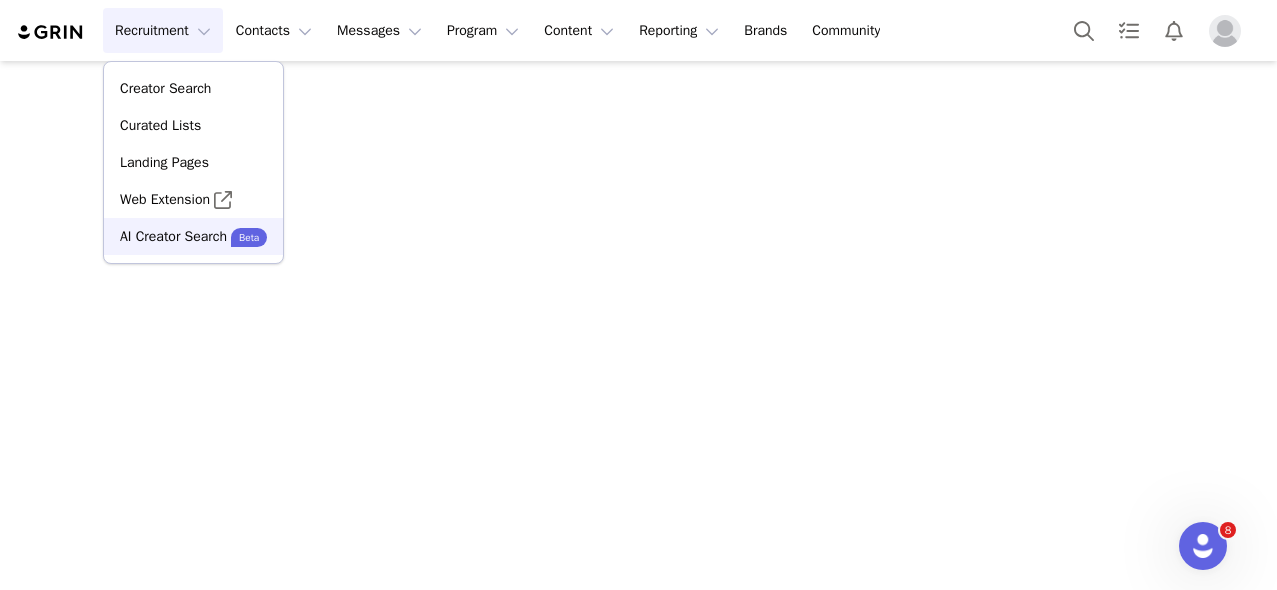 click on "AI Creator Search" at bounding box center (173, 236) 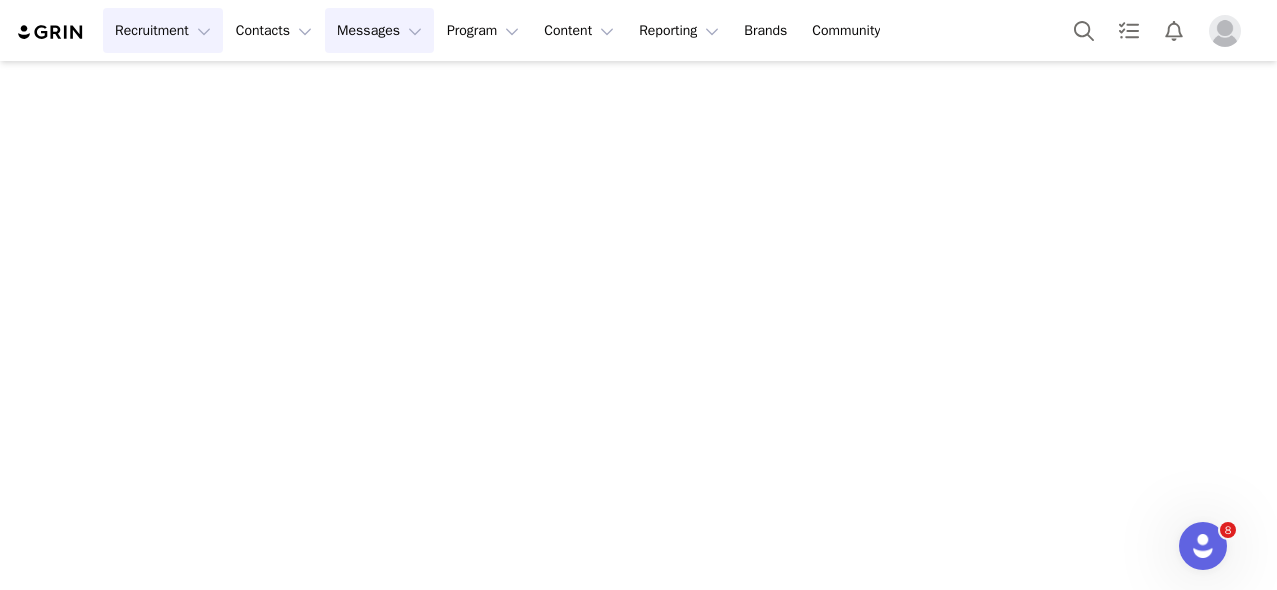 scroll, scrollTop: 3, scrollLeft: 0, axis: vertical 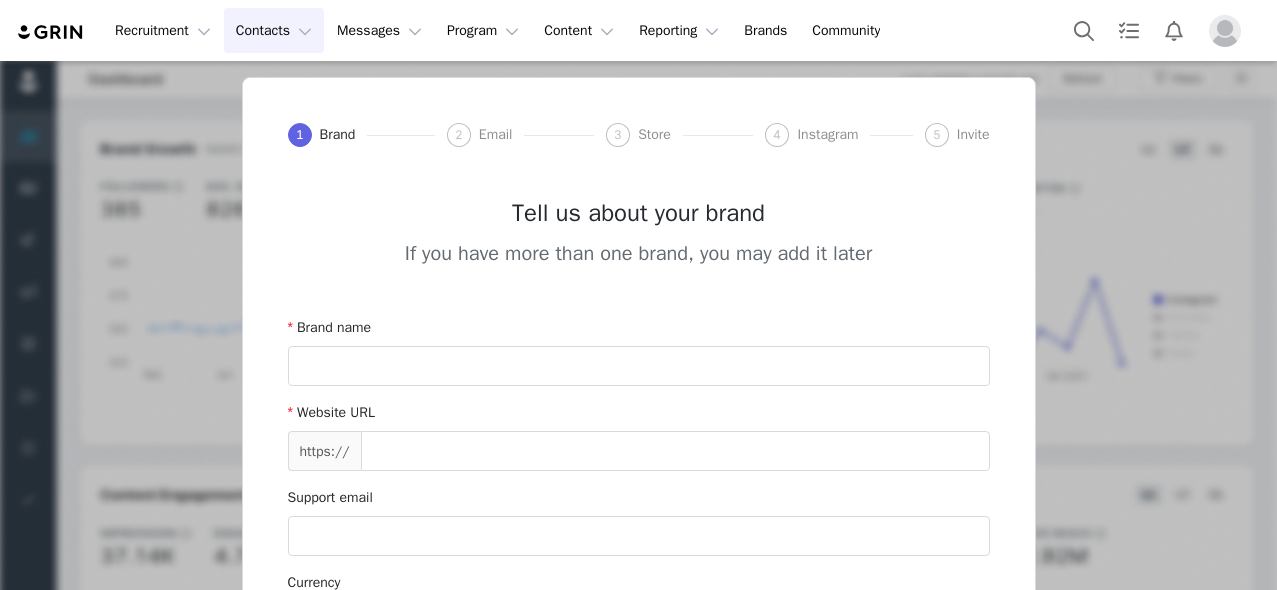 type on "Big Tex Trailers (Joybyte)" 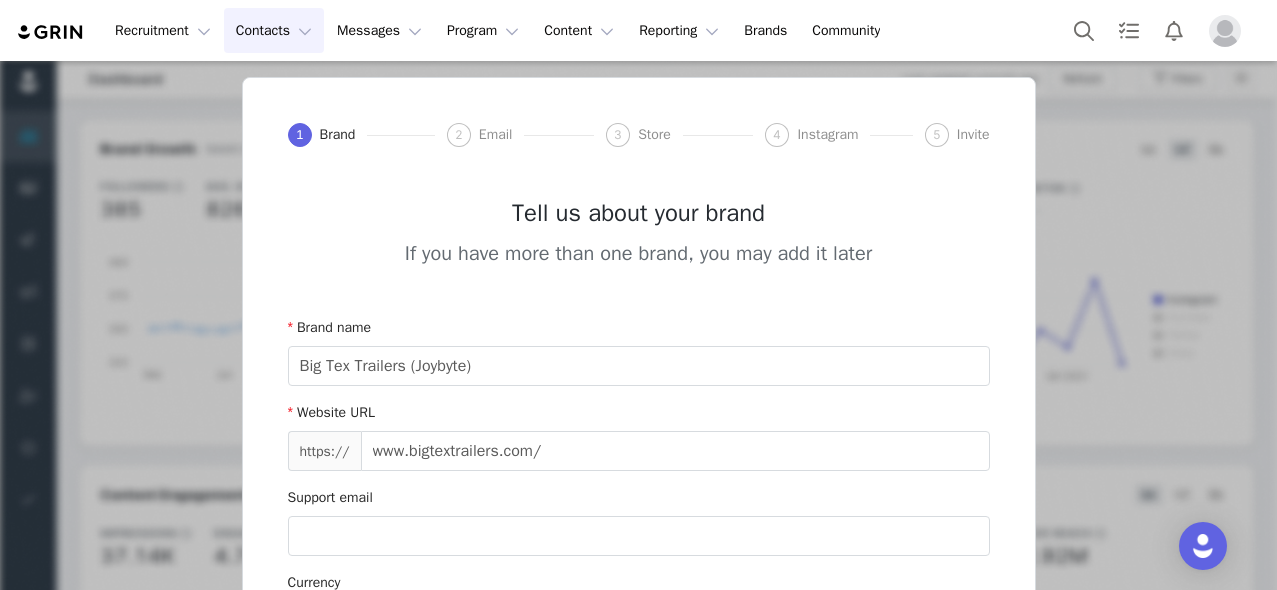 click on "Contacts Contacts" at bounding box center [274, 30] 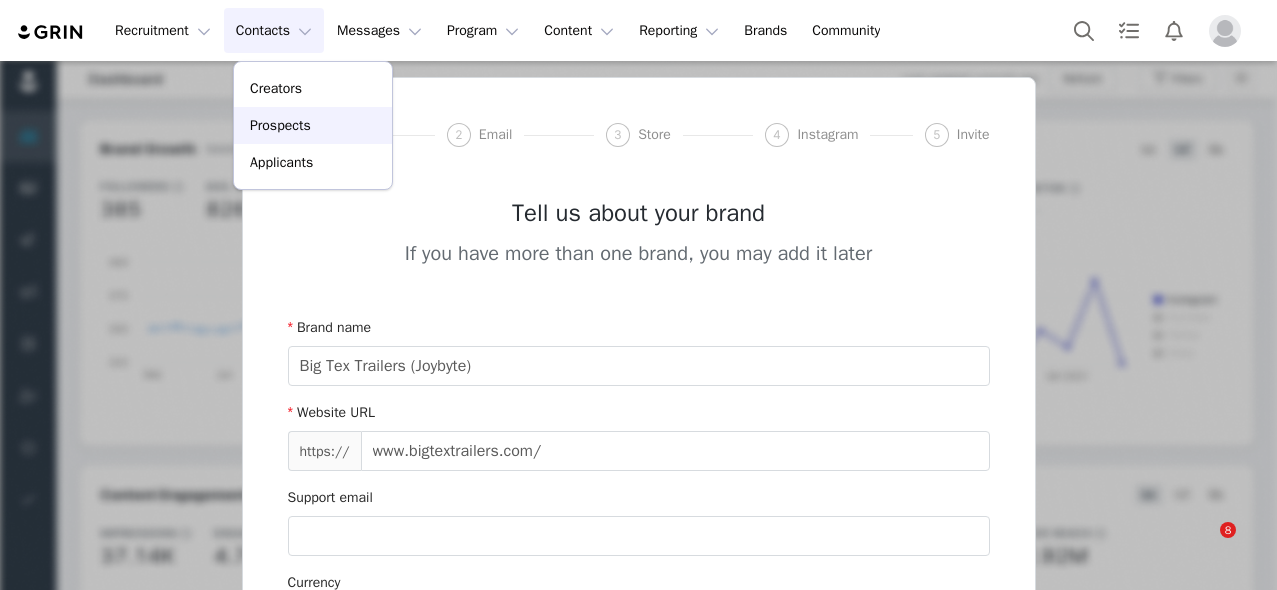 click on "Prospects" at bounding box center [280, 125] 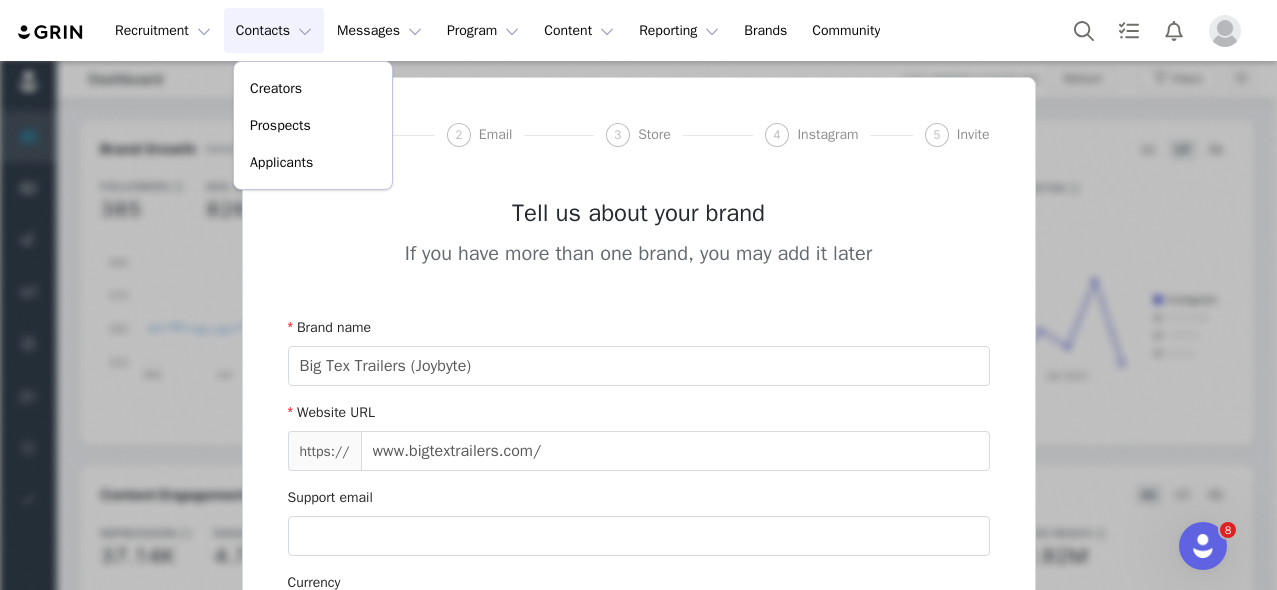 scroll, scrollTop: 0, scrollLeft: 0, axis: both 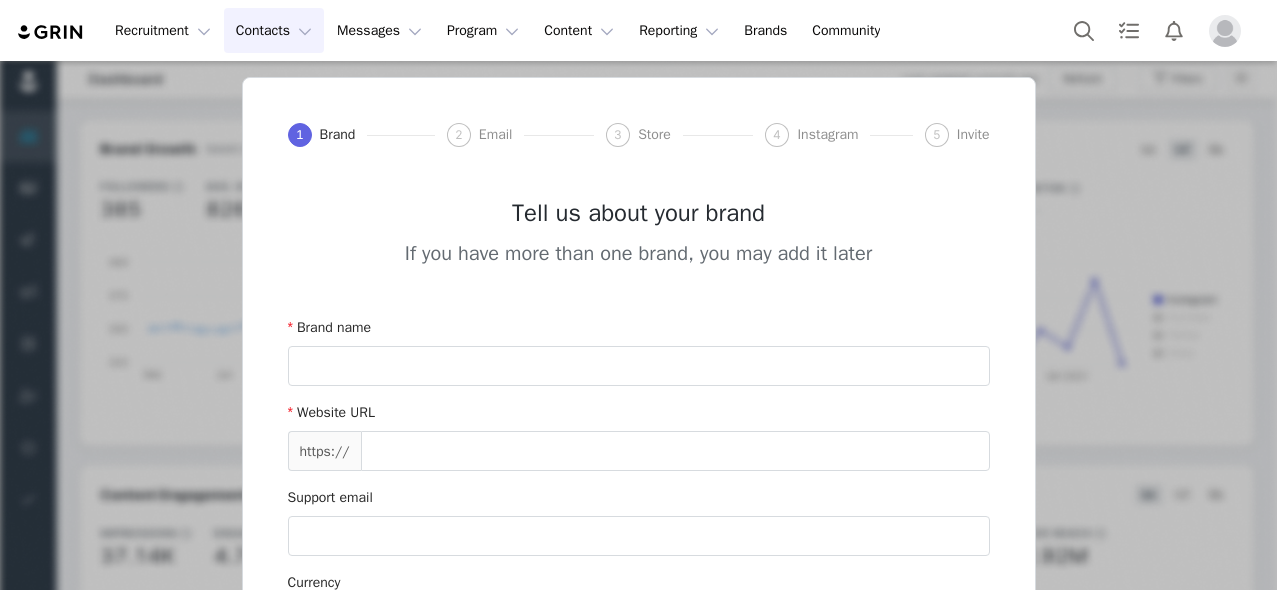 type on "Big Tex Trailers (Joybyte)" 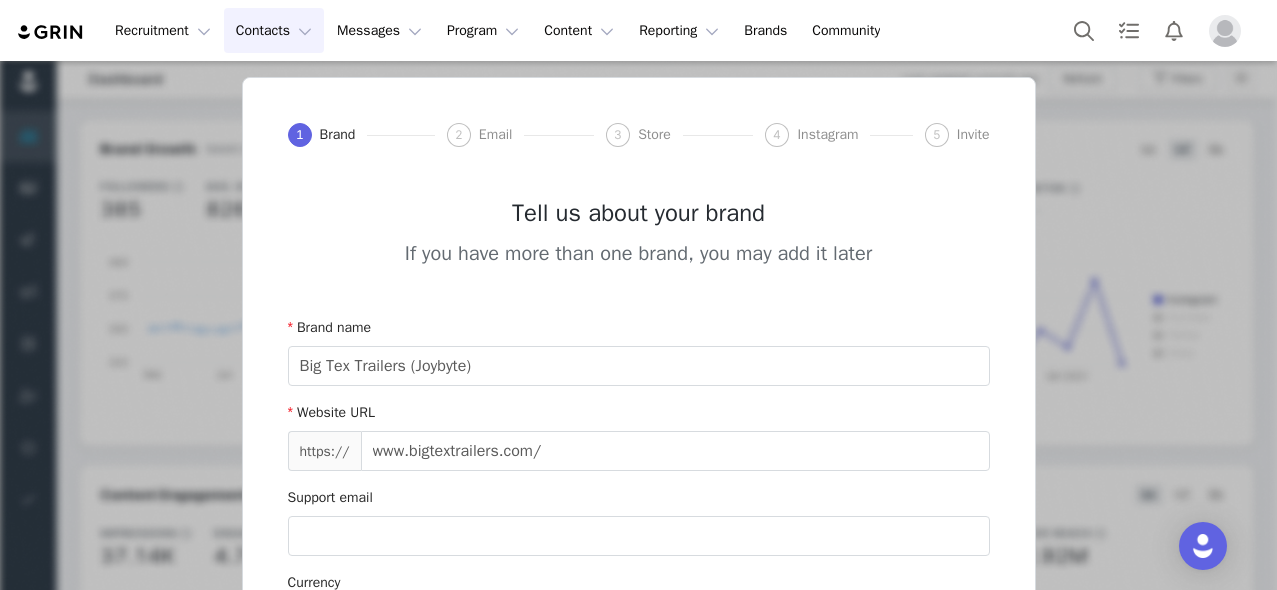 click on "Contacts Contacts" at bounding box center [274, 30] 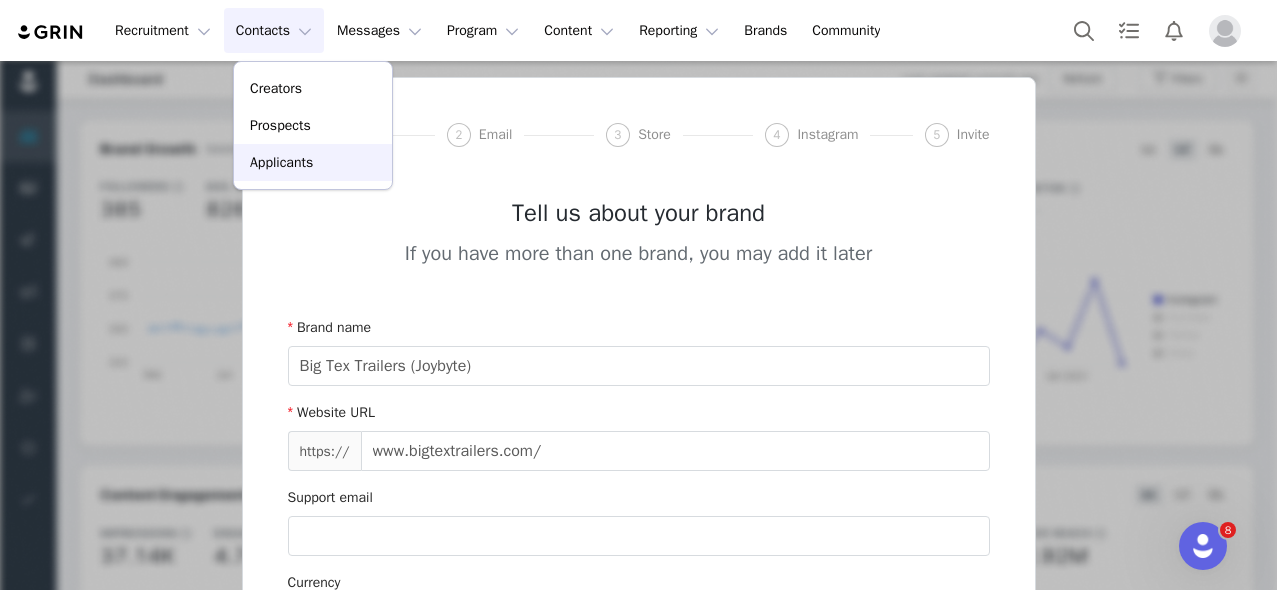 scroll, scrollTop: 0, scrollLeft: 0, axis: both 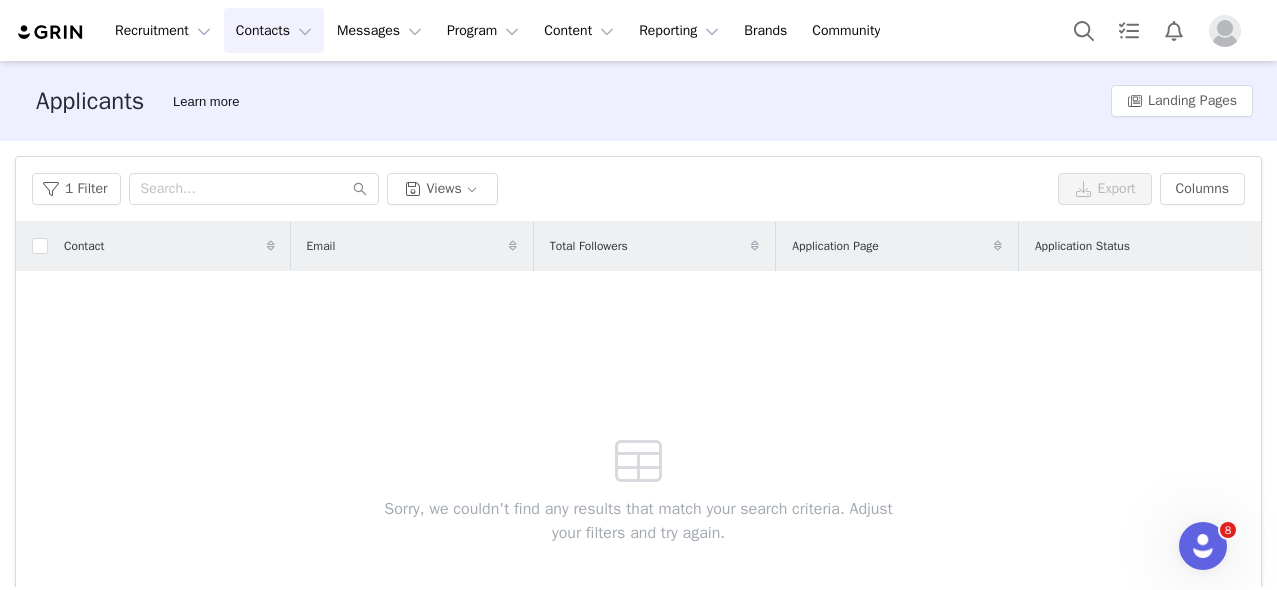 click on "Contacts Contacts" at bounding box center [274, 30] 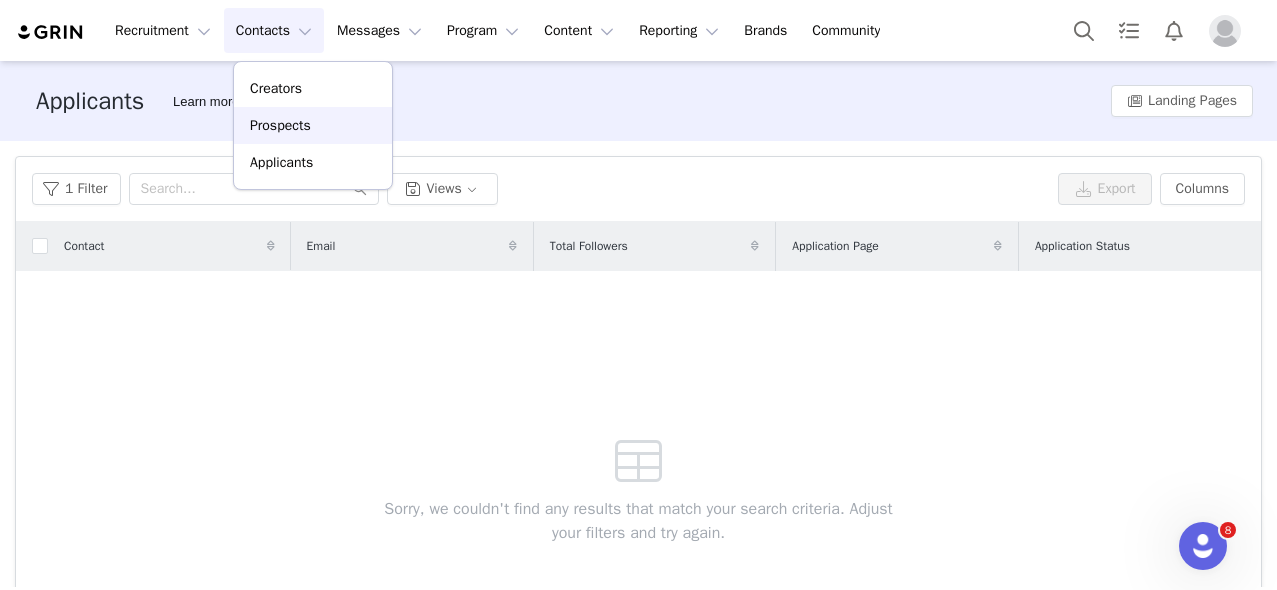 click on "Prospects" at bounding box center [280, 125] 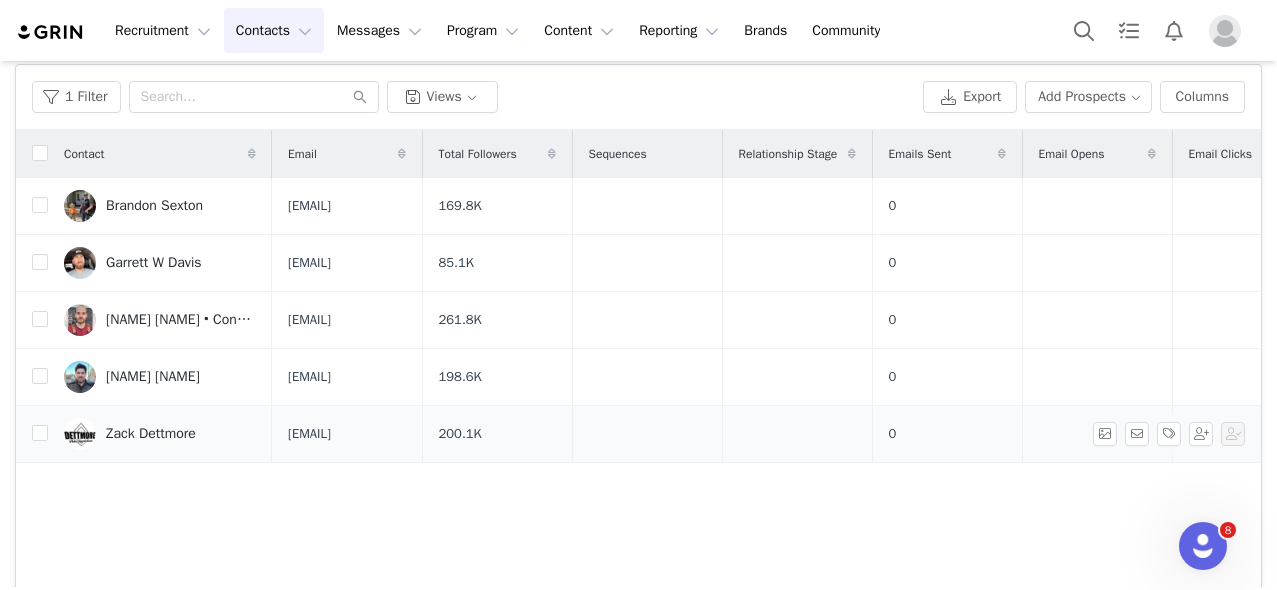 scroll, scrollTop: 216, scrollLeft: 0, axis: vertical 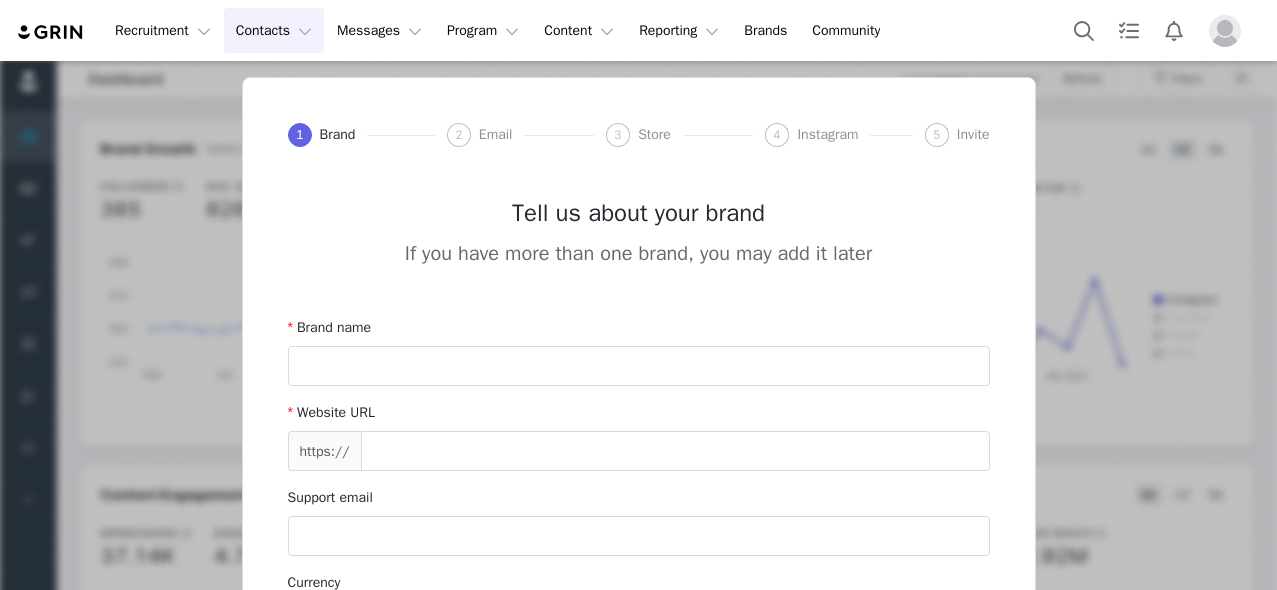 type on "Big Tex Trailers (Joybyte)" 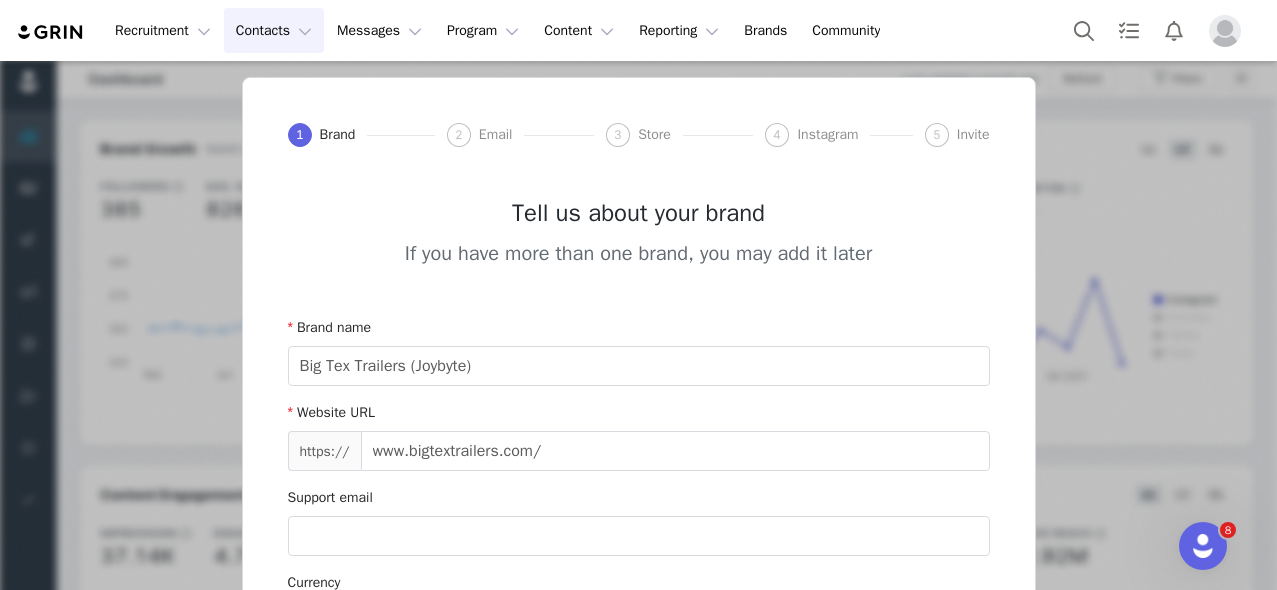 scroll, scrollTop: 0, scrollLeft: 0, axis: both 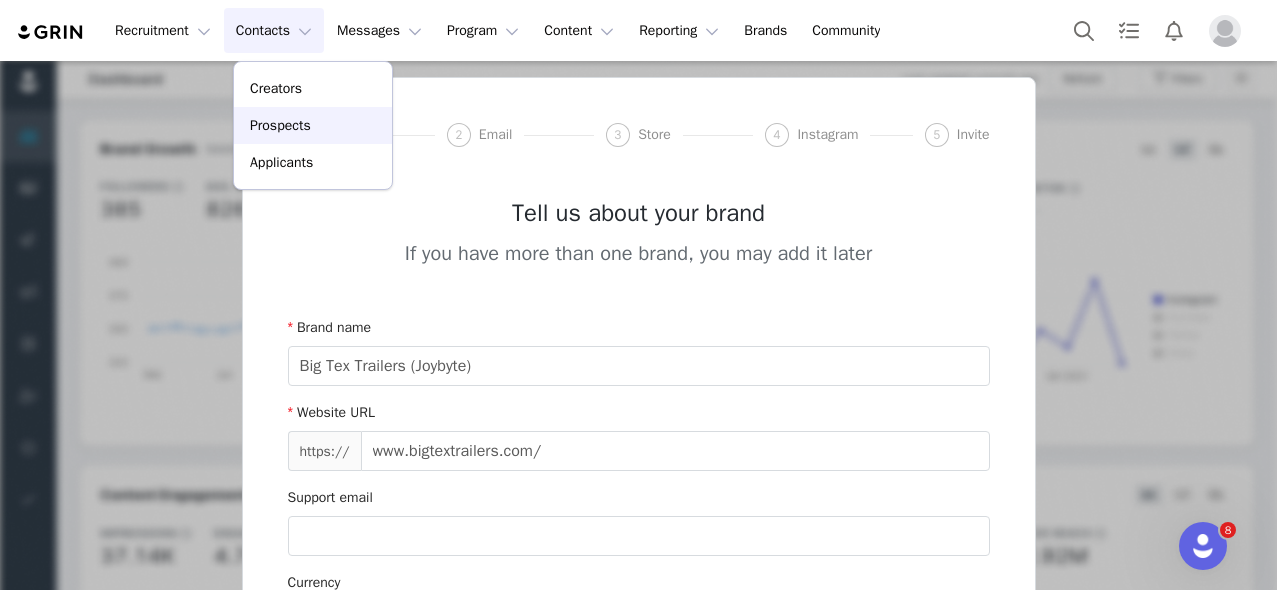 click on "Prospects" at bounding box center [280, 125] 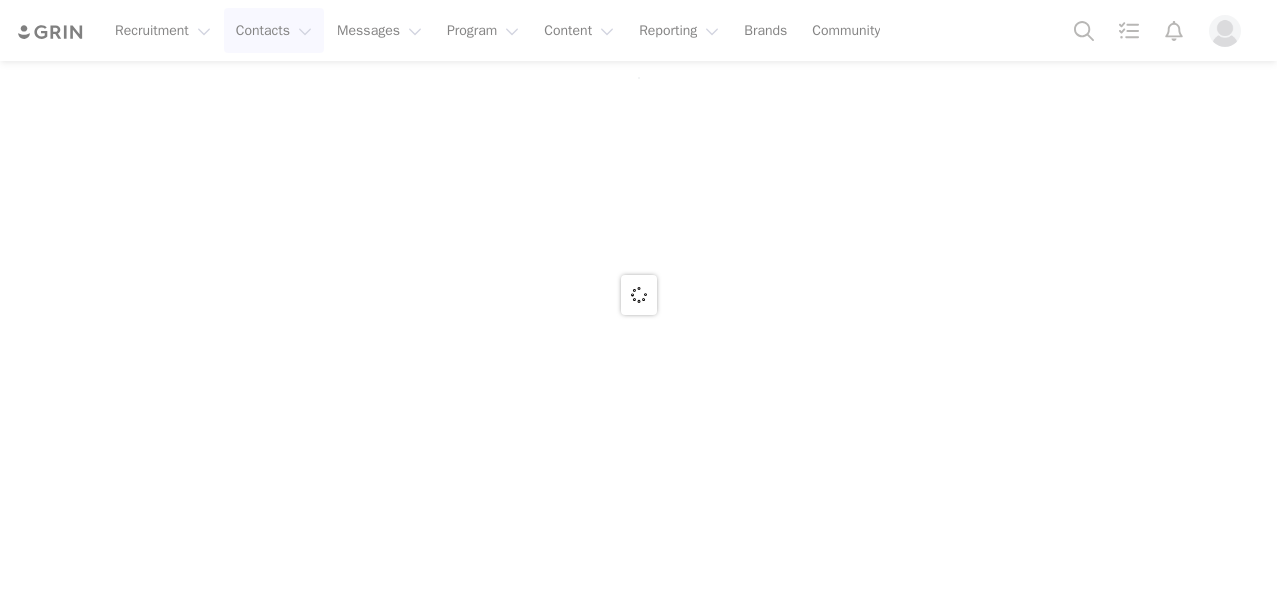 scroll, scrollTop: 0, scrollLeft: 0, axis: both 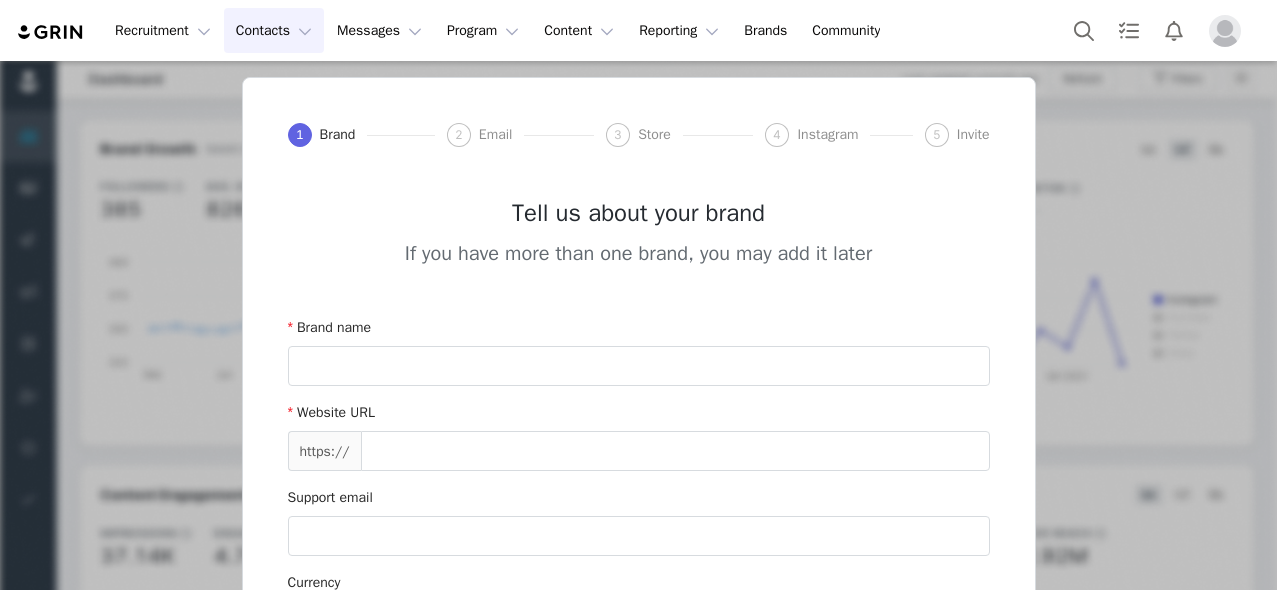 click on "Contacts Contacts" at bounding box center [274, 30] 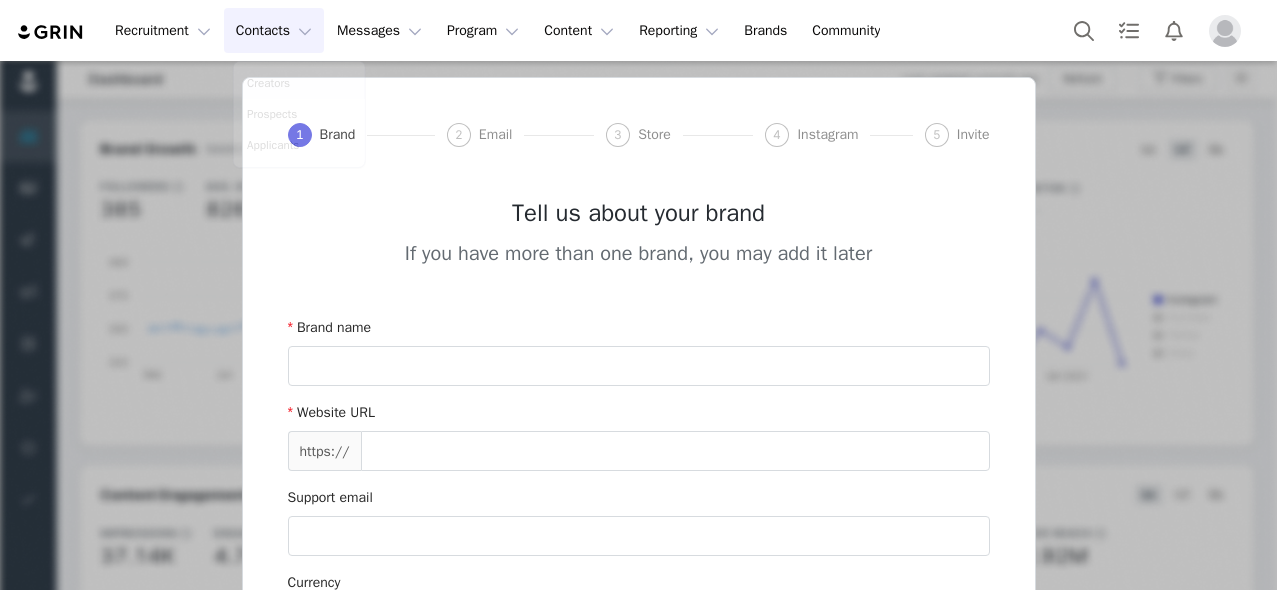 type on "Big Tex Trailers (Joybyte)" 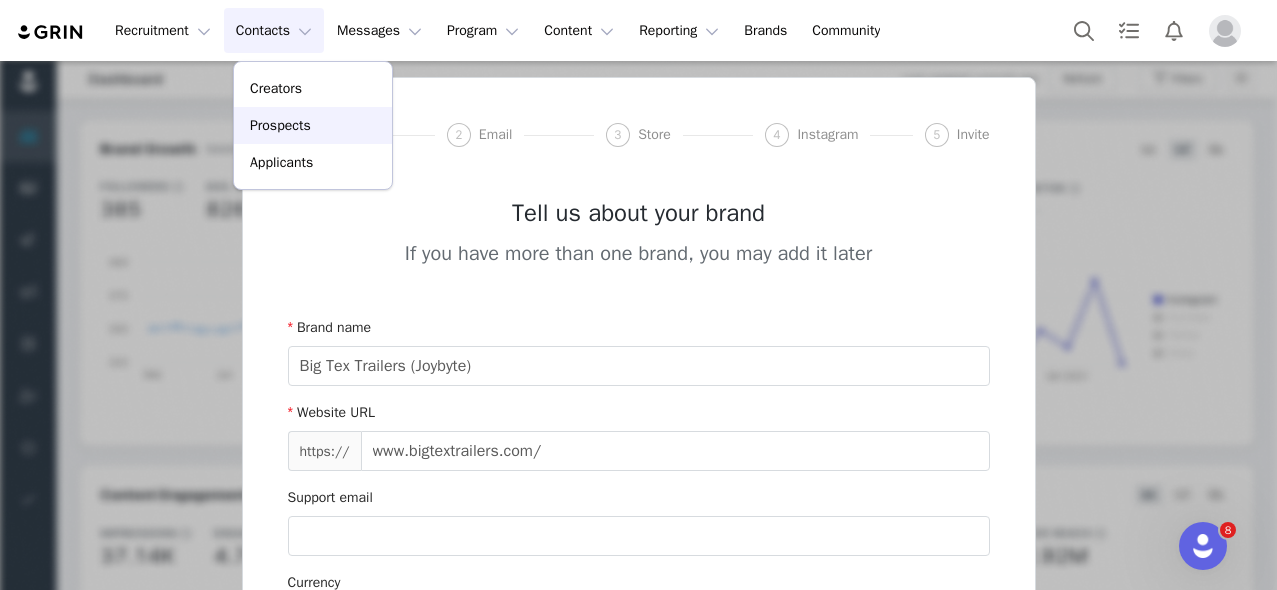scroll, scrollTop: 0, scrollLeft: 0, axis: both 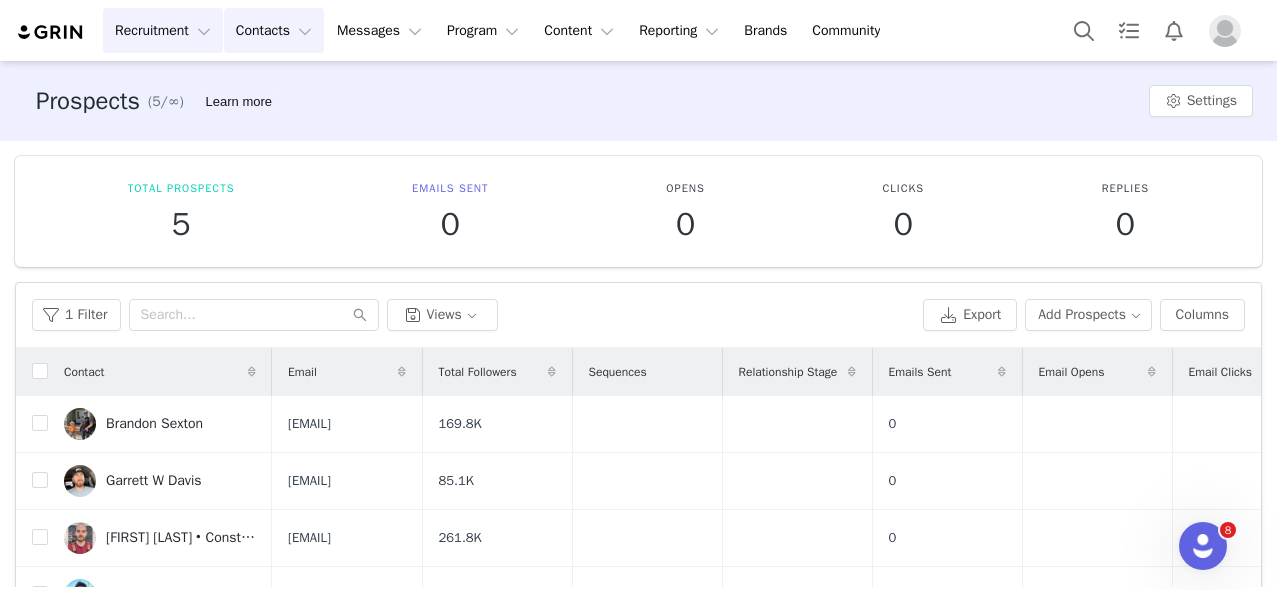 click on "Recruitment Recruitment" at bounding box center (163, 30) 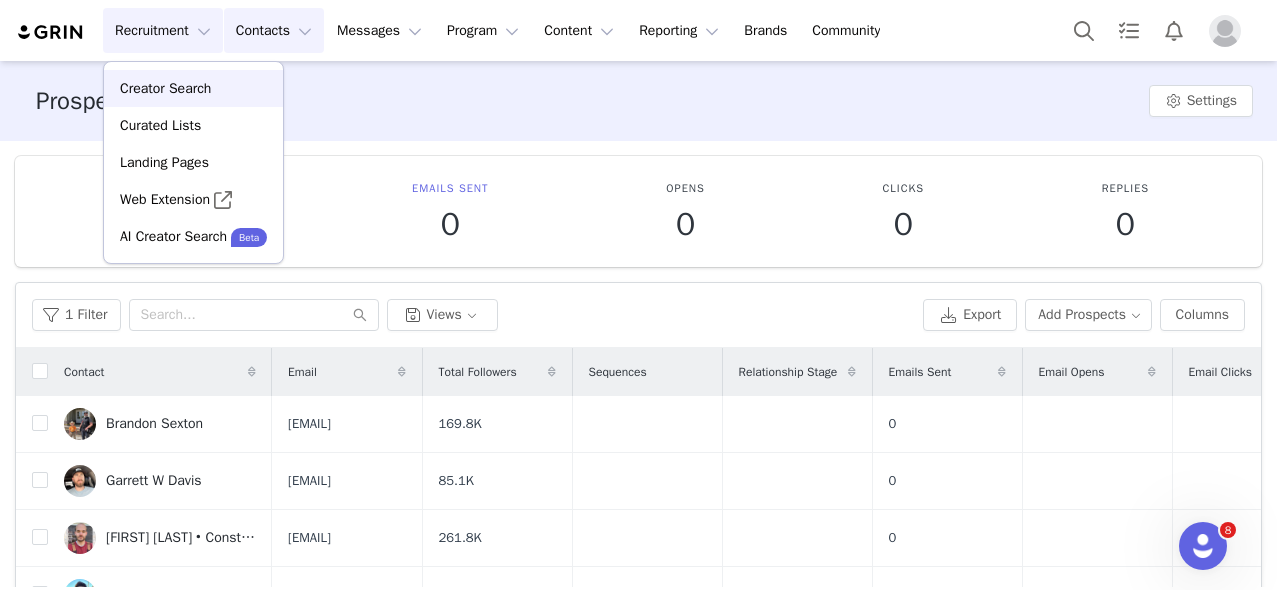 click on "Creator Search" at bounding box center [193, 88] 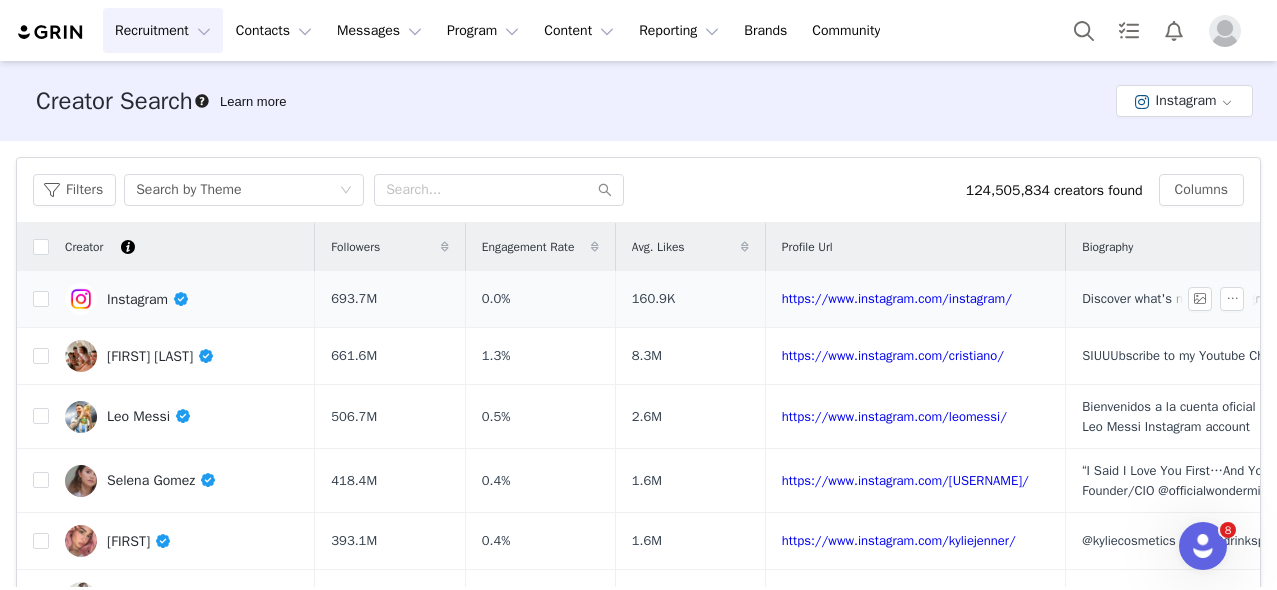 scroll, scrollTop: 0, scrollLeft: 0, axis: both 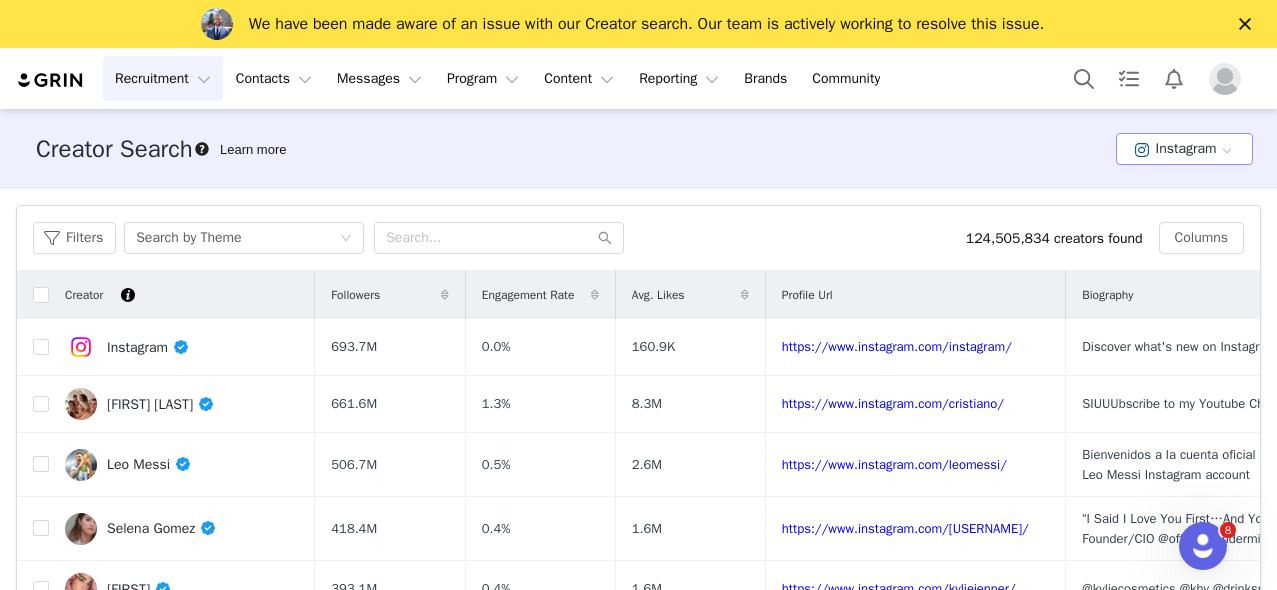 click on "Instagram" at bounding box center (1184, 149) 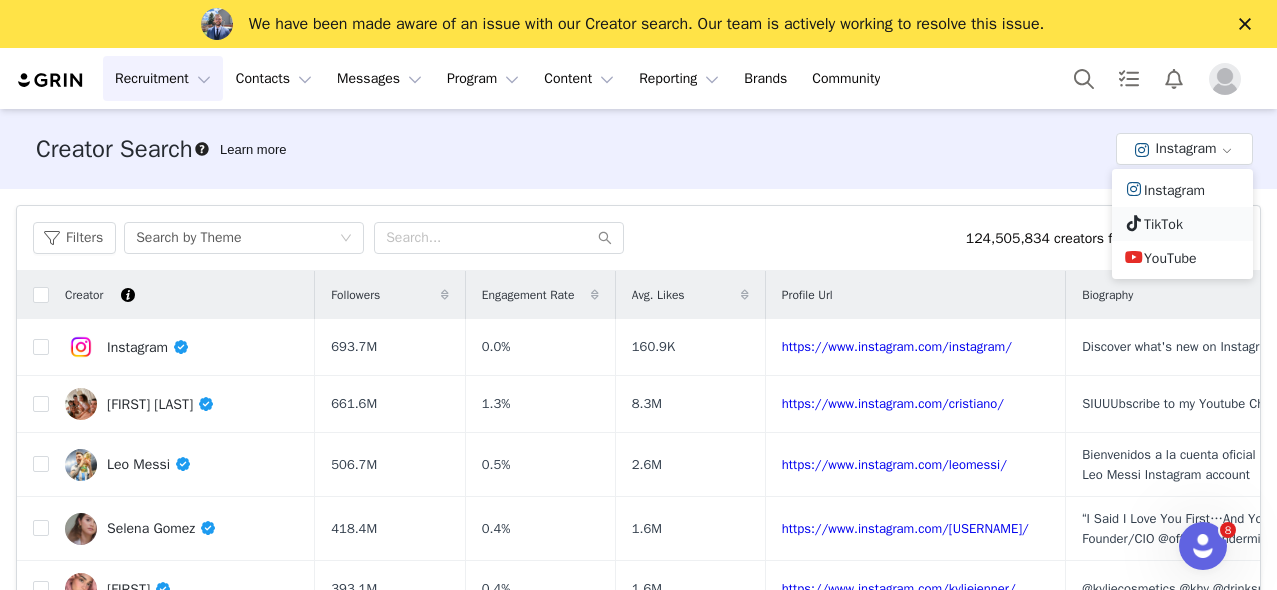click on "TikTok" at bounding box center (1182, 224) 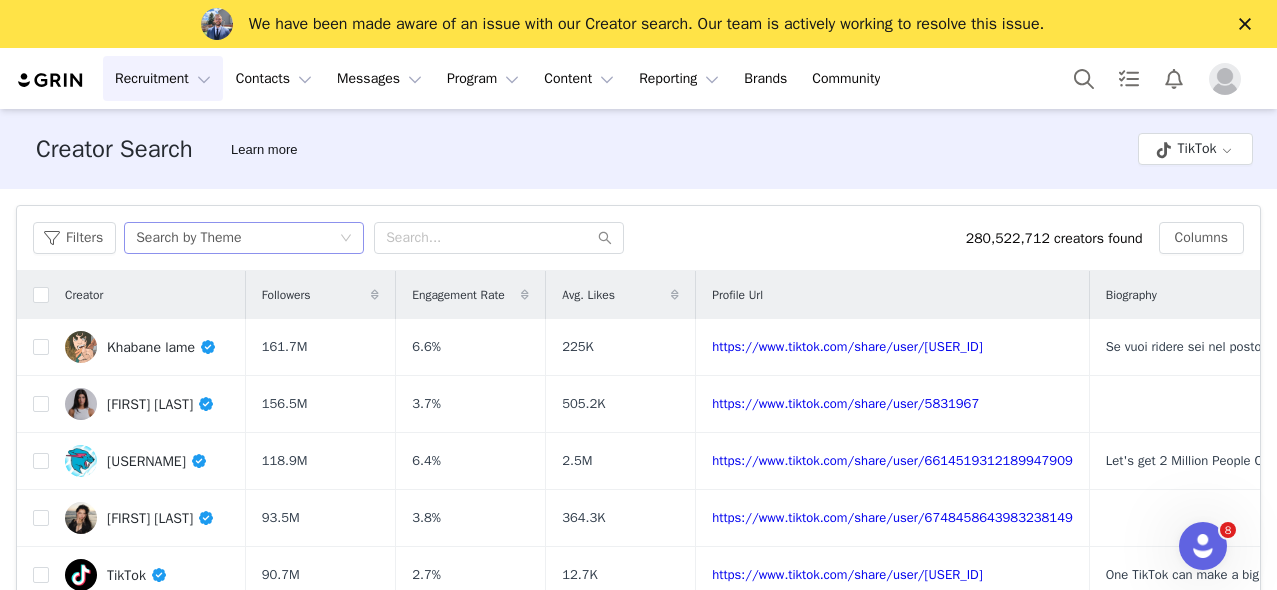 click on "Search by Theme" at bounding box center [188, 238] 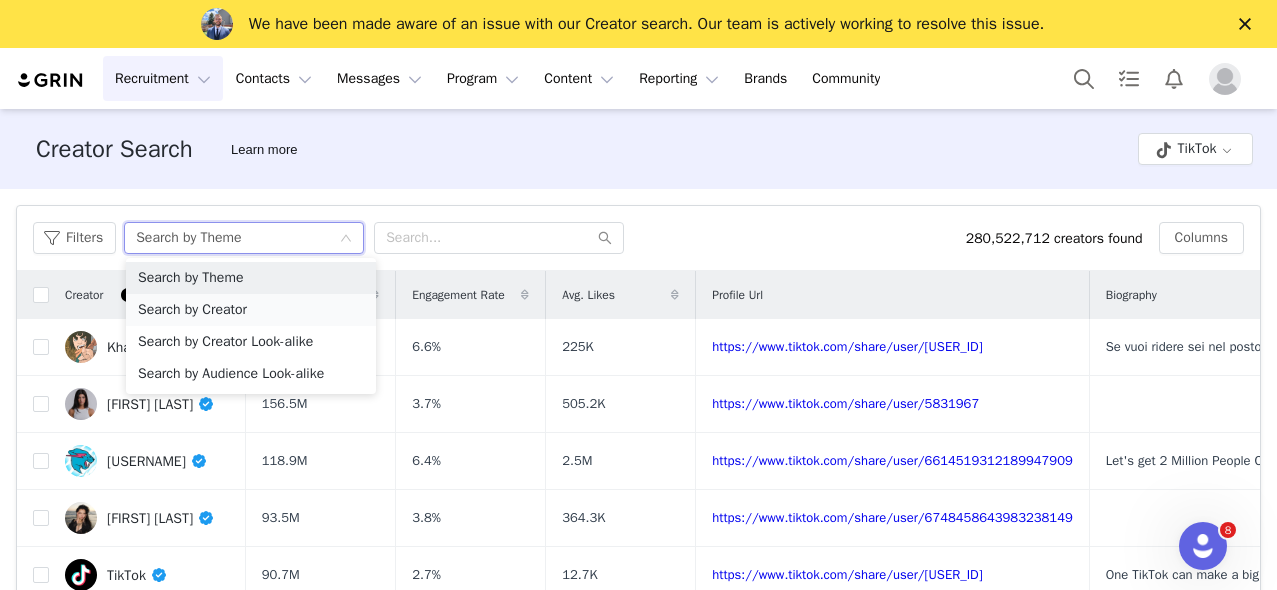 click on "Search by Creator" at bounding box center (251, 310) 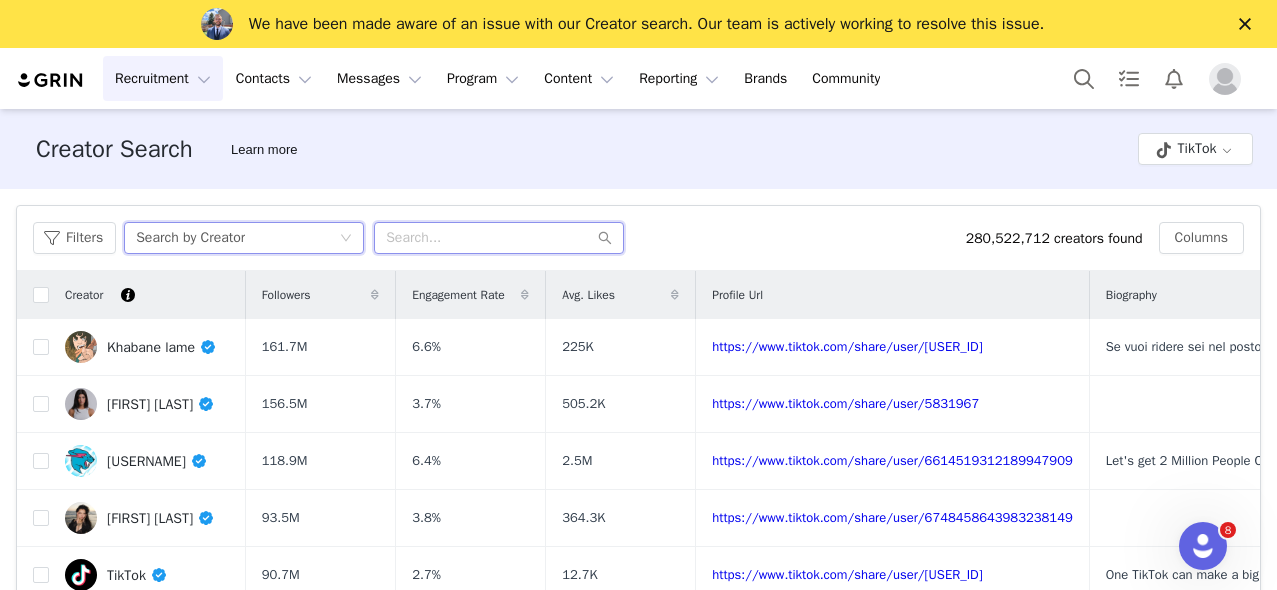 click at bounding box center [499, 238] 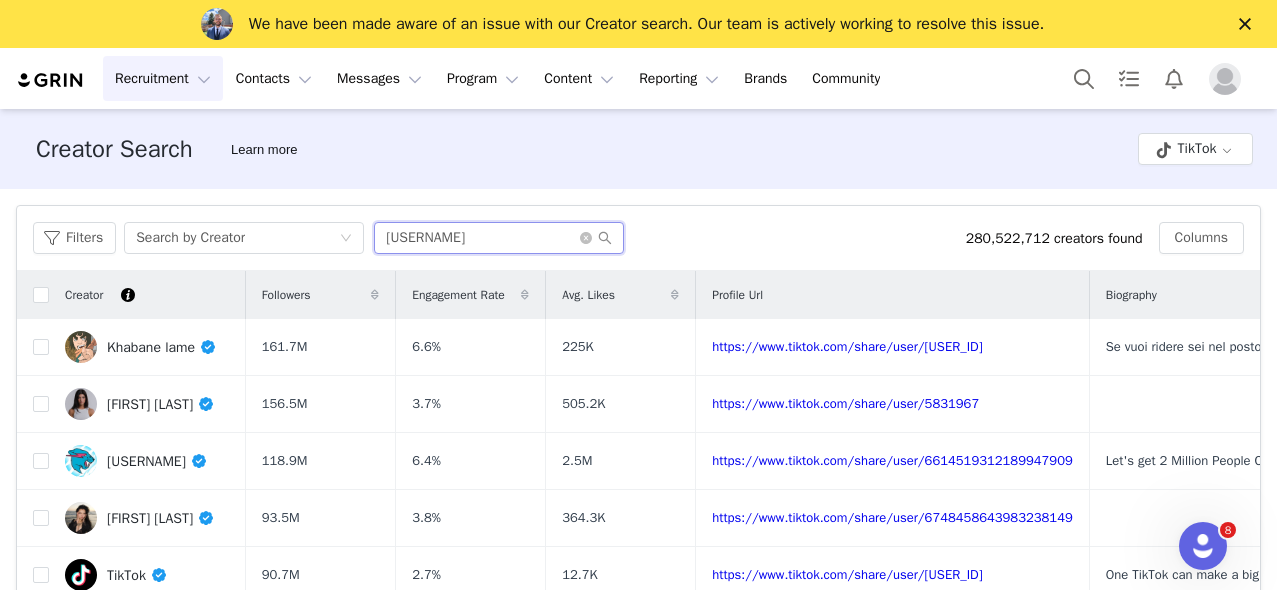 type on "dirtmonkeyforce" 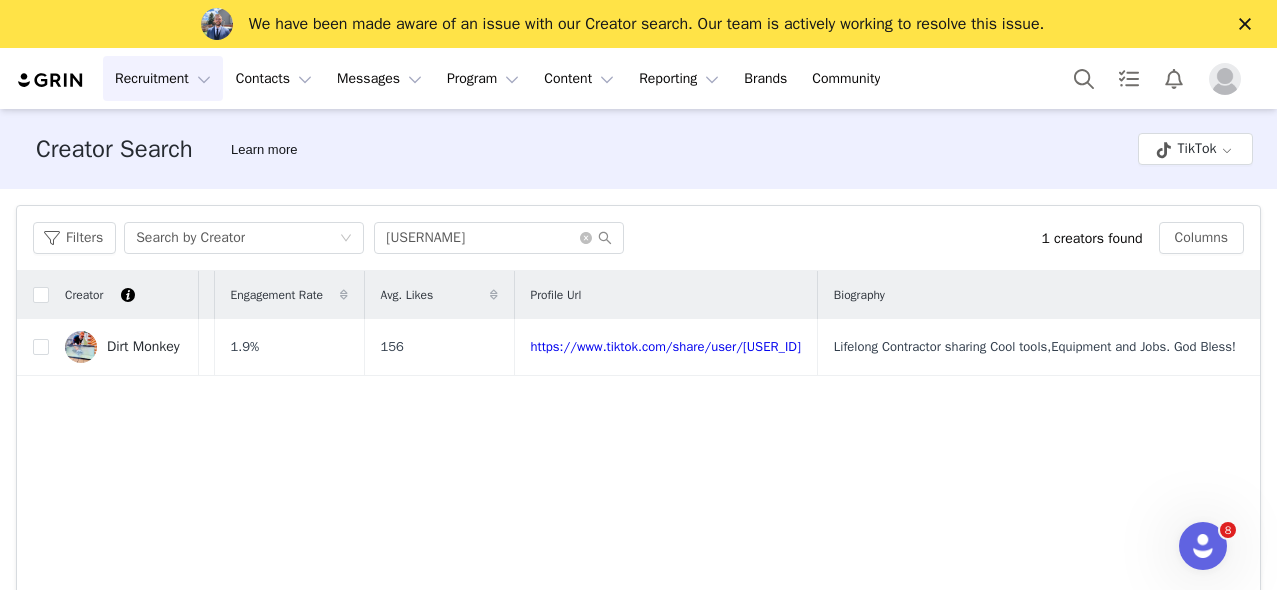 scroll, scrollTop: 0, scrollLeft: 0, axis: both 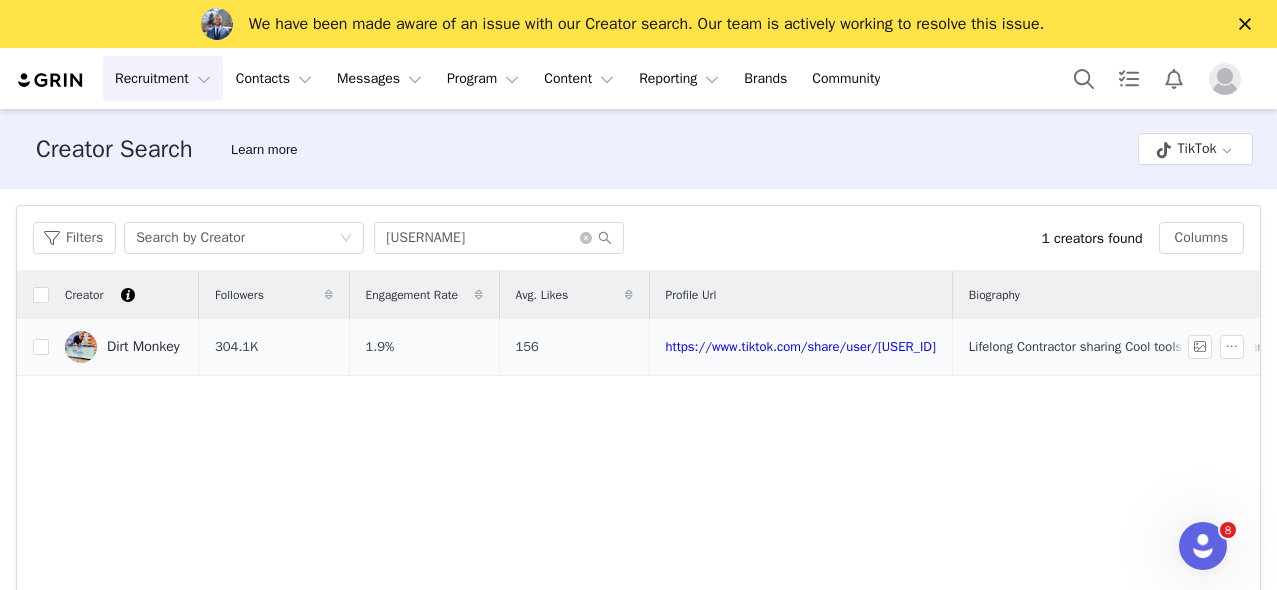click on "Dirt Monkey" at bounding box center (143, 347) 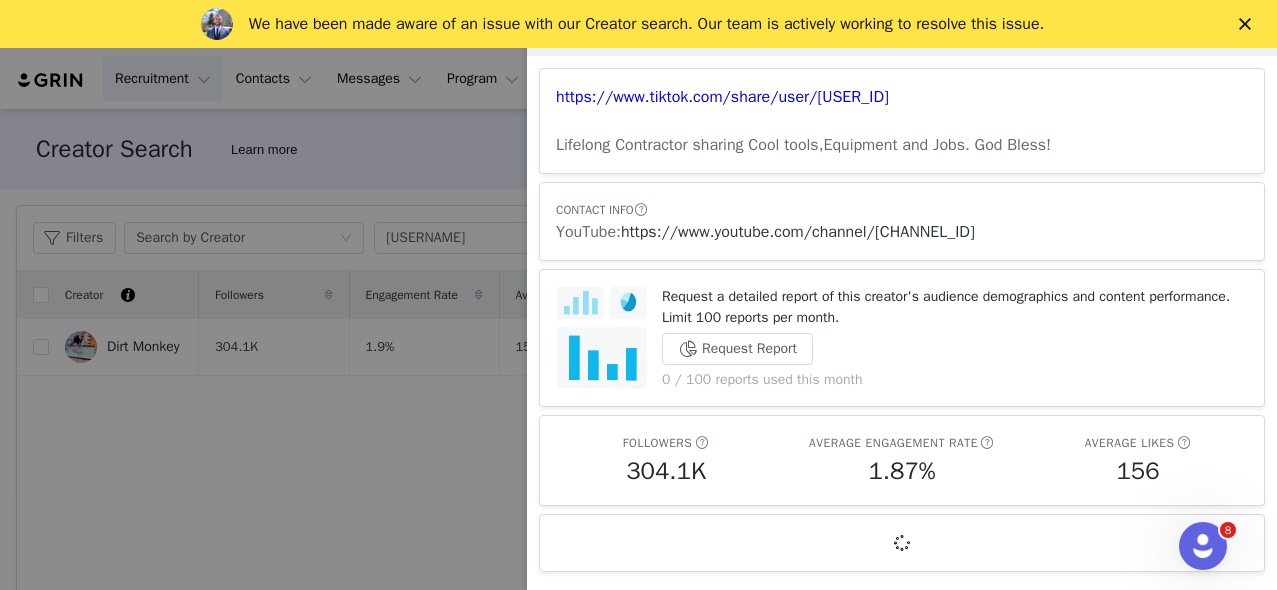 click on "https://www.youtube.com/channel/UCtNIoi7VuApbYOPx-NjcVAA" at bounding box center (798, 232) 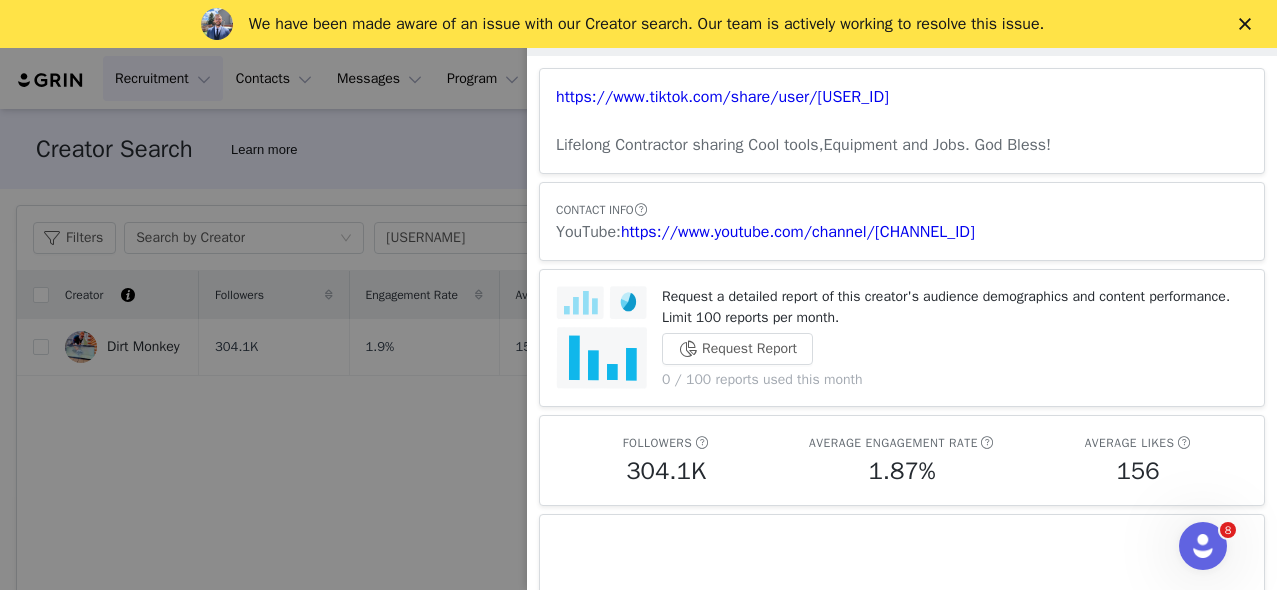 click at bounding box center (638, 295) 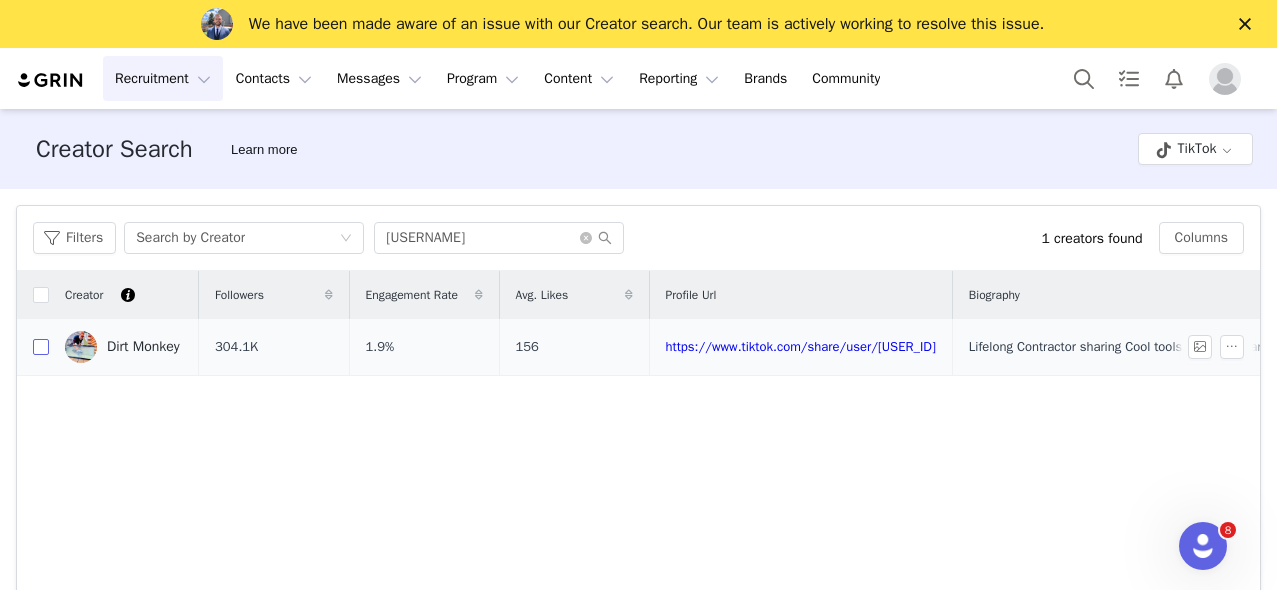 click at bounding box center (41, 347) 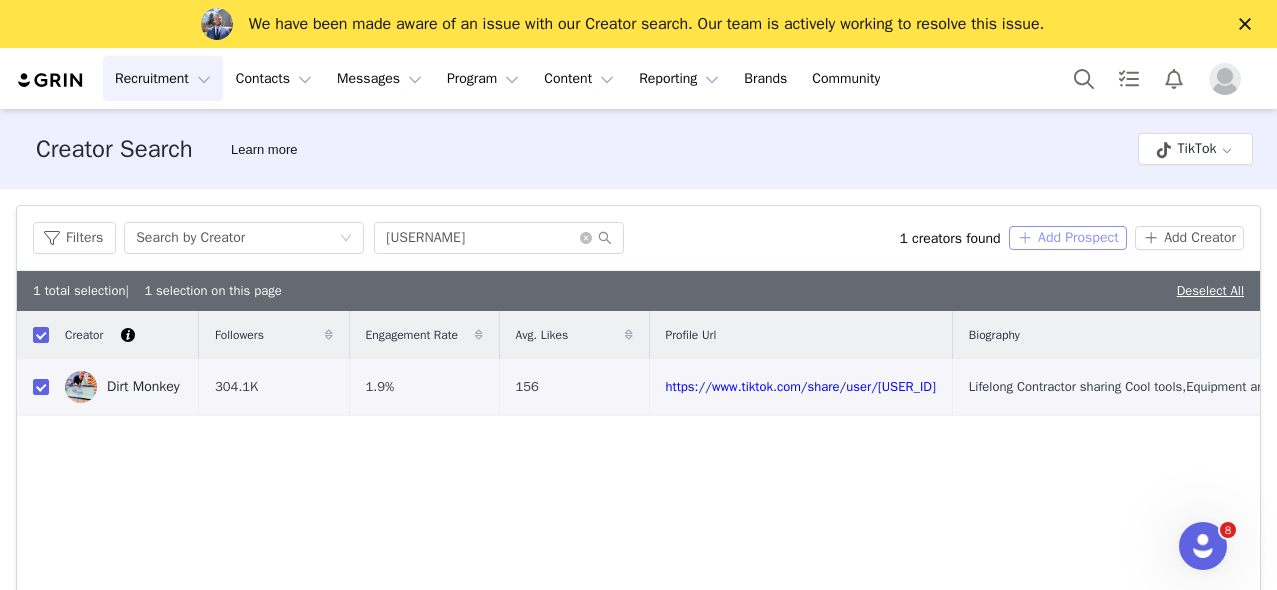 click on "Add Prospect" at bounding box center [1068, 238] 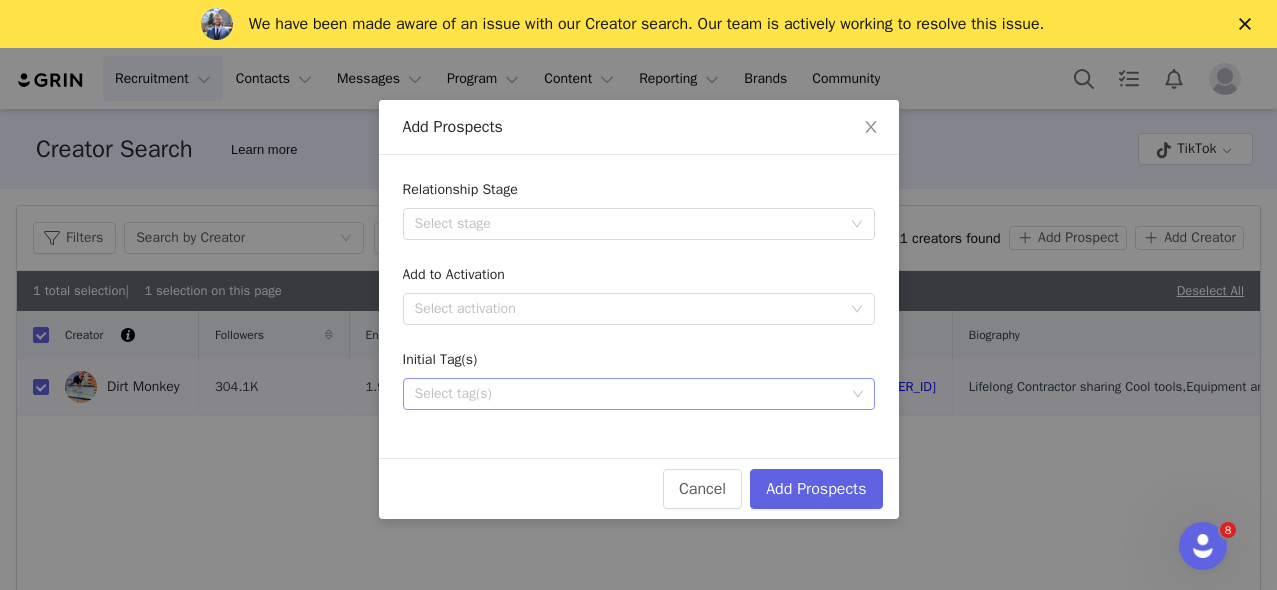 click on "Select tag(s)" at bounding box center (630, 394) 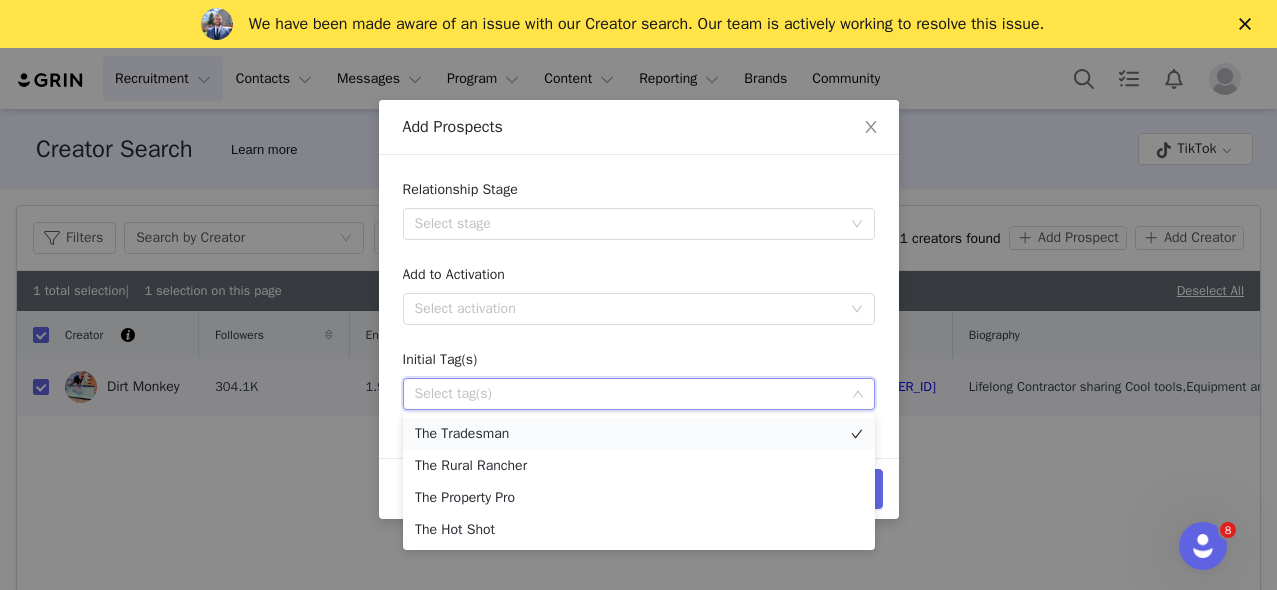 click on "The Tradesman" at bounding box center (639, 434) 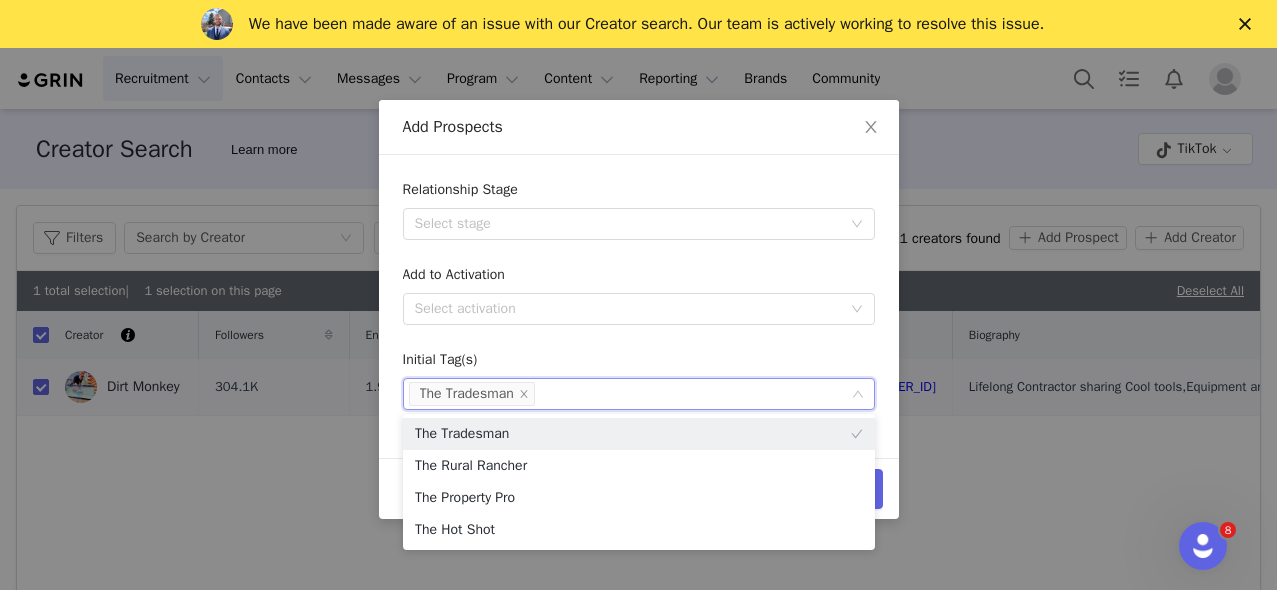 click on "Initial Tag(s)" at bounding box center (639, 363) 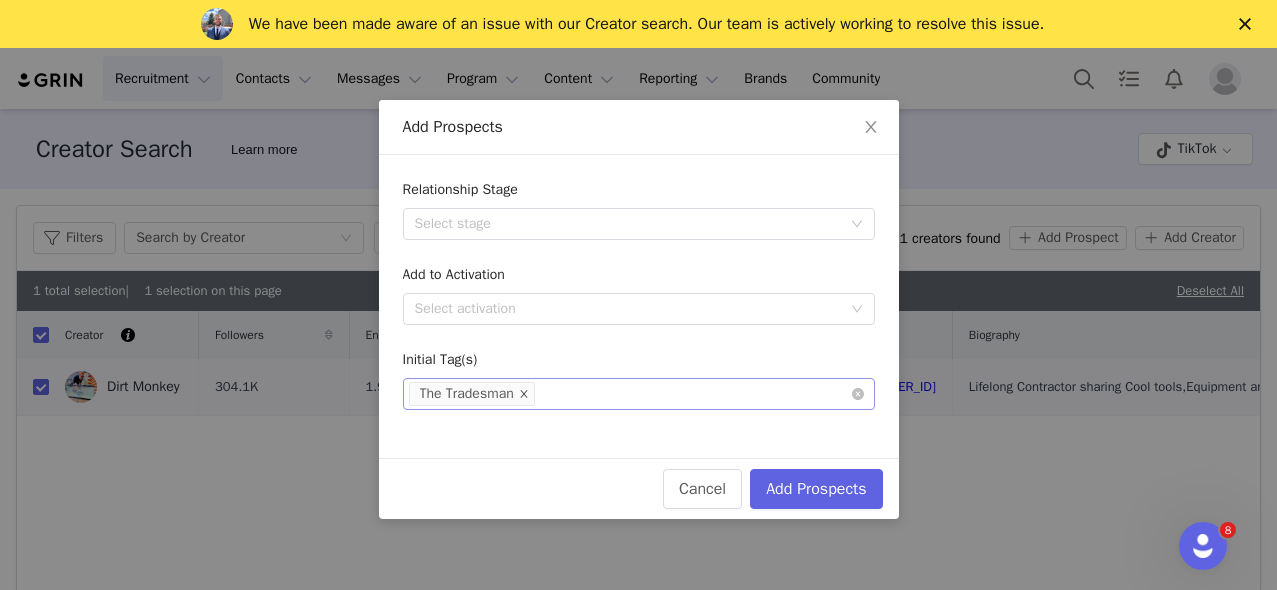 click at bounding box center [524, 394] 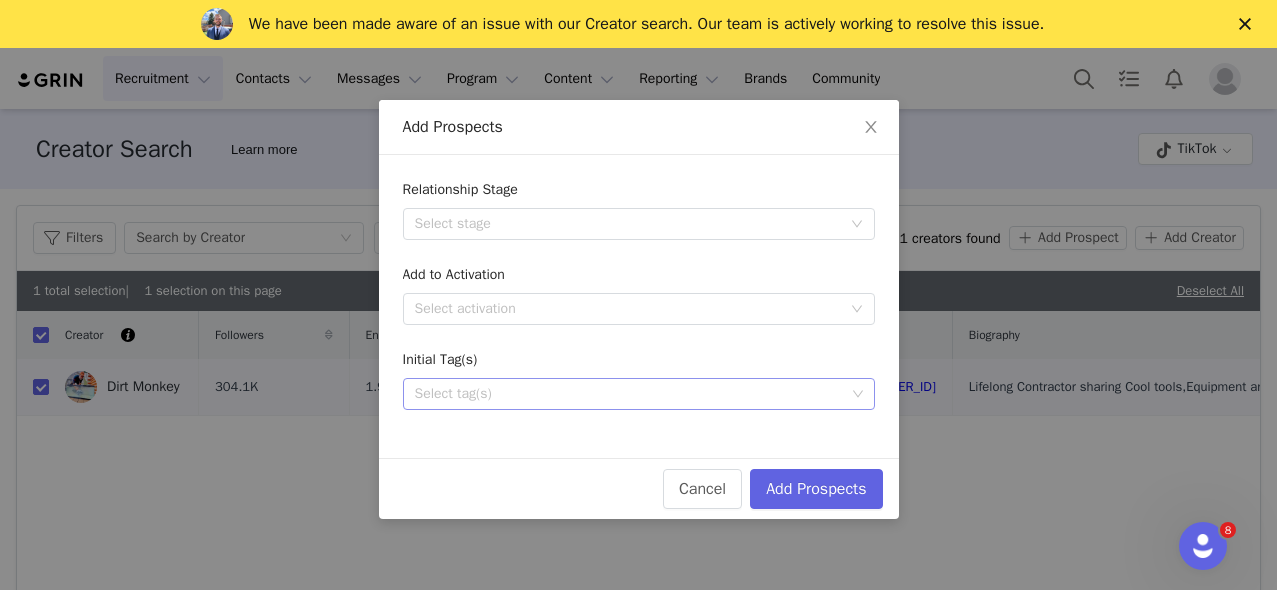 click on "Select tag(s)" at bounding box center [630, 394] 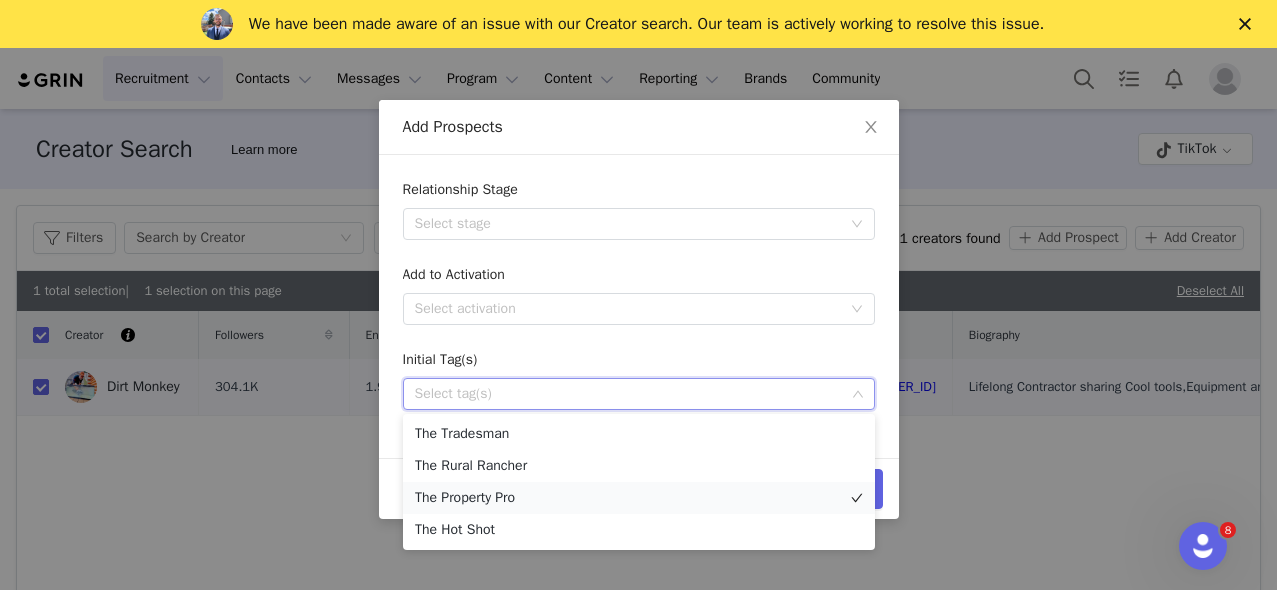 click on "The Property Pro" at bounding box center (639, 498) 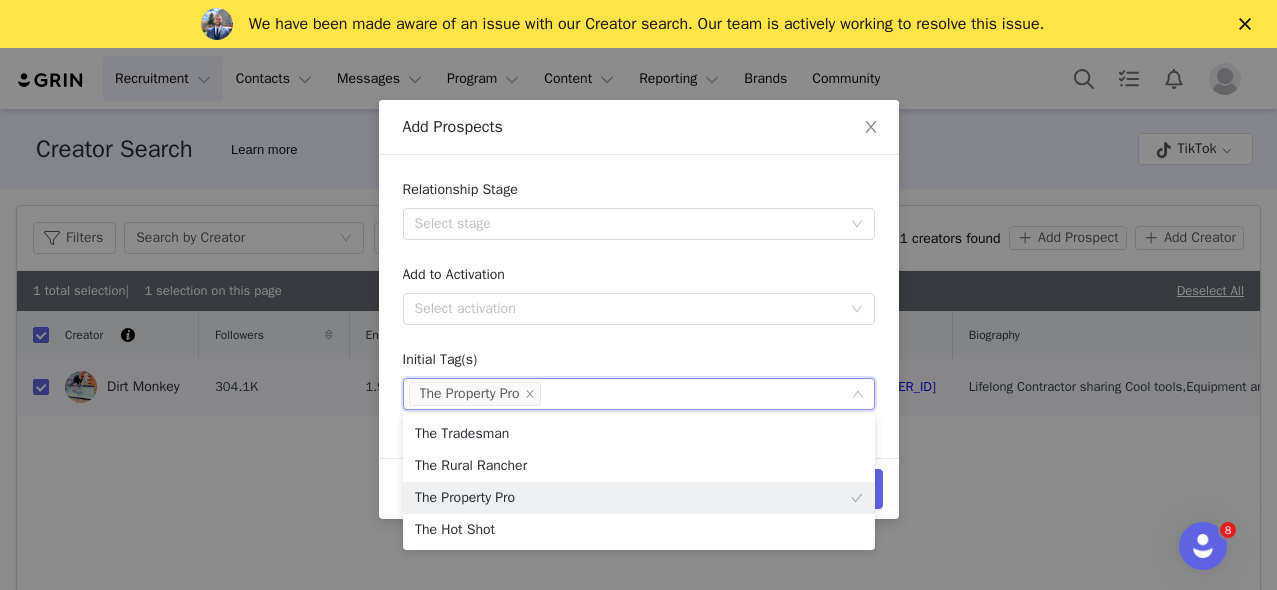 click on "Initial Tag(s)" at bounding box center [639, 363] 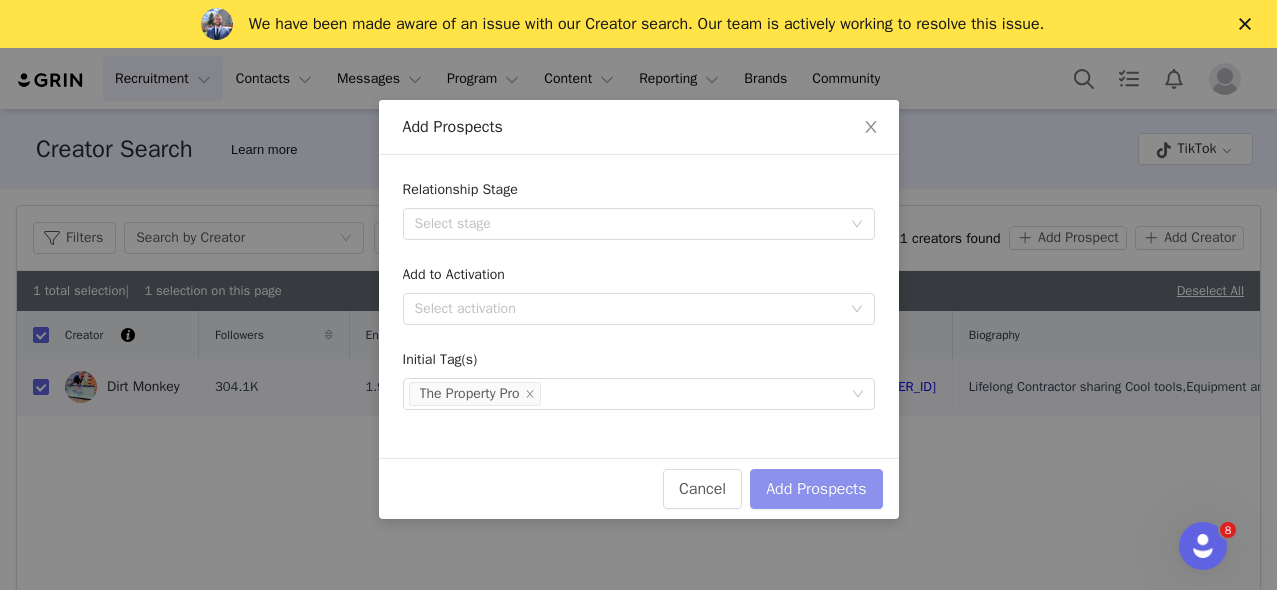 click on "Add Prospects" at bounding box center [816, 489] 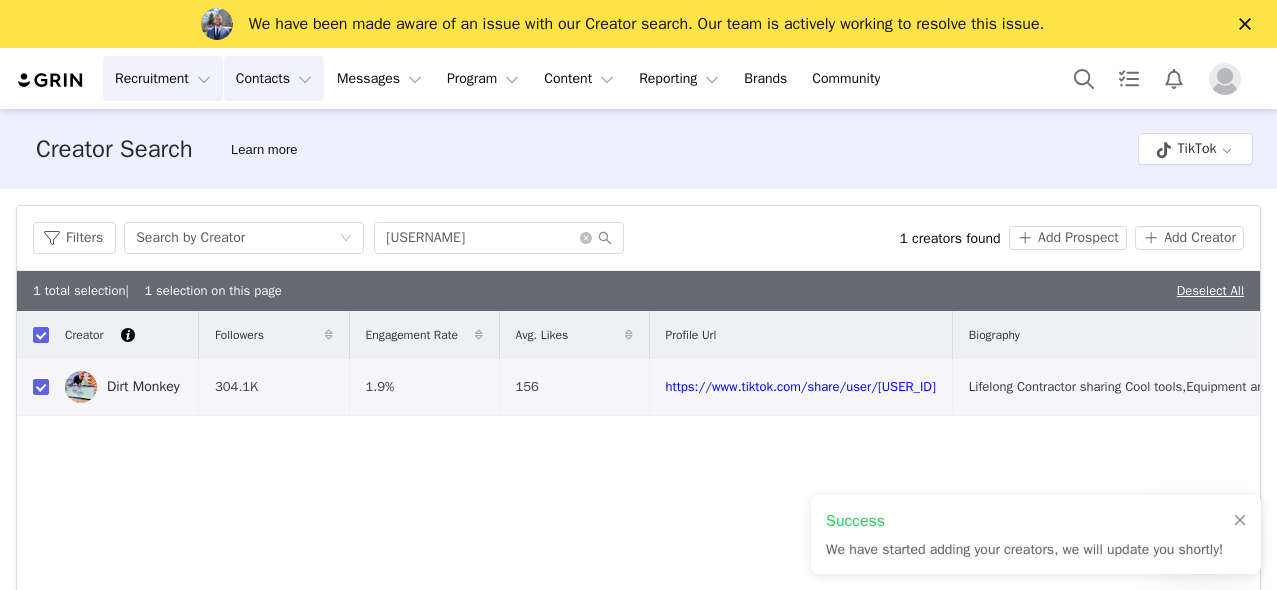 click on "Contacts Contacts" at bounding box center (274, 78) 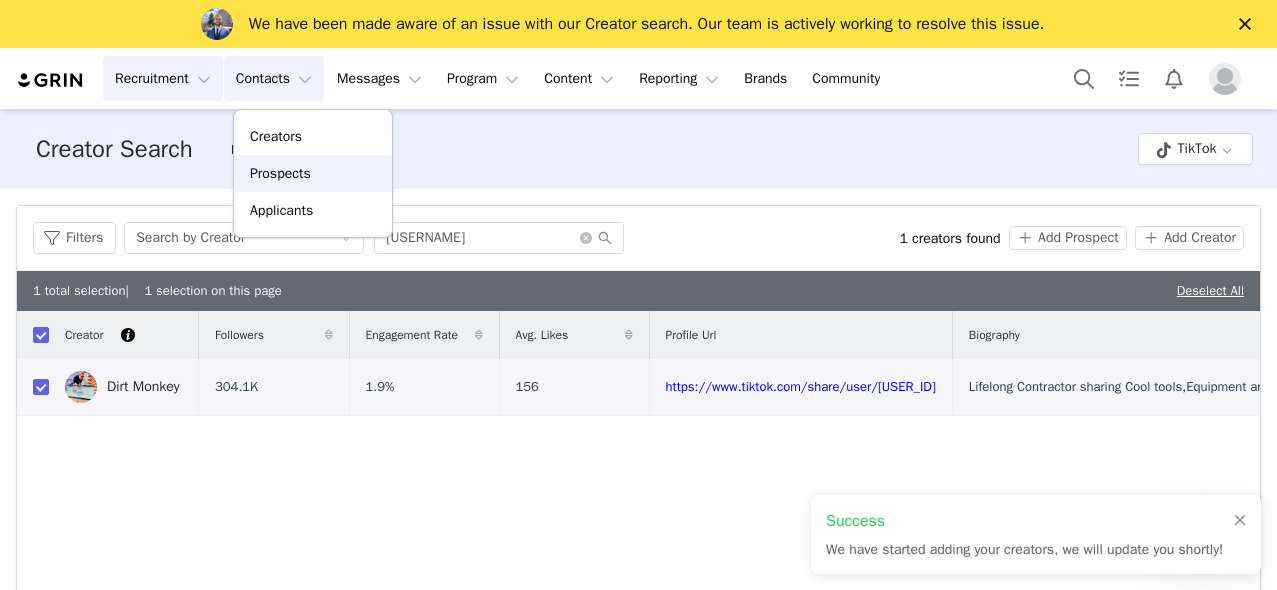 click on "Prospects" at bounding box center (280, 173) 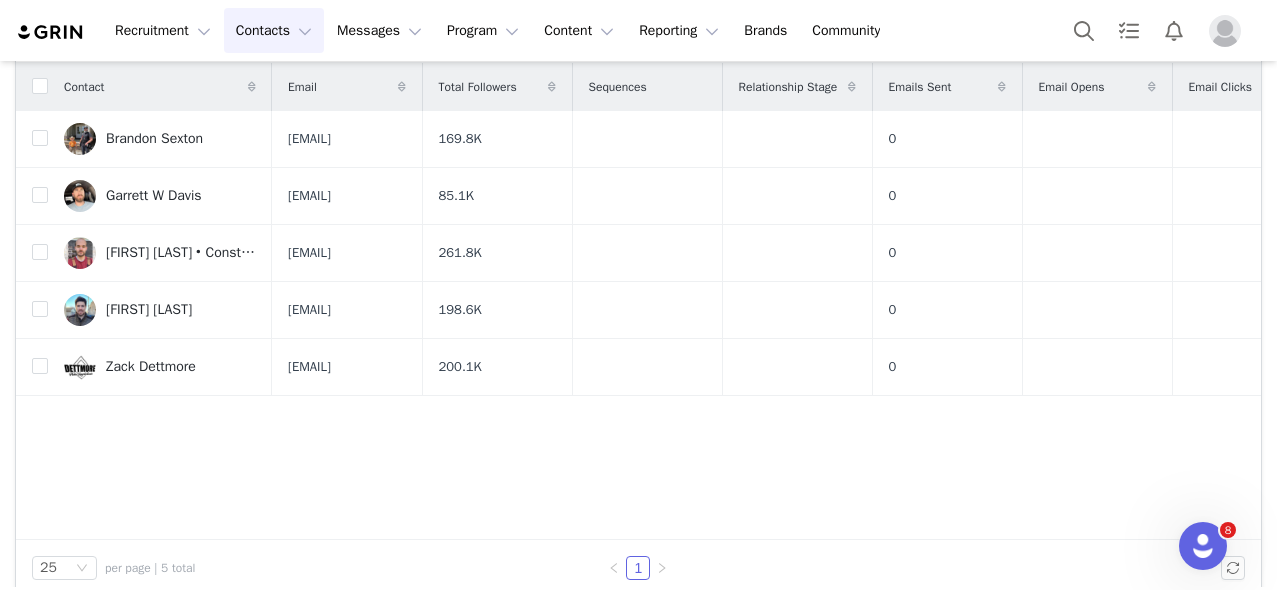 scroll, scrollTop: 301, scrollLeft: 0, axis: vertical 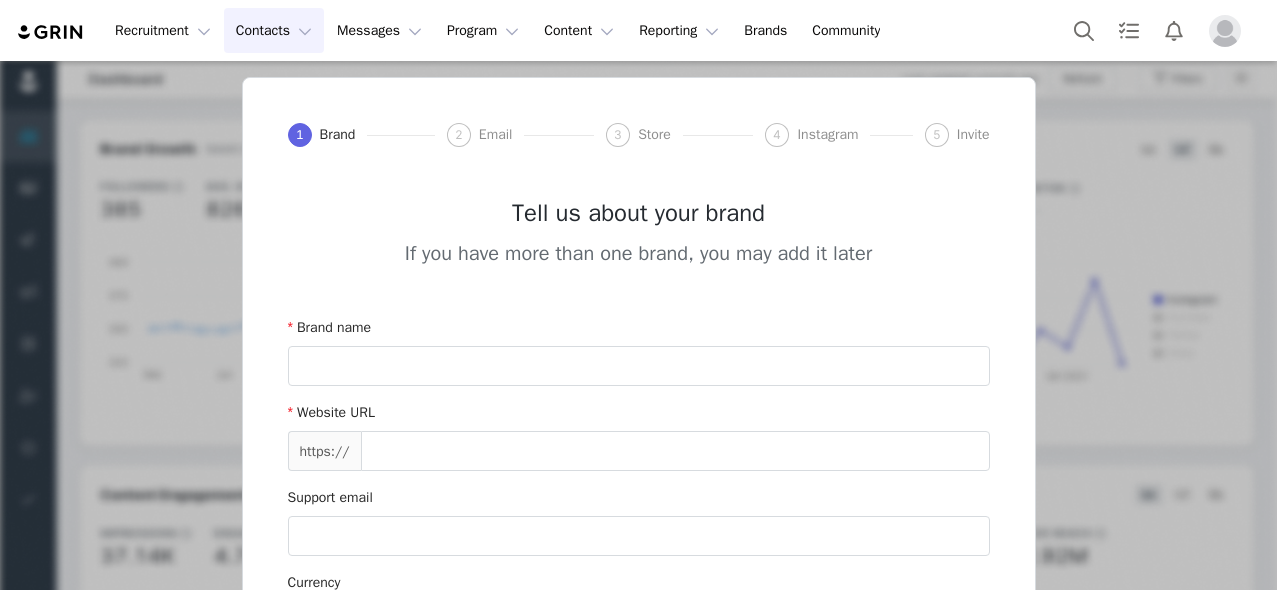 type on "Big Tex Trailers (Joybyte)" 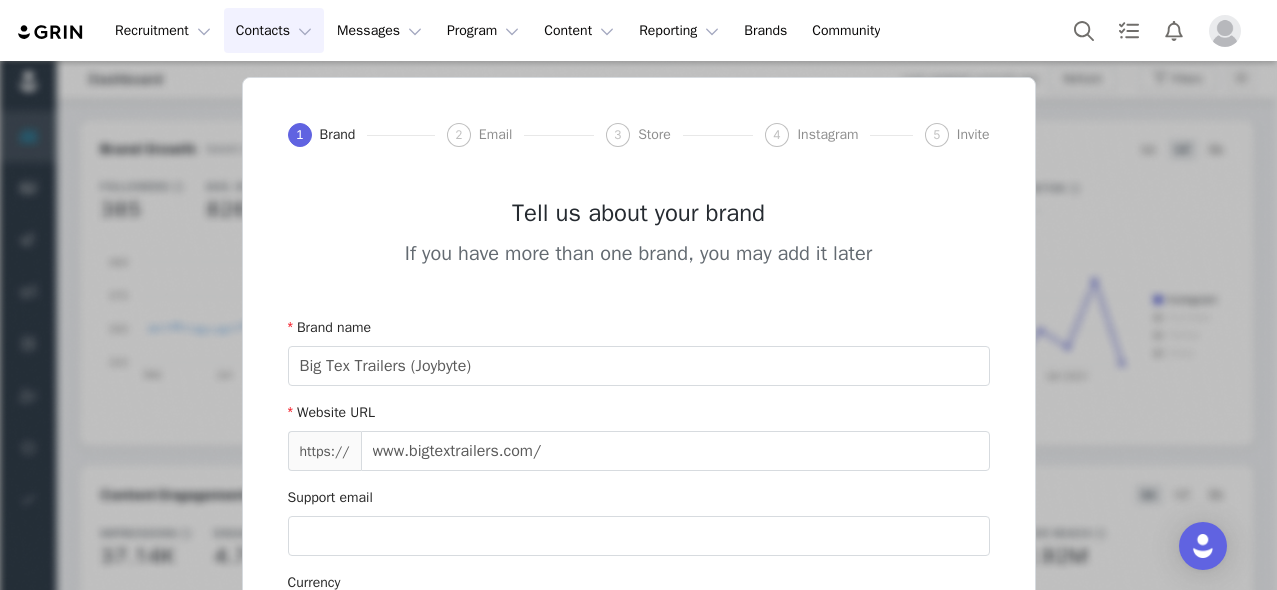 click on "Contacts Contacts" at bounding box center (274, 30) 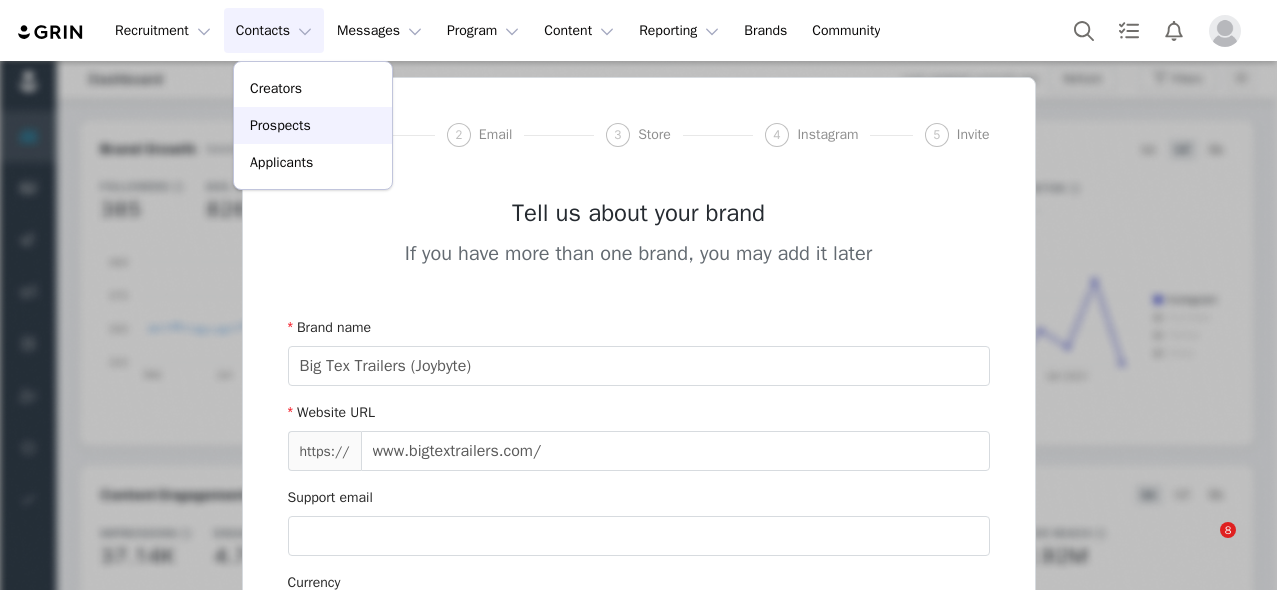 click on "Prospects" at bounding box center (280, 125) 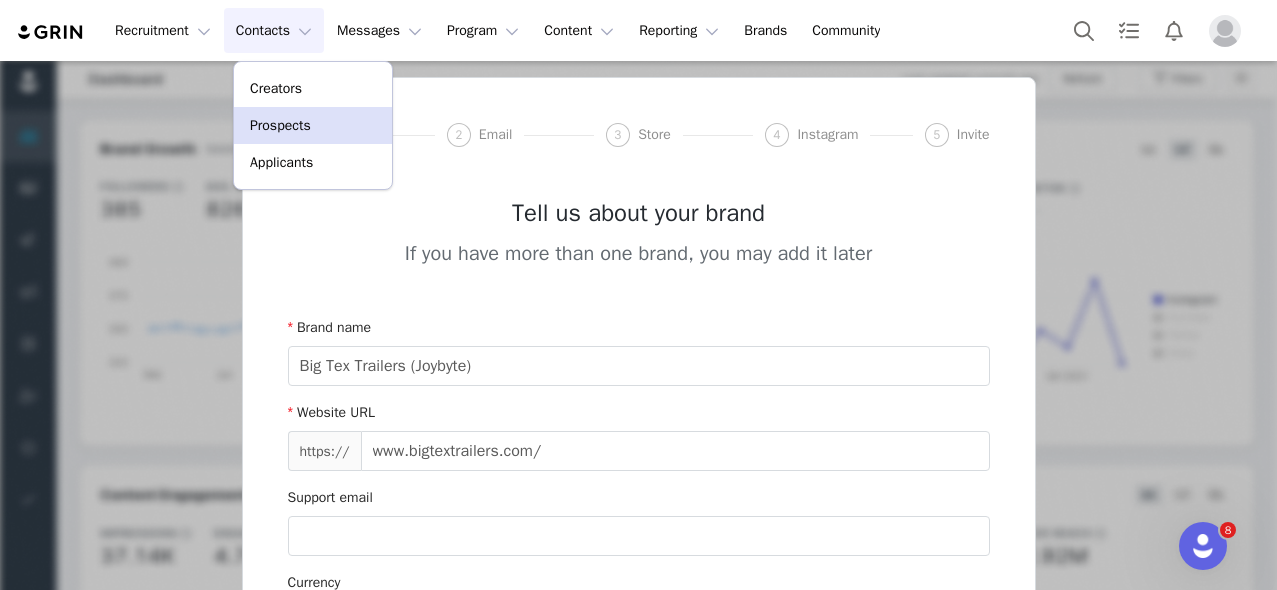 scroll, scrollTop: 0, scrollLeft: 0, axis: both 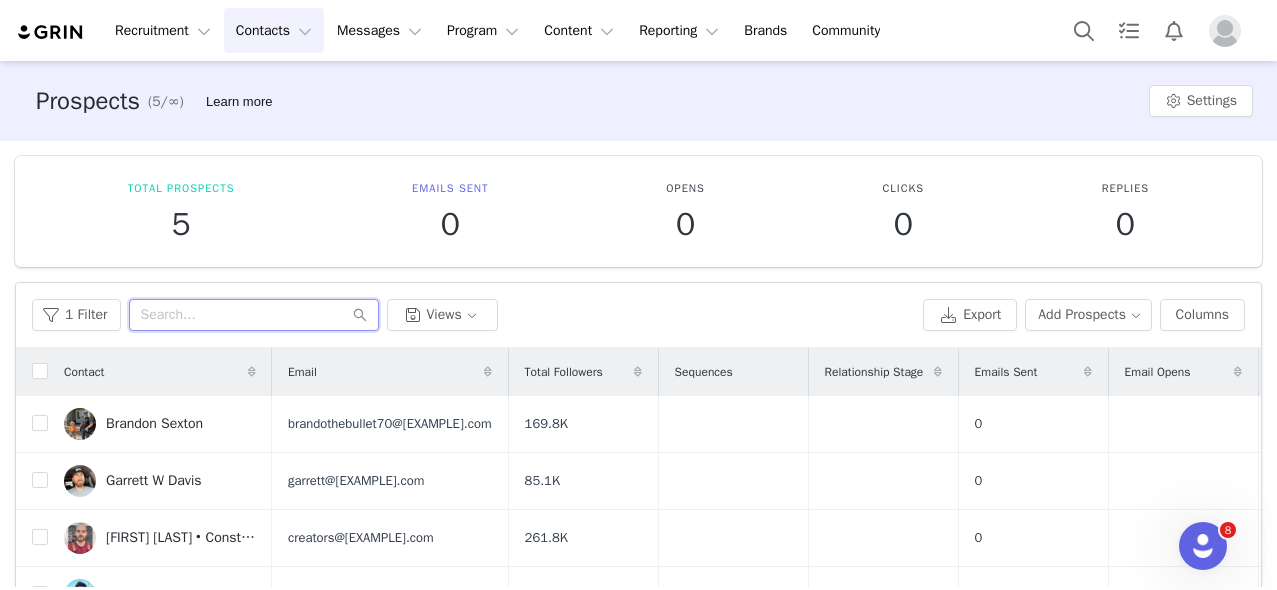 click at bounding box center [254, 315] 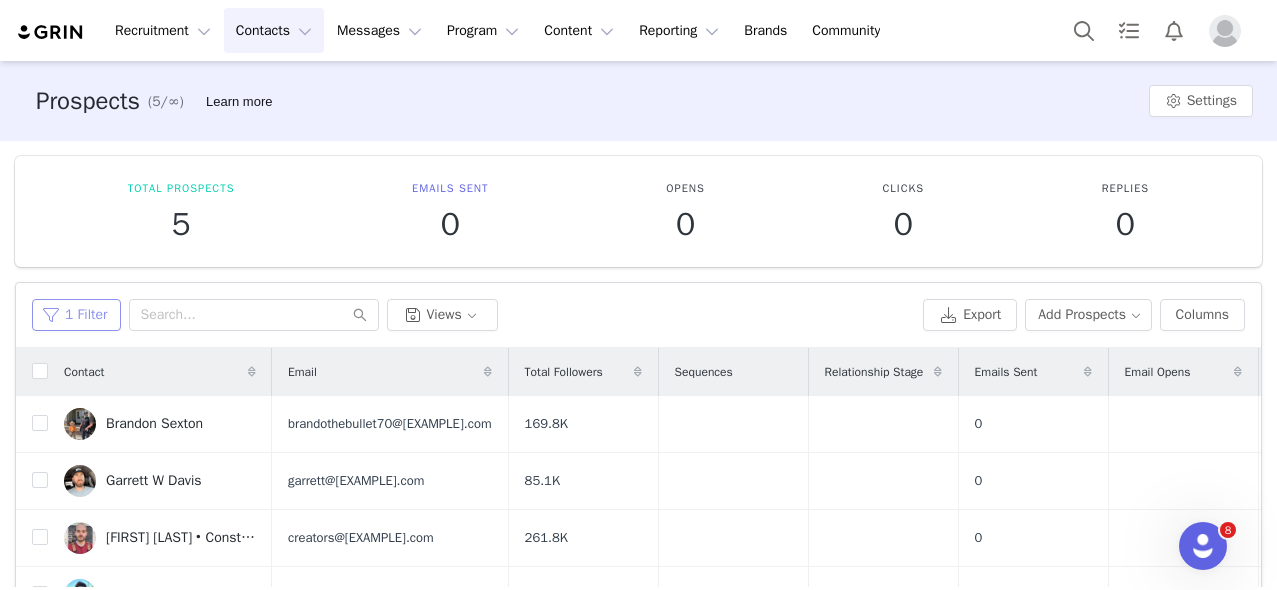 click on "1 Filter" at bounding box center (76, 315) 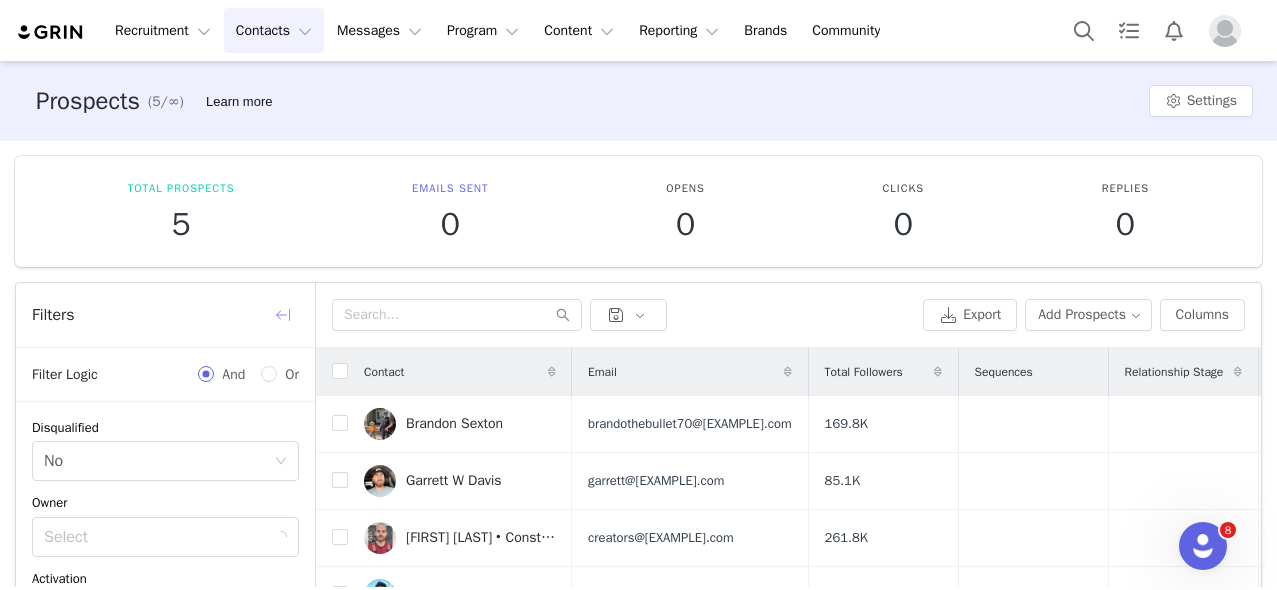click at bounding box center (283, 315) 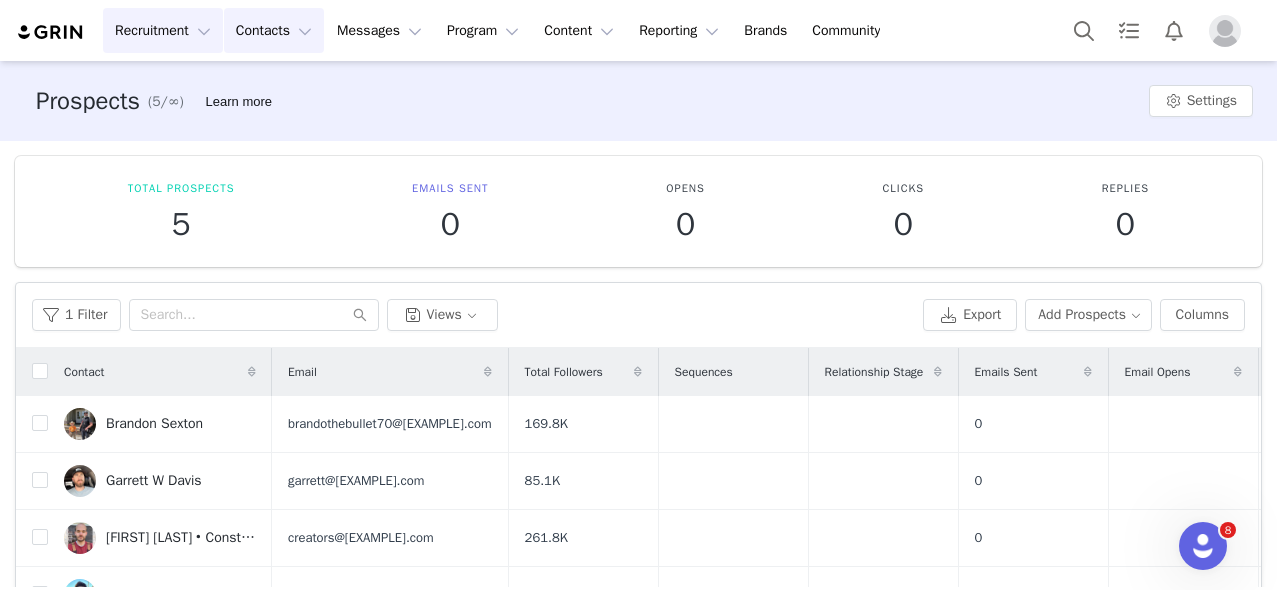 click on "Recruitment Recruitment" at bounding box center [163, 30] 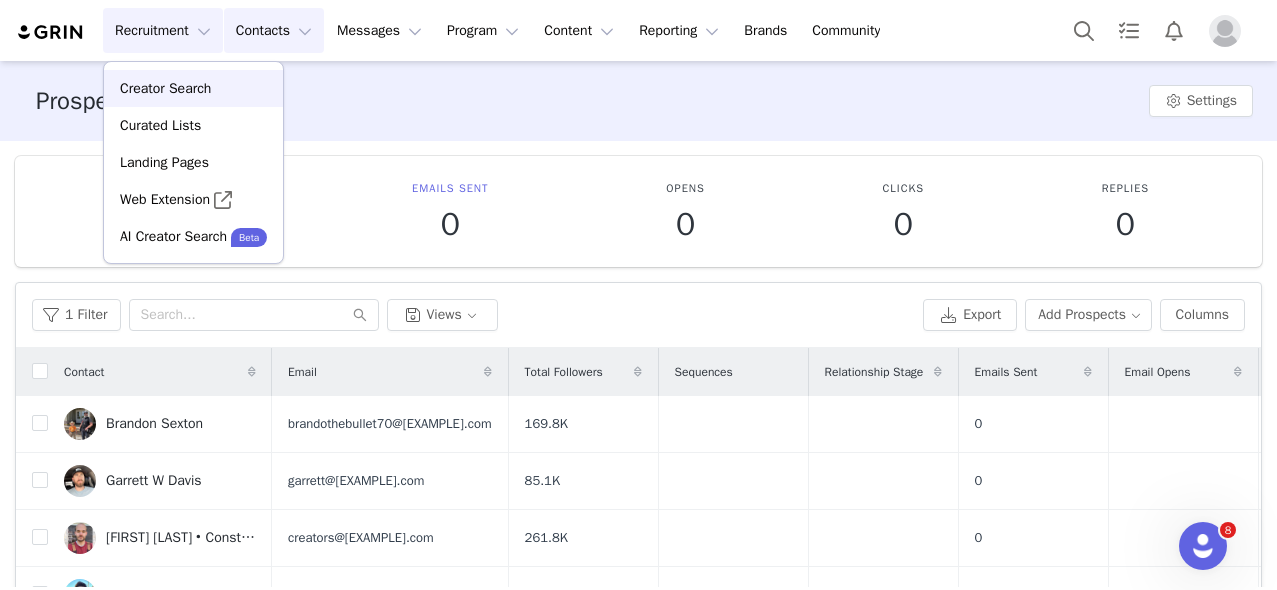click on "Creator Search" at bounding box center (165, 88) 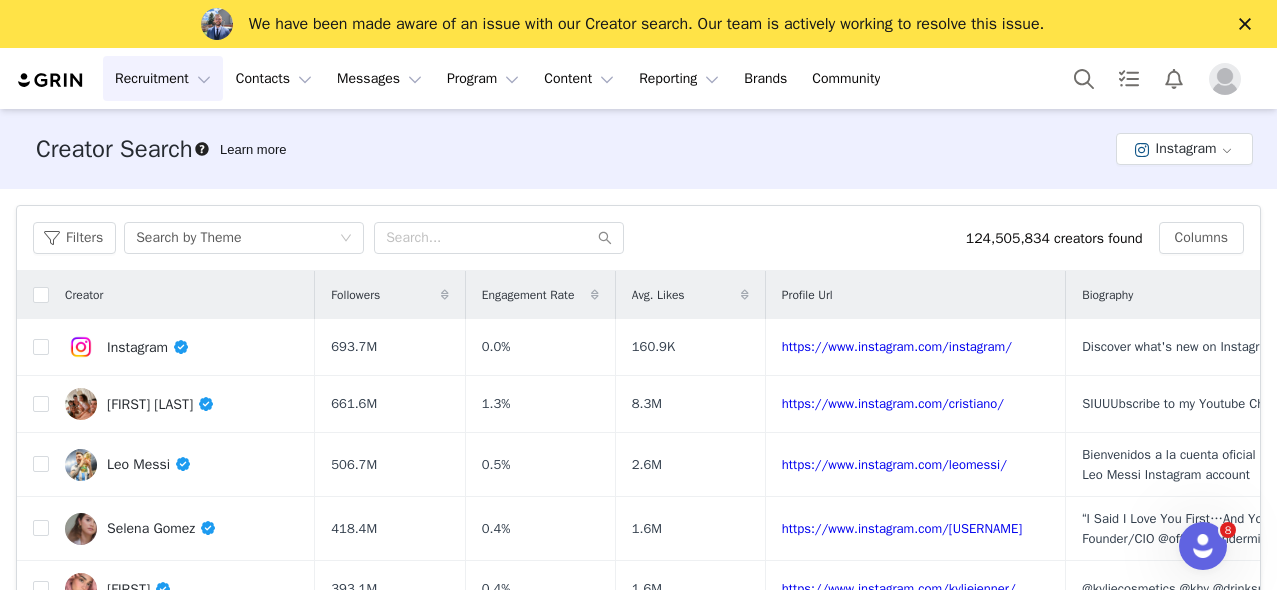 scroll, scrollTop: 0, scrollLeft: 0, axis: both 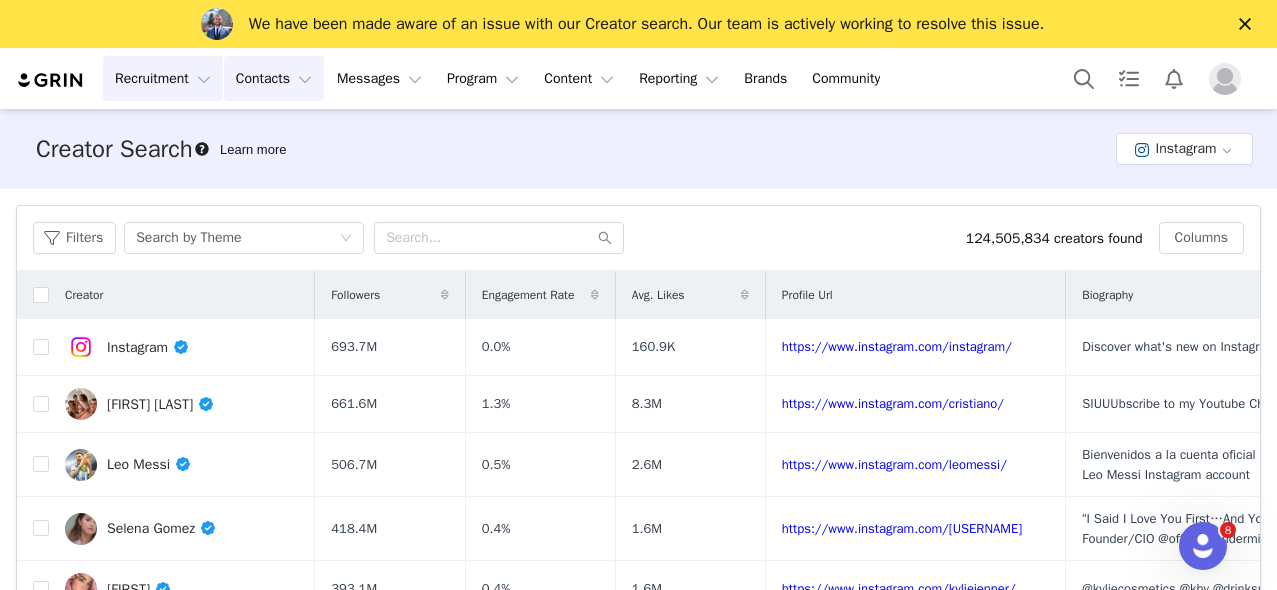 click on "Contacts Contacts" at bounding box center [274, 78] 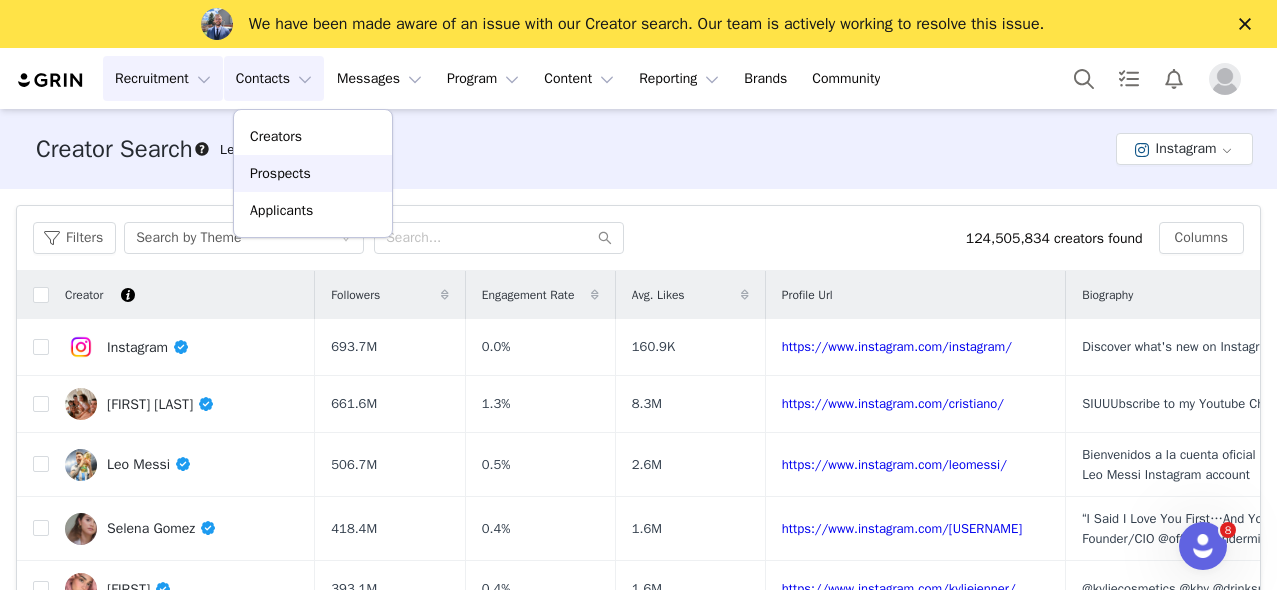 click on "Prospects" at bounding box center (280, 173) 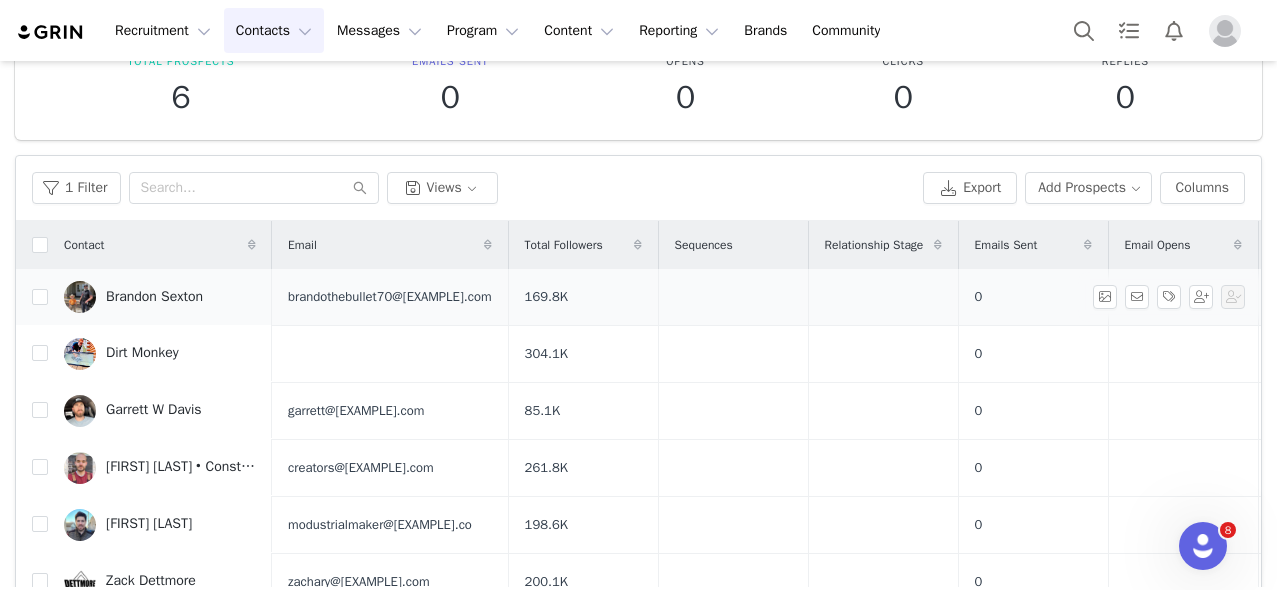 scroll, scrollTop: 146, scrollLeft: 0, axis: vertical 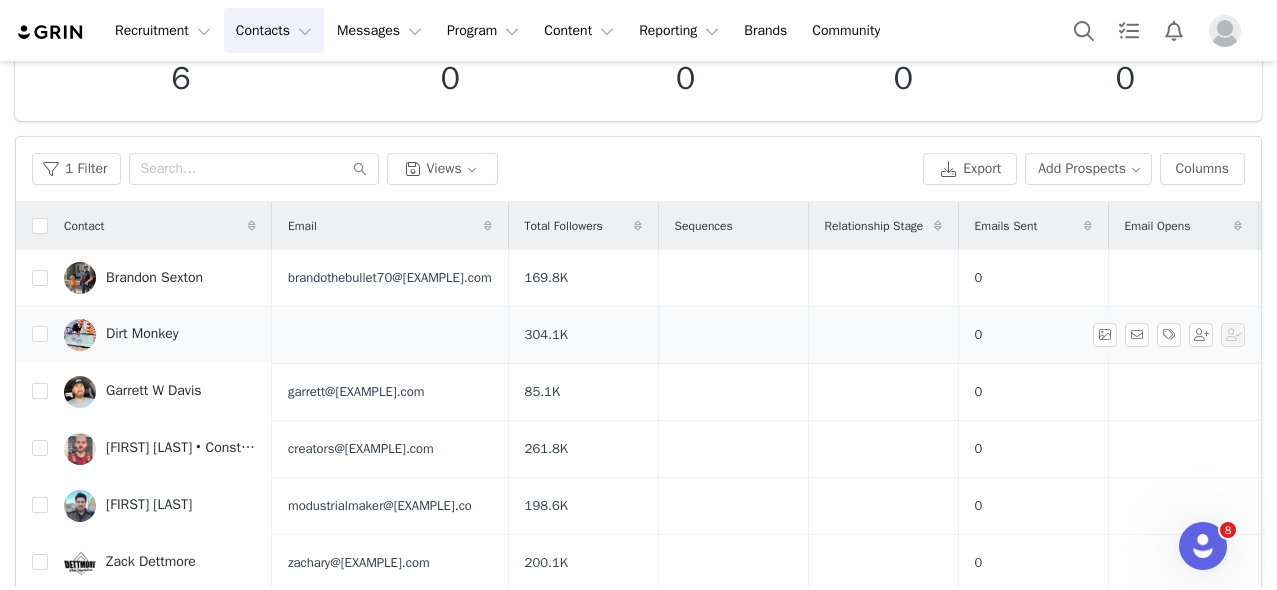 click on "Dirt Monkey" at bounding box center (142, 335) 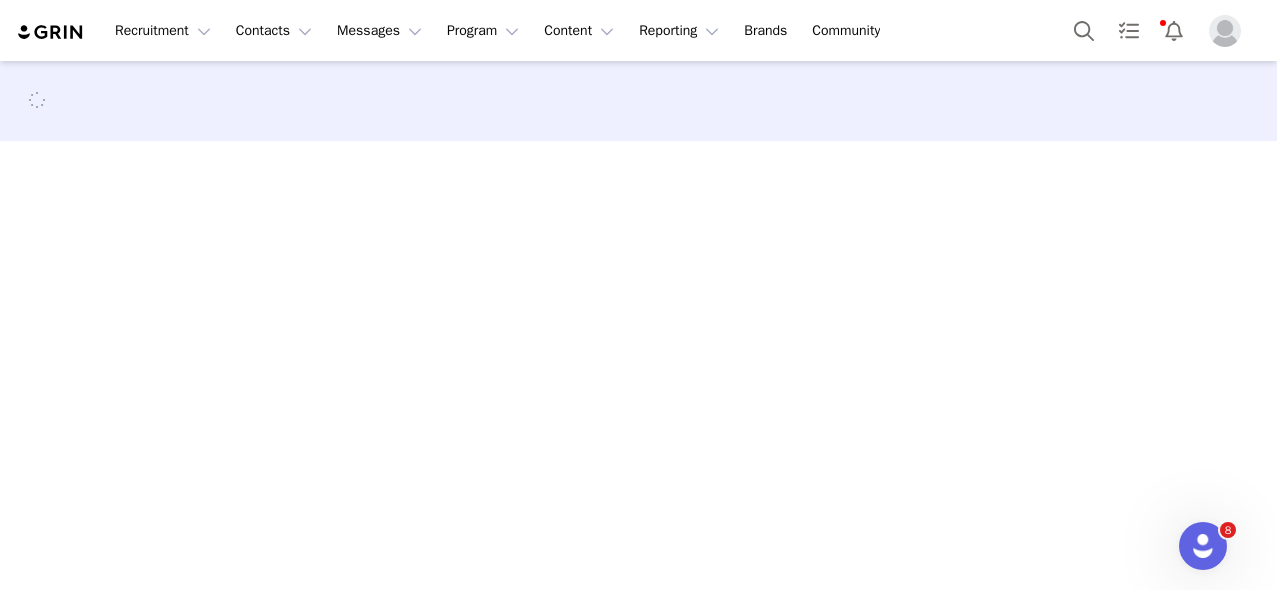 scroll, scrollTop: 0, scrollLeft: 0, axis: both 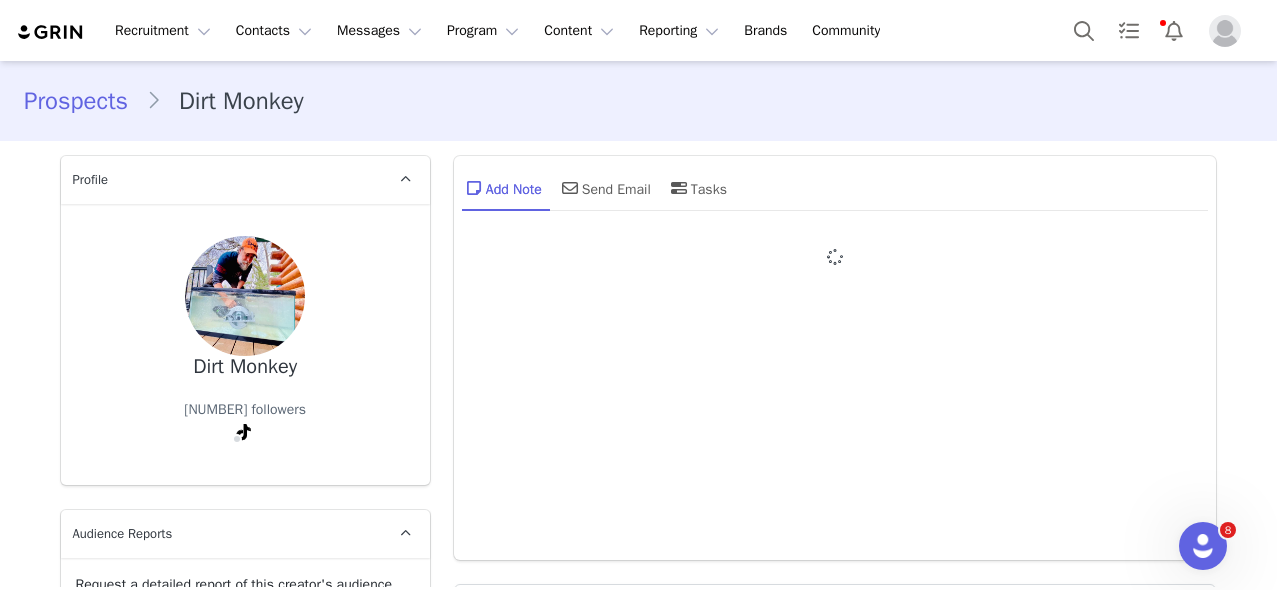 type on "+1 (United States)" 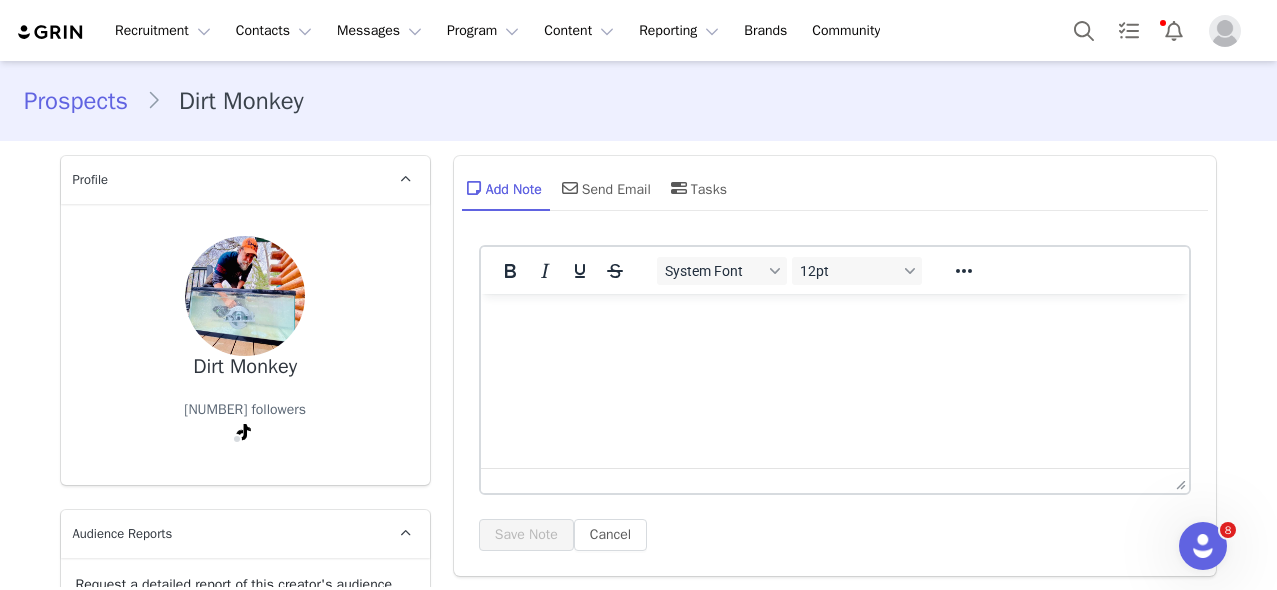 scroll, scrollTop: 0, scrollLeft: 0, axis: both 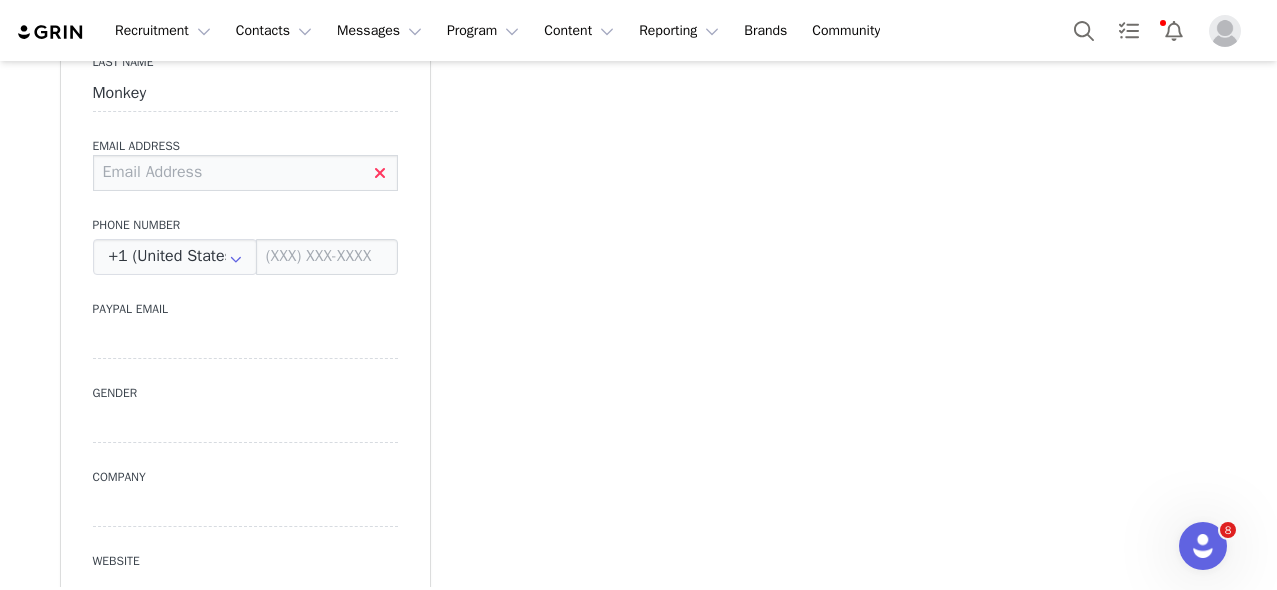 click at bounding box center [245, 173] 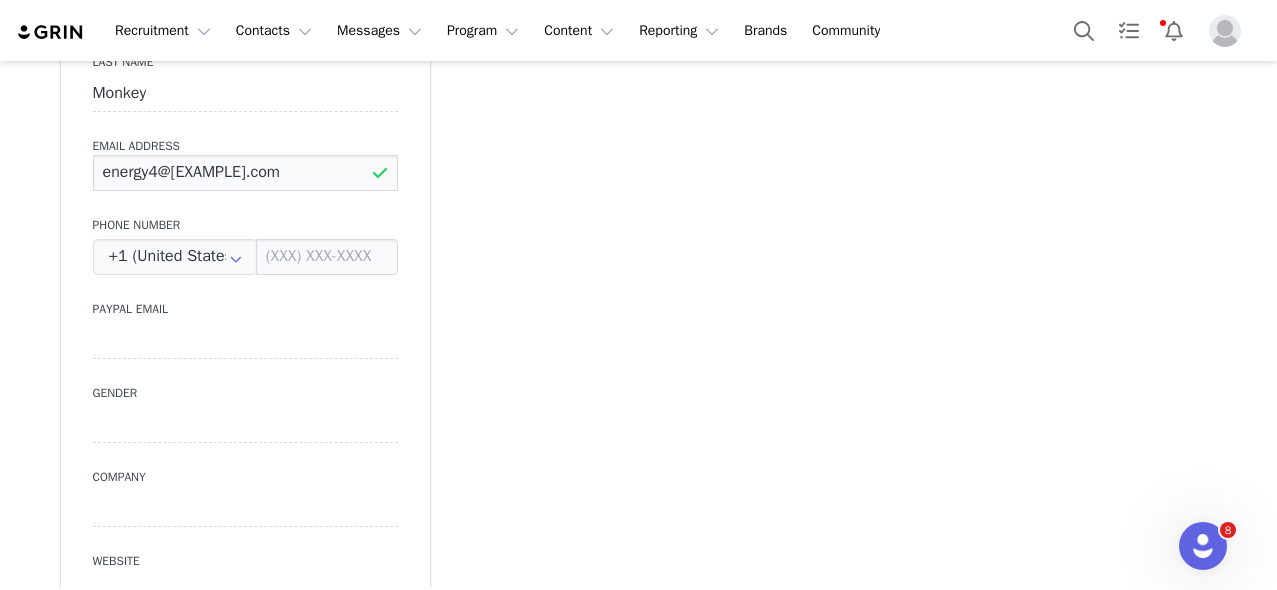 type on "energy4@[EXAMPLE].com" 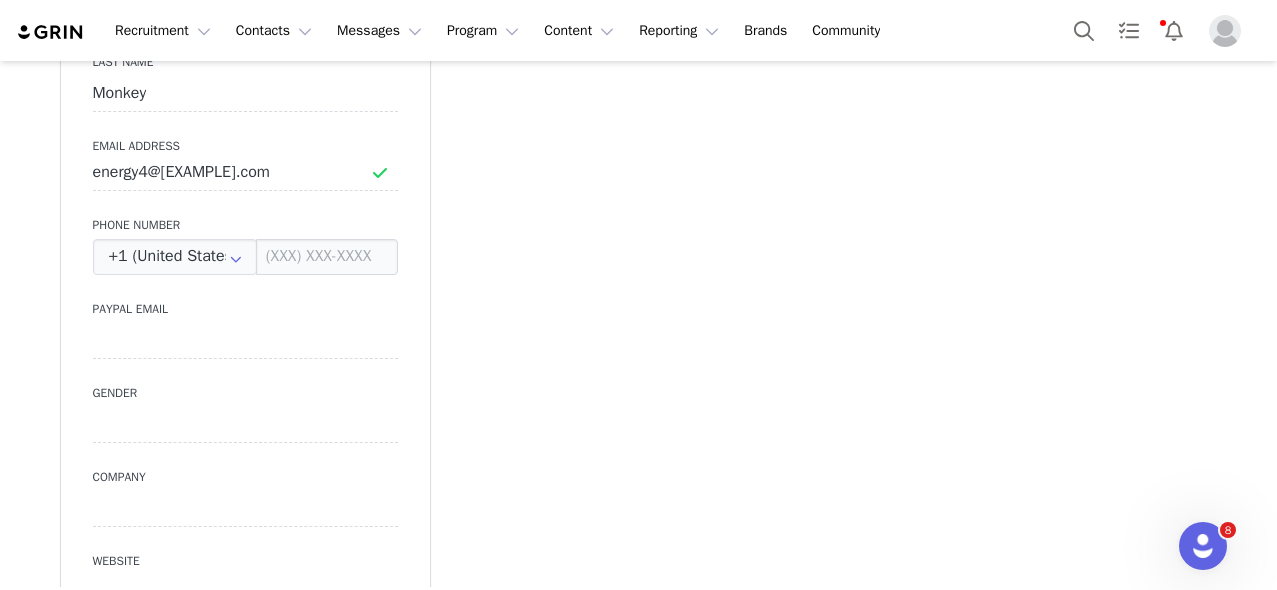 click on "Add Note   Send Email   Tasks  System Font 12pt To open the popup, press Shift+Enter To open the popup, press Shift+Enter To open the popup, press Shift+Enter To open the popup, press Shift+Enter Save Note Cancel Recent Activity All Notes Content Emails Actions Updates Contact Sync ⁨ TikTok ⁩ was updated by ⁨ [FIRST] [LAST] ⁩. [MONTH] [DAY], [YEAR], [TIME] Contact was created by ⁨ [FIRST] [LAST] ⁩ [MONTH] [DAY], [YEAR], [TIME] Show more" at bounding box center [835, 373] 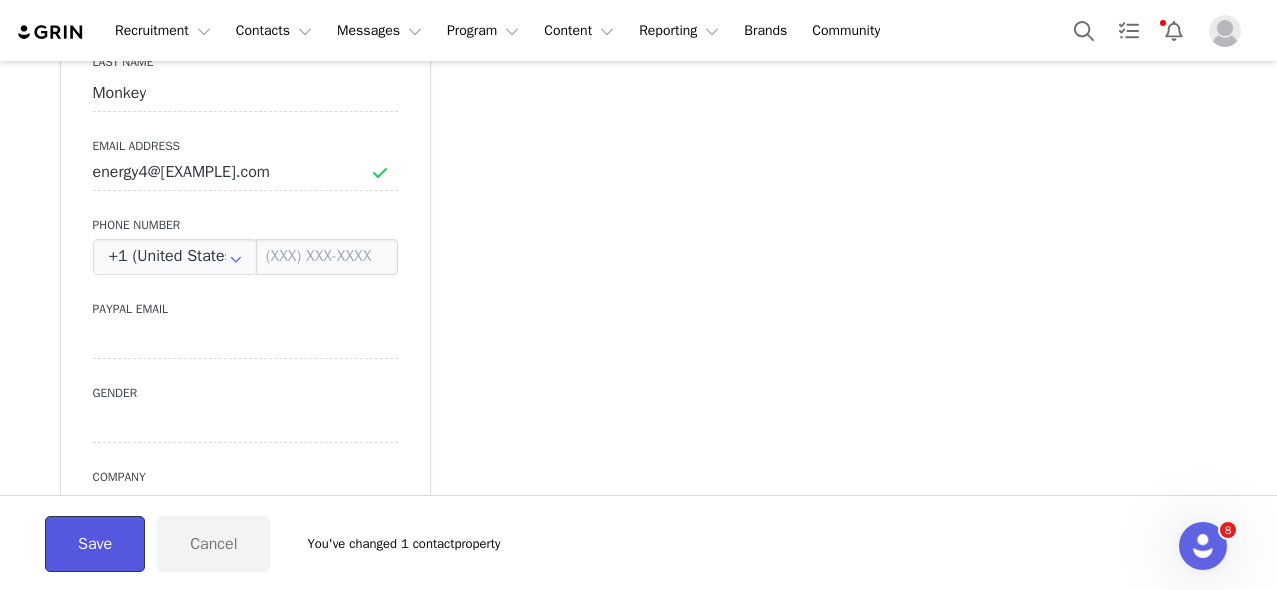 click on "Save" at bounding box center (95, 544) 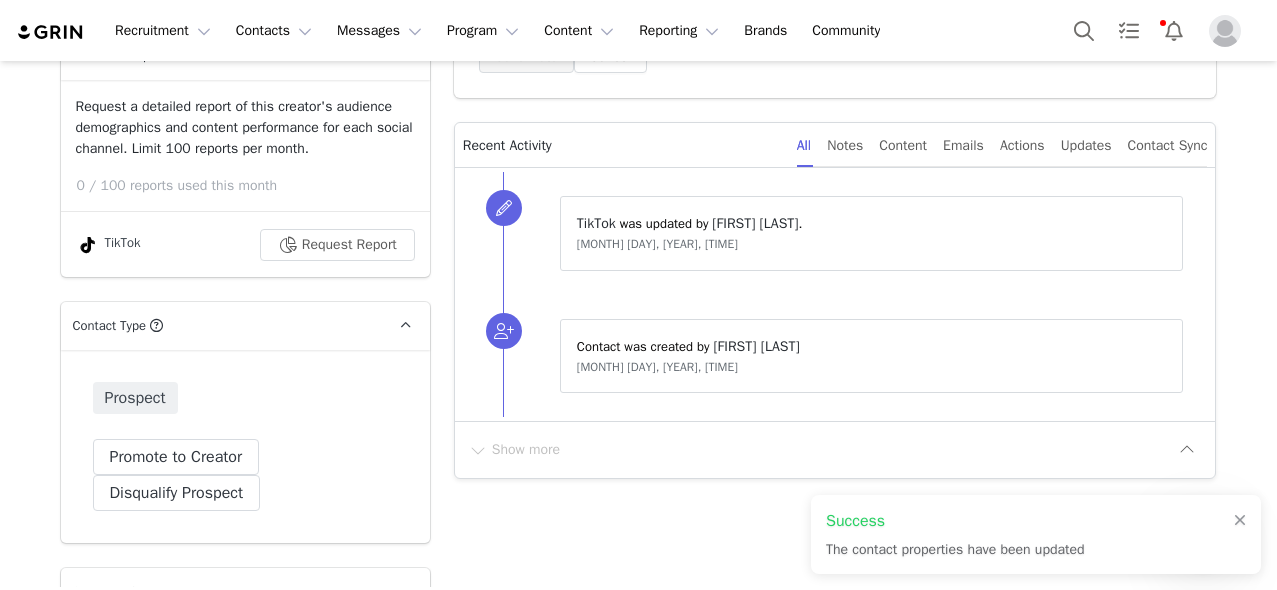 scroll, scrollTop: 0, scrollLeft: 0, axis: both 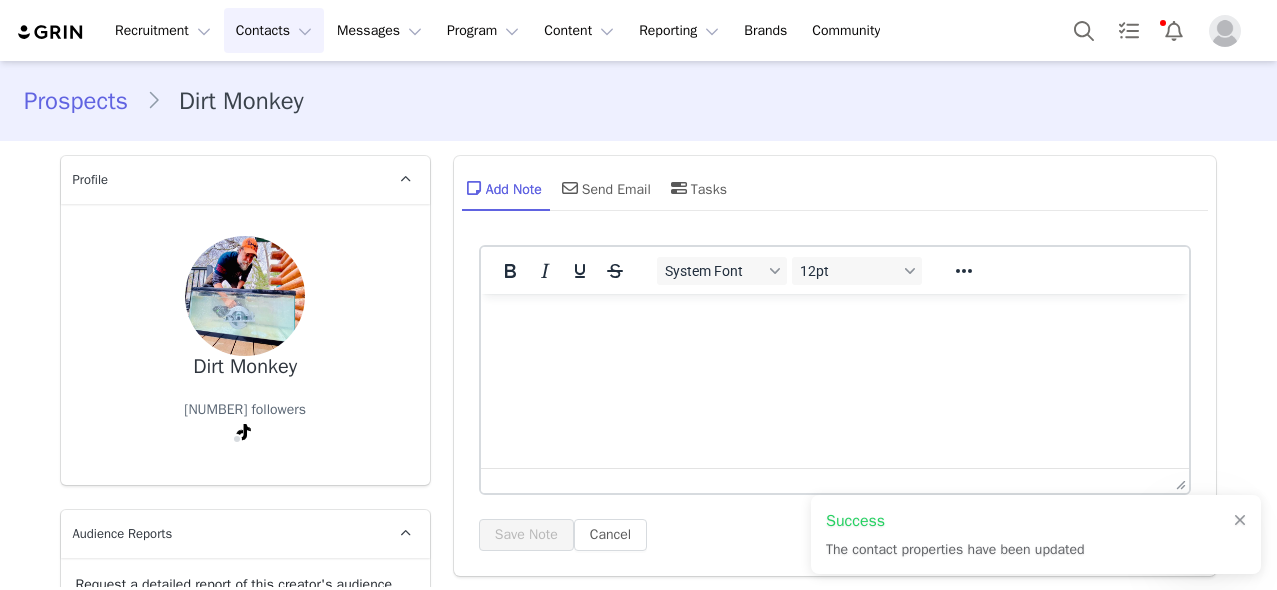 click on "Contacts Contacts" at bounding box center [274, 30] 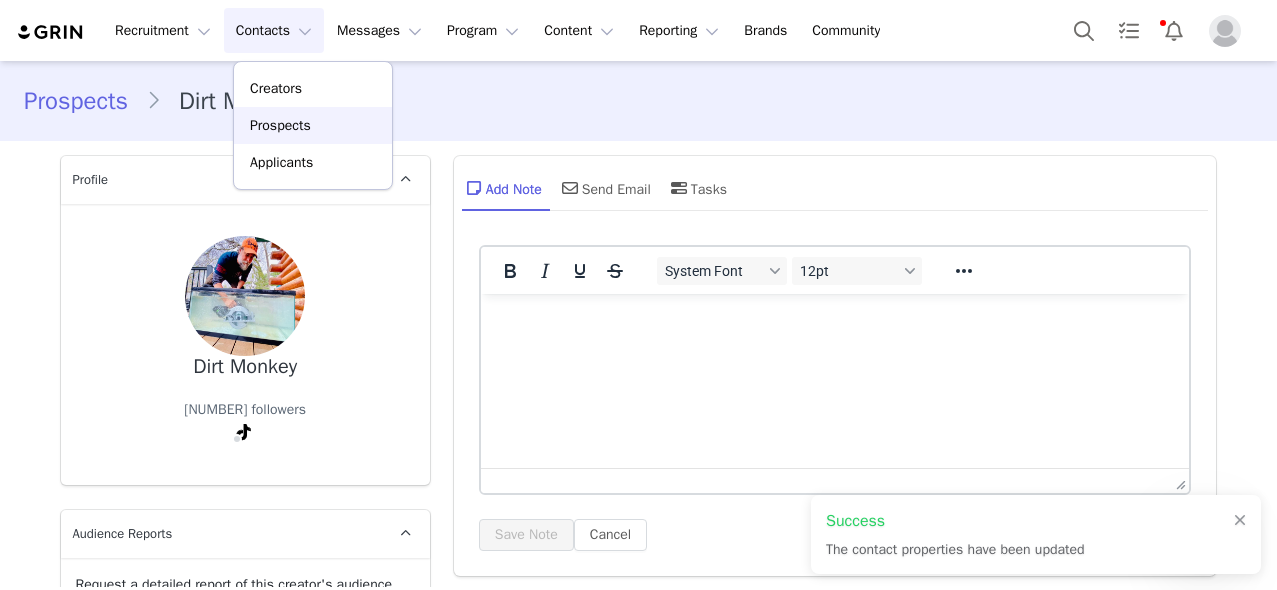 click on "Prospects" at bounding box center (280, 125) 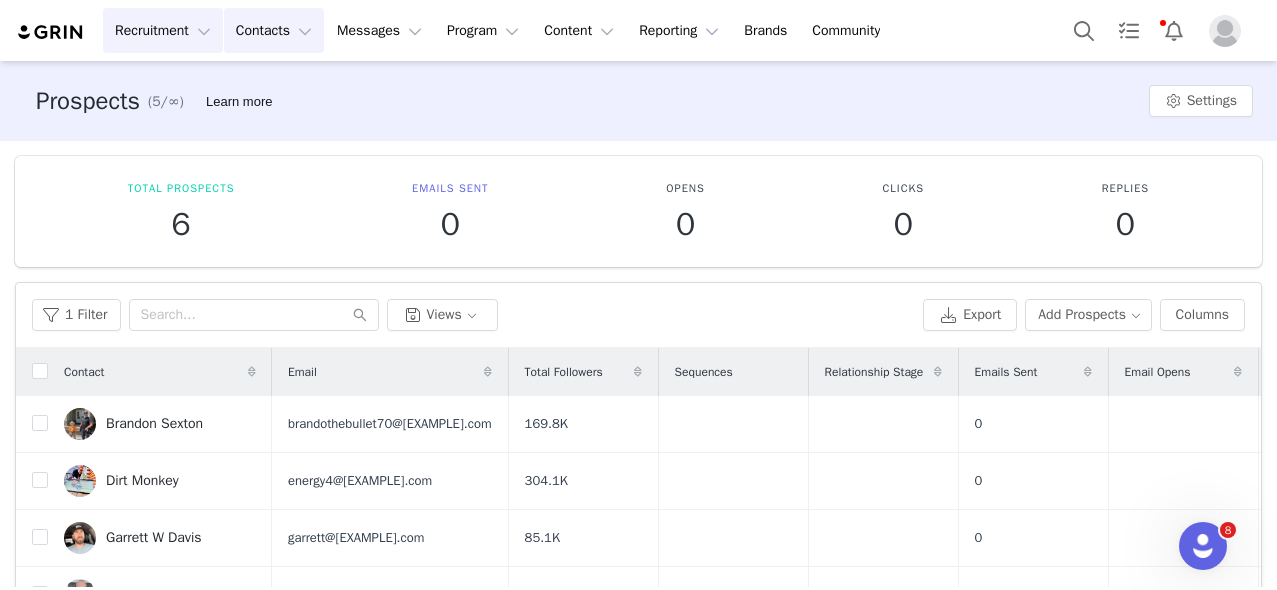 click on "Recruitment Recruitment" at bounding box center [163, 30] 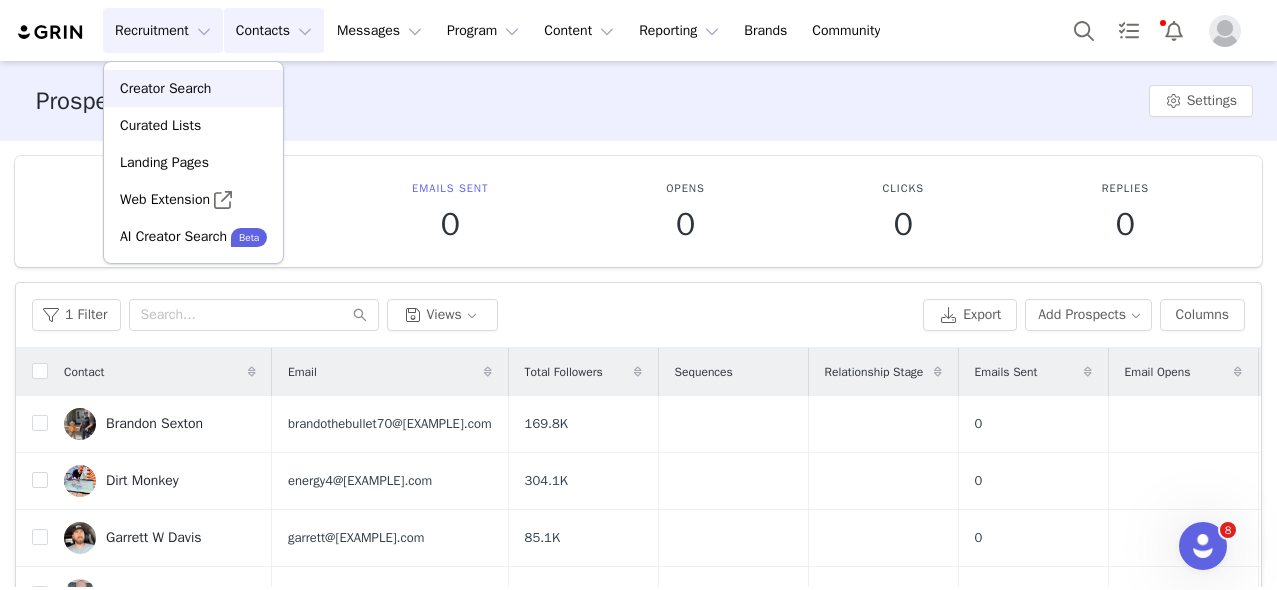 click on "Creator Search" at bounding box center [165, 88] 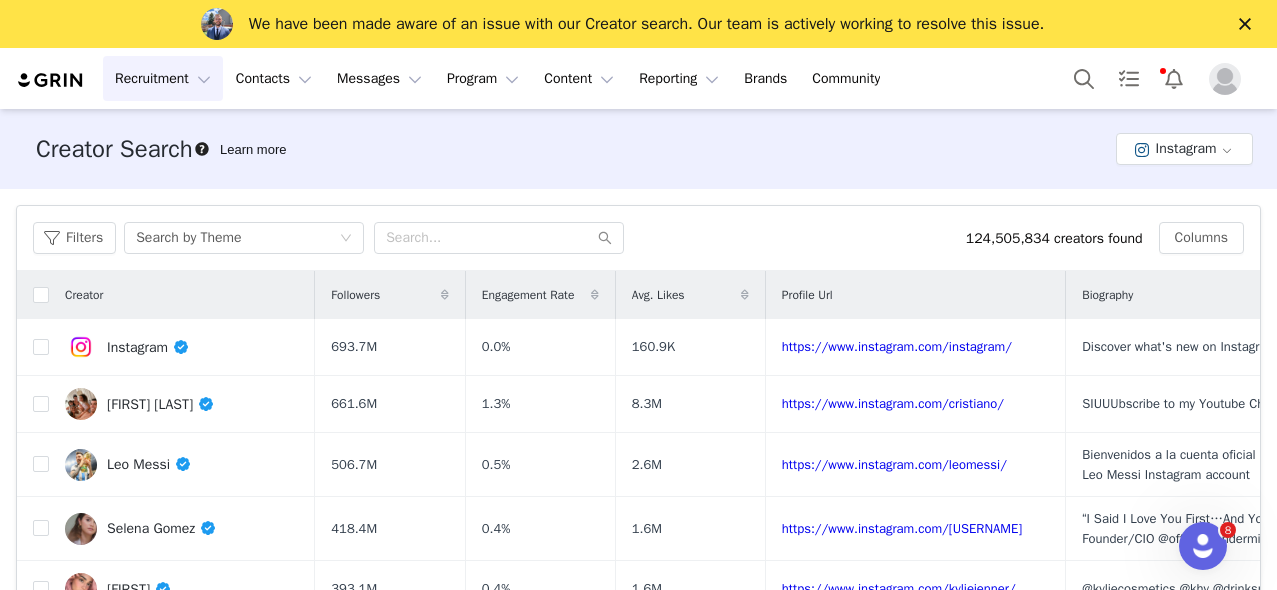 scroll, scrollTop: 0, scrollLeft: 0, axis: both 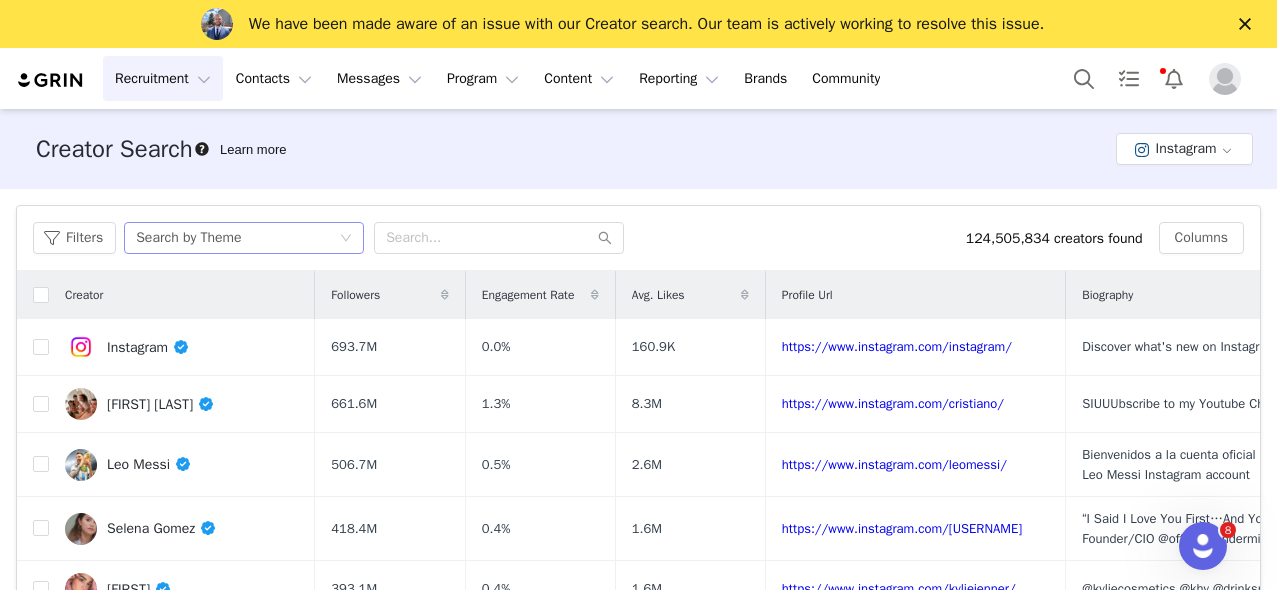 click on "Search by Theme" at bounding box center (237, 238) 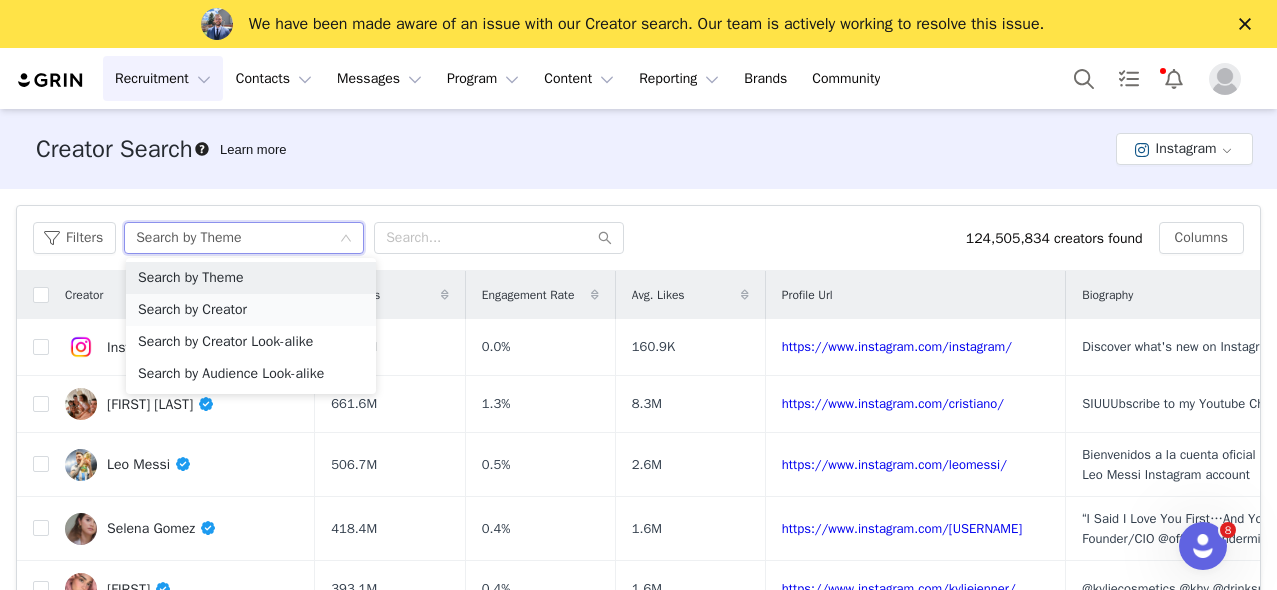 click on "Search by Creator" at bounding box center [251, 310] 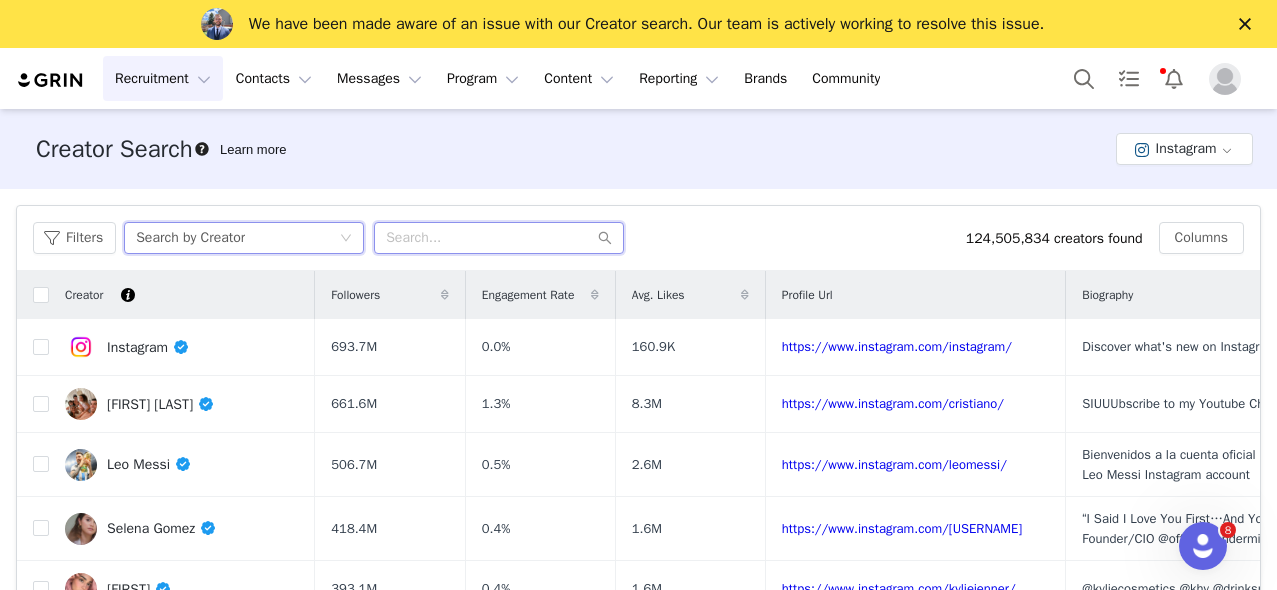 click at bounding box center [499, 238] 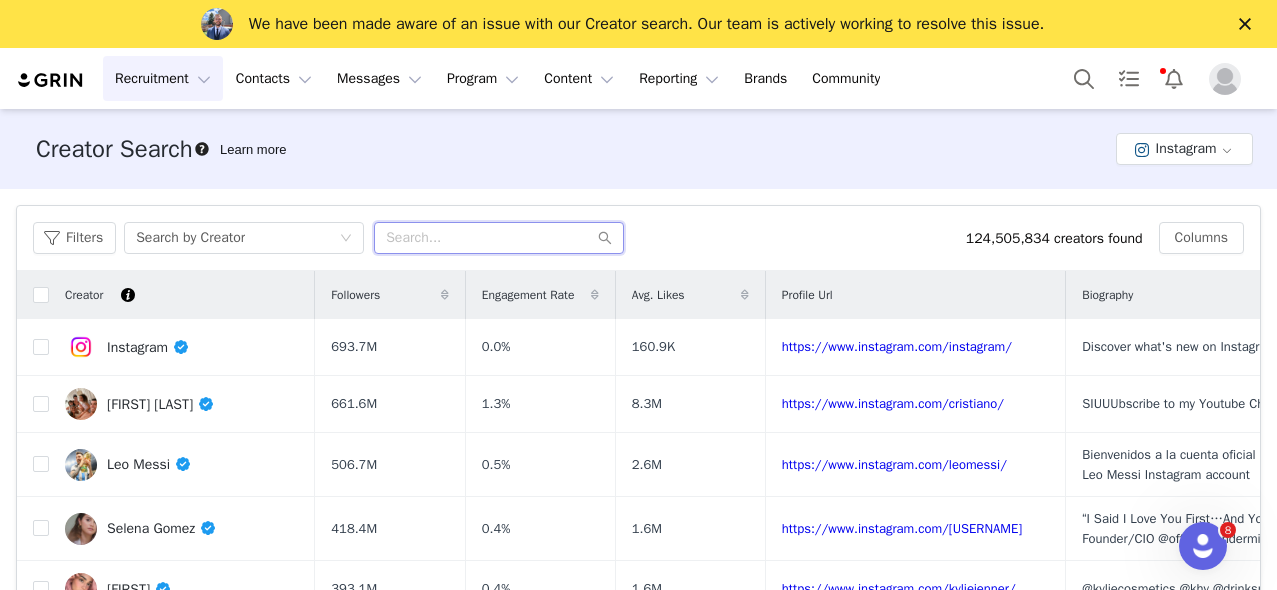 paste on "cattleguy" 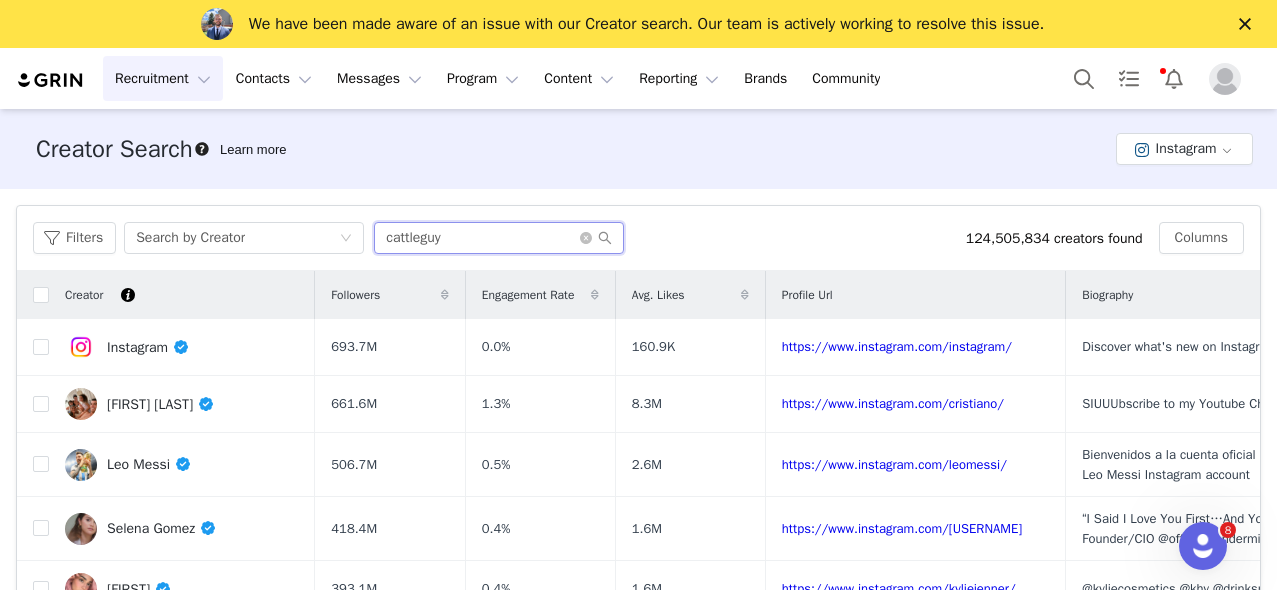 type on "cattleguy" 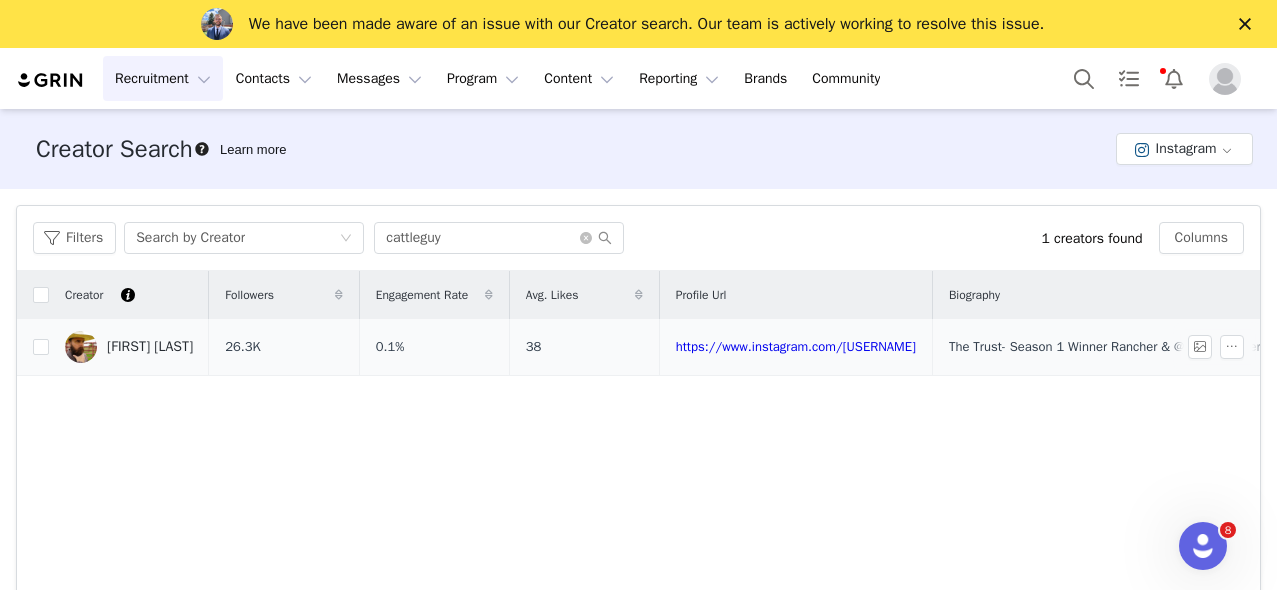 click on "[FIRST] [LAST]" at bounding box center [150, 347] 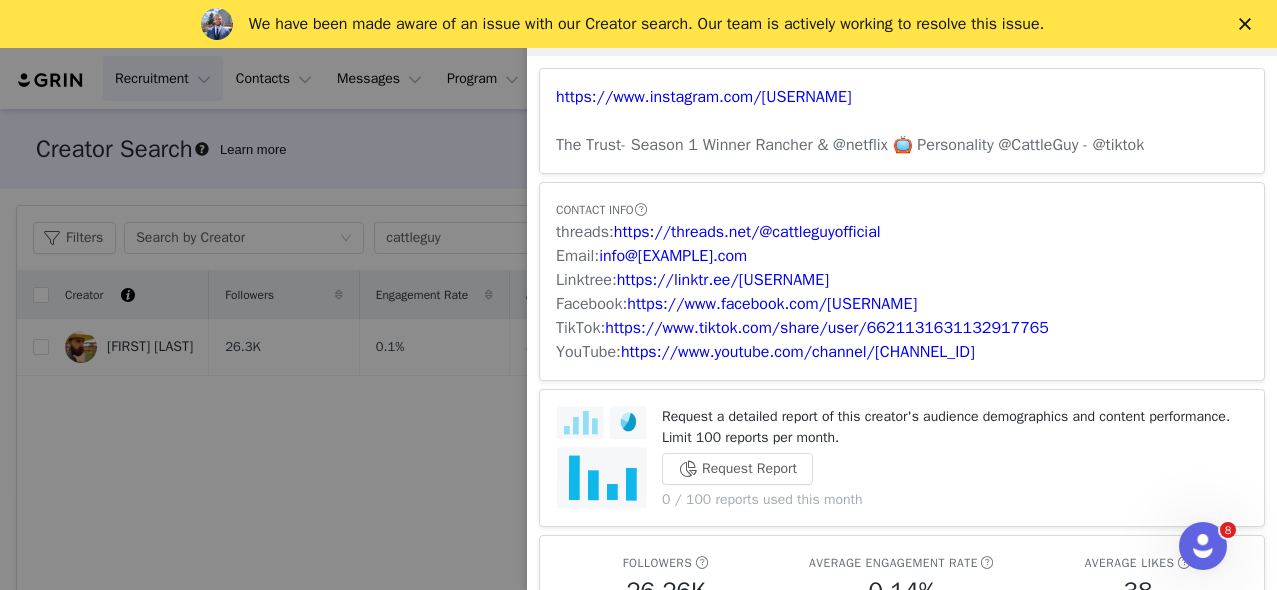 scroll, scrollTop: 114, scrollLeft: 0, axis: vertical 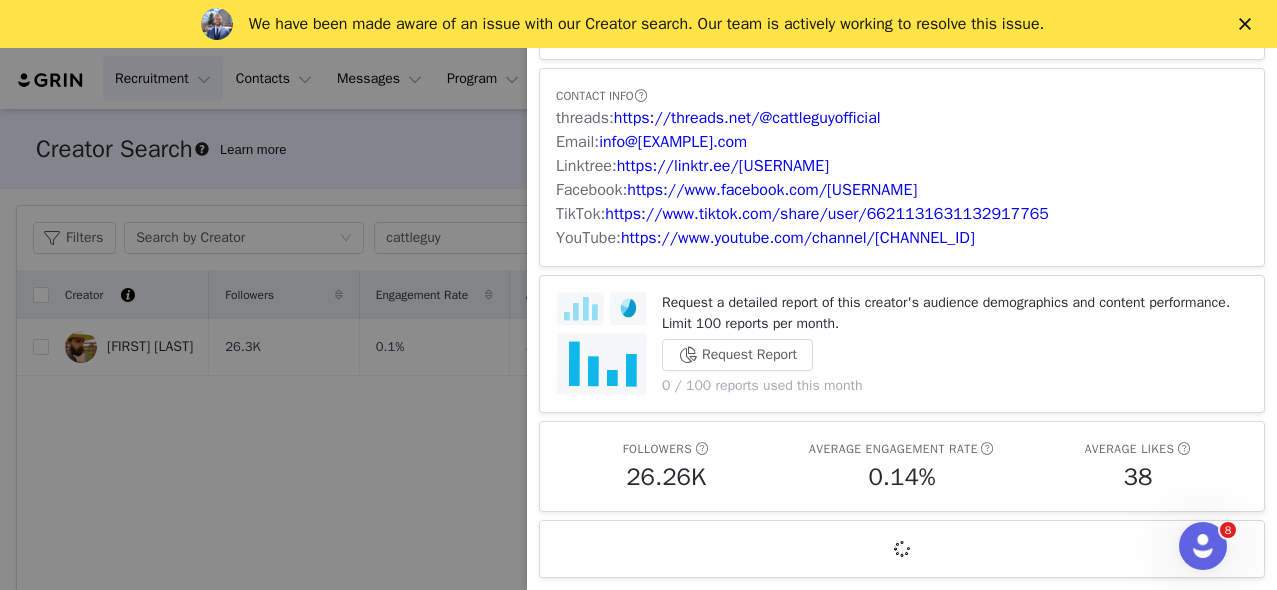 click at bounding box center (638, 295) 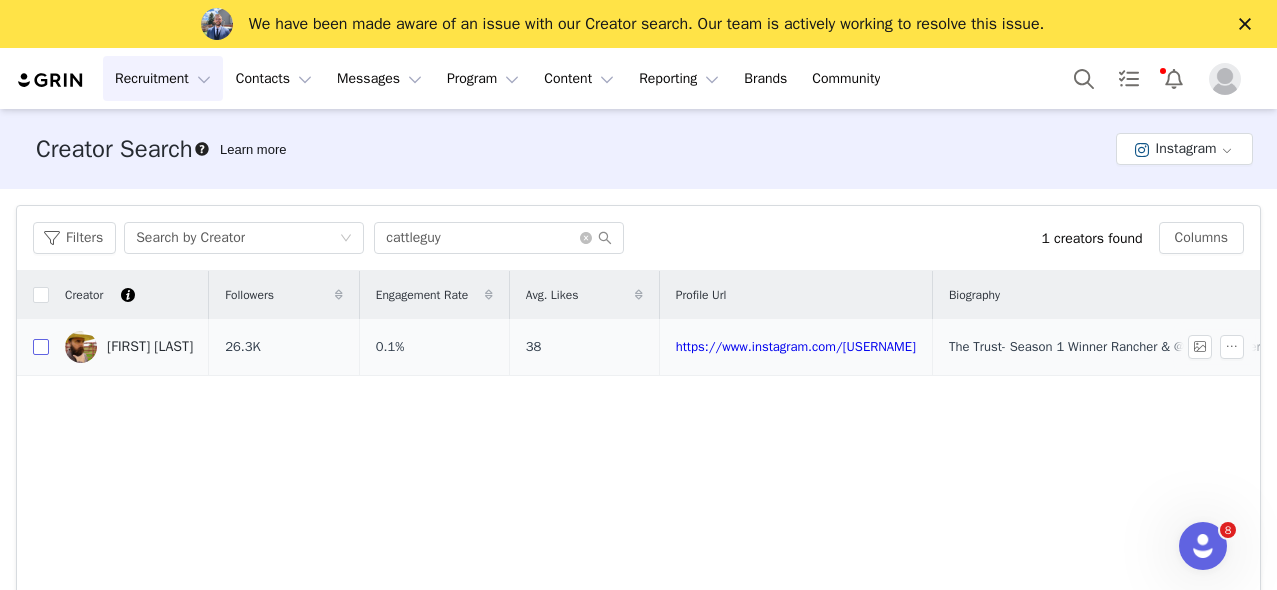 click at bounding box center [41, 347] 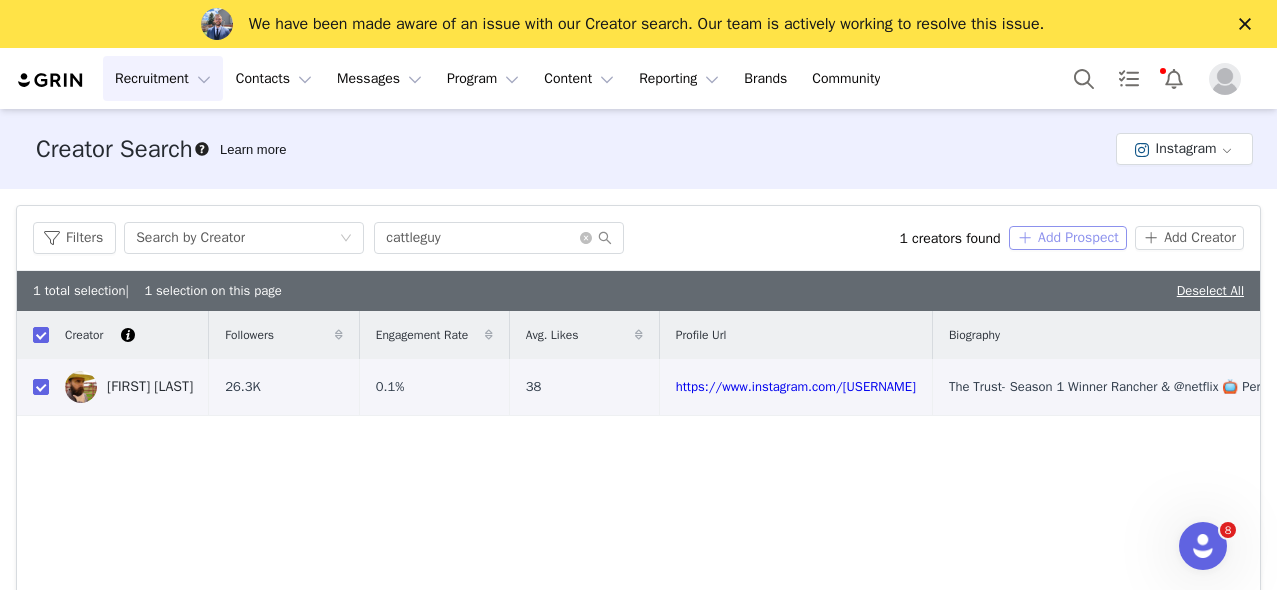 click on "Add Prospect" at bounding box center [1068, 238] 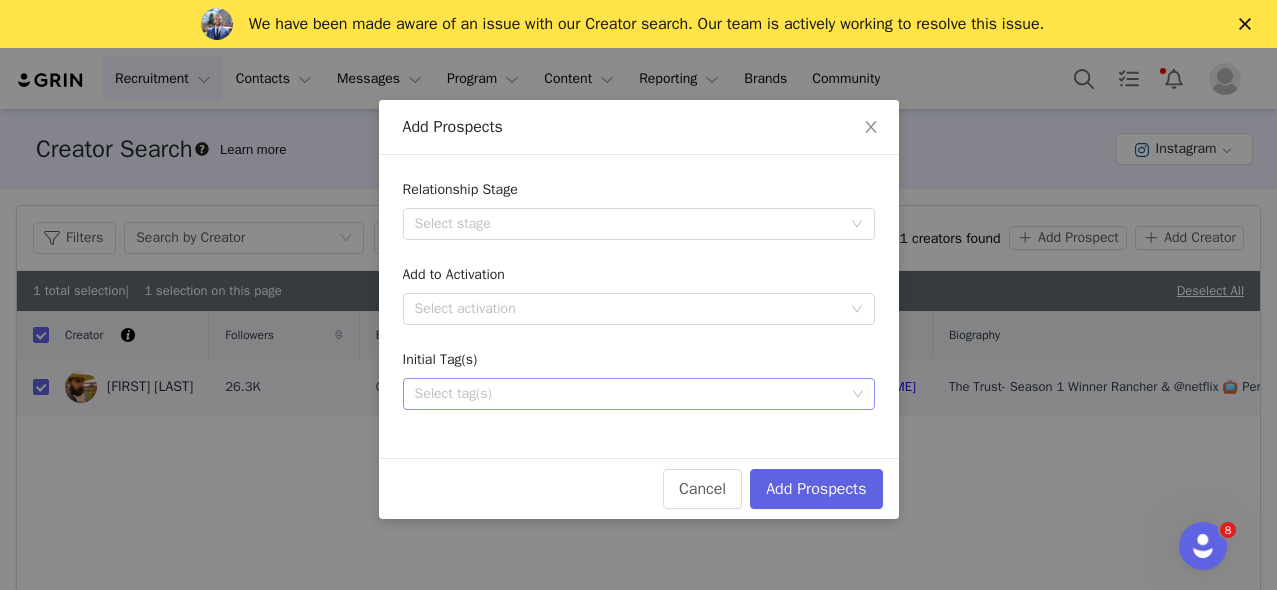 click on "Select tag(s)" at bounding box center (630, 394) 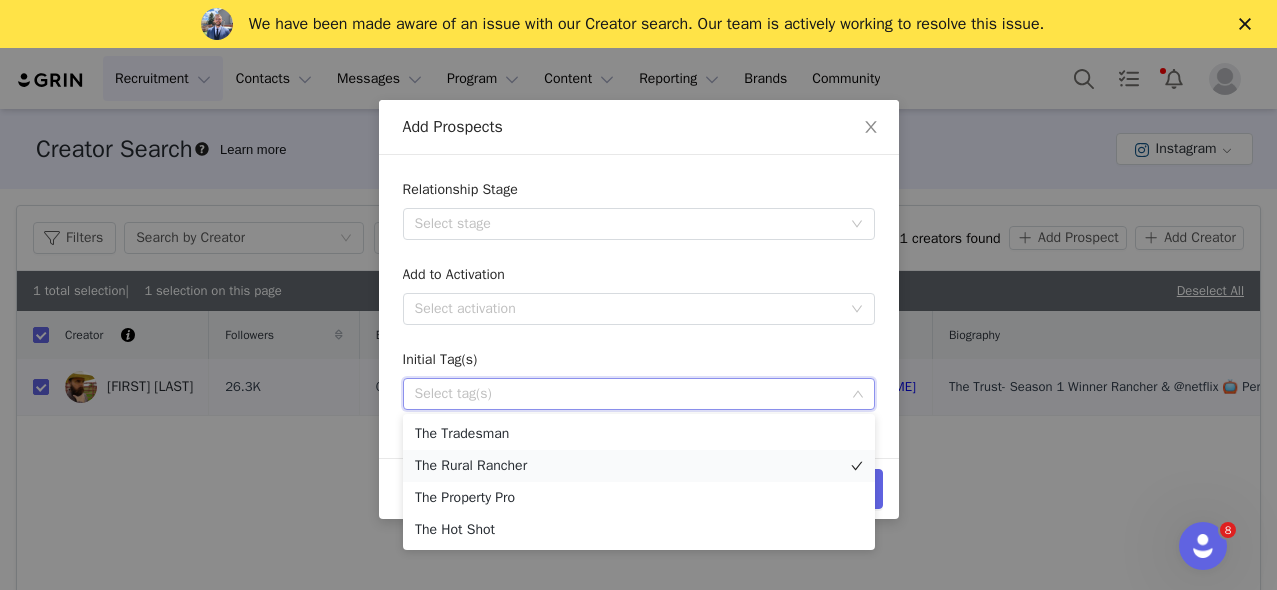 click on "The Rural Rancher" at bounding box center (639, 466) 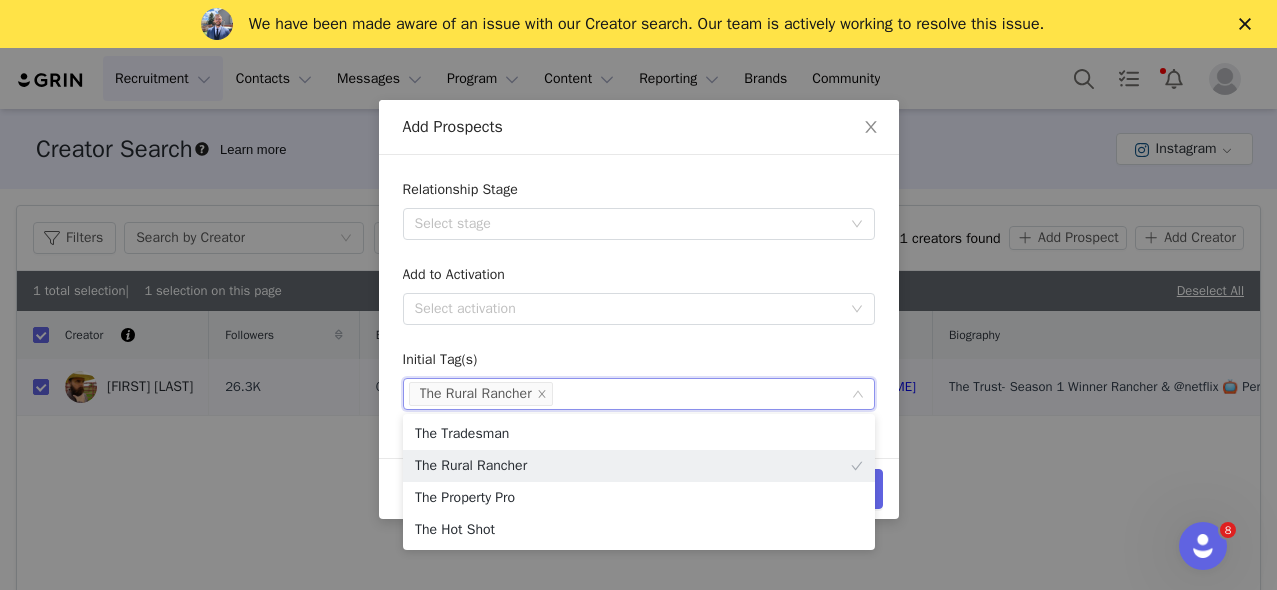 click on "Relationship Stage Select stage   Add to Activation Select activation   Initial Tag(s) Select tag(s)  The Rural Rancher" at bounding box center [639, 294] 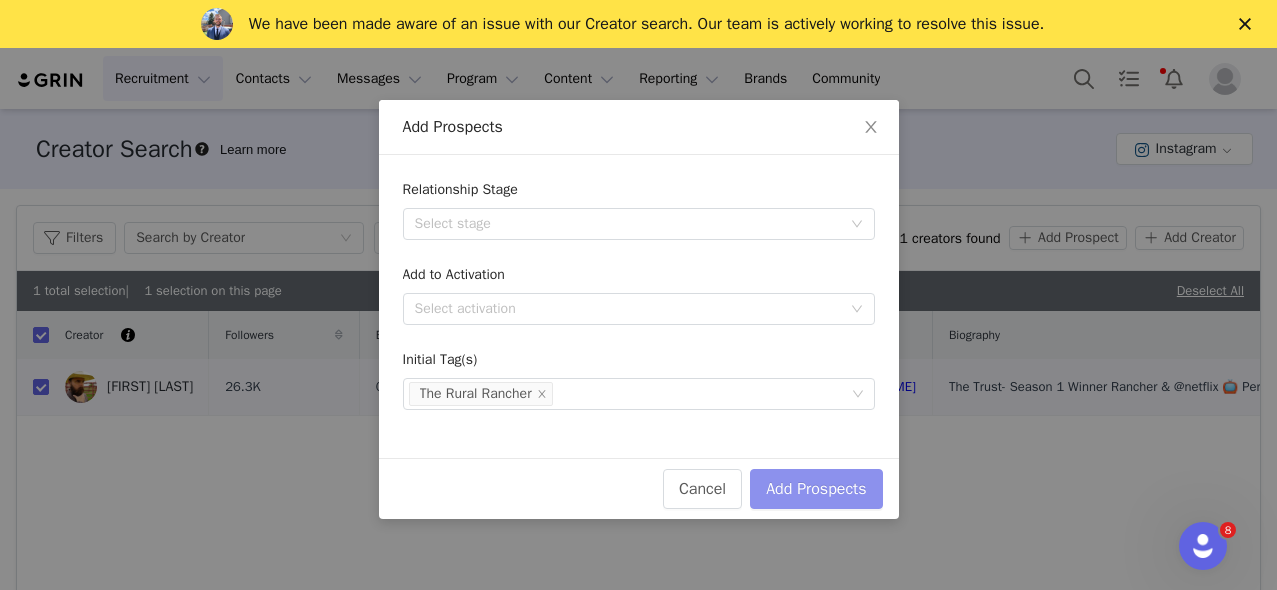 click on "Add Prospects" at bounding box center [816, 489] 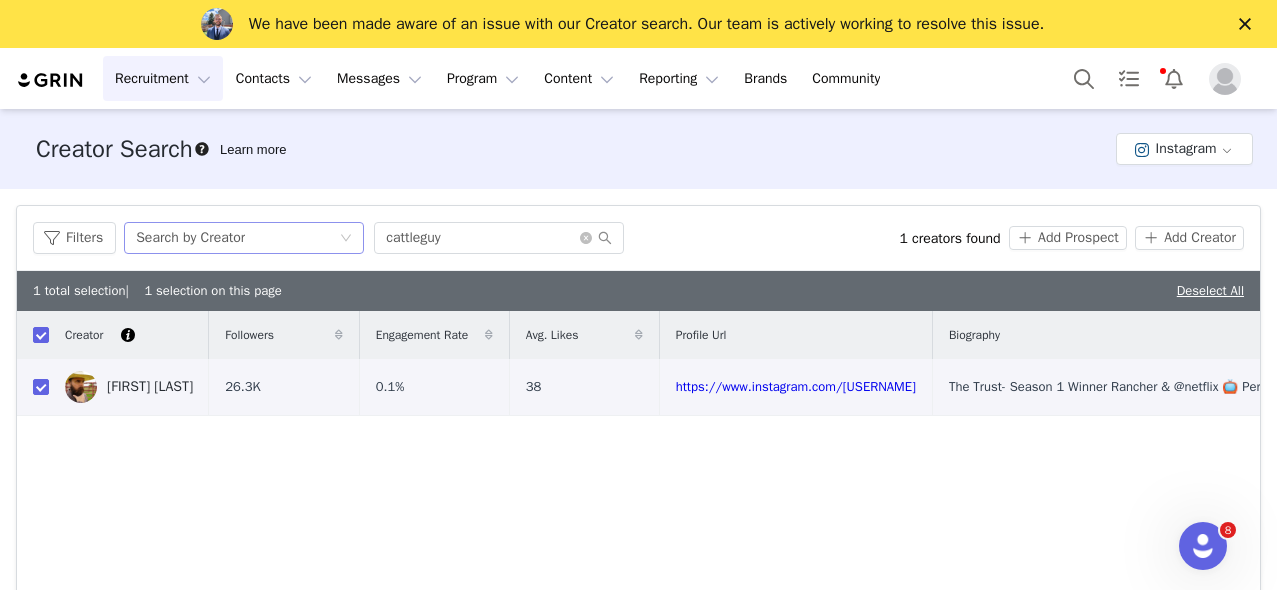 click on "Search by Creator" at bounding box center (190, 238) 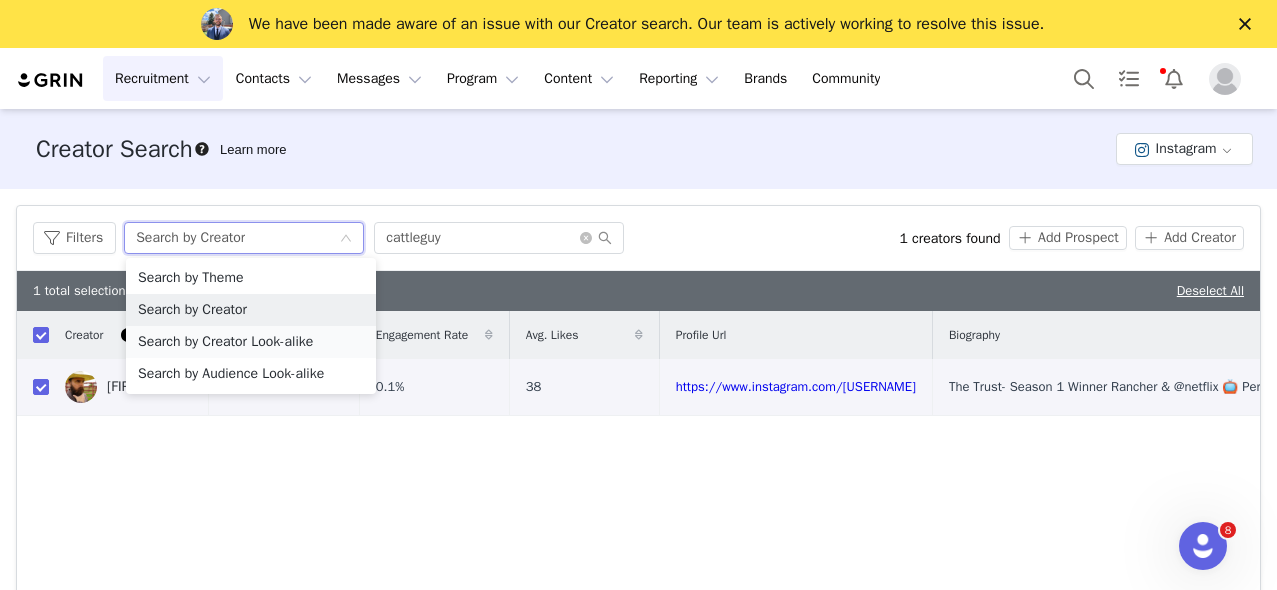 click on "Search by Creator Look-alike" at bounding box center [251, 342] 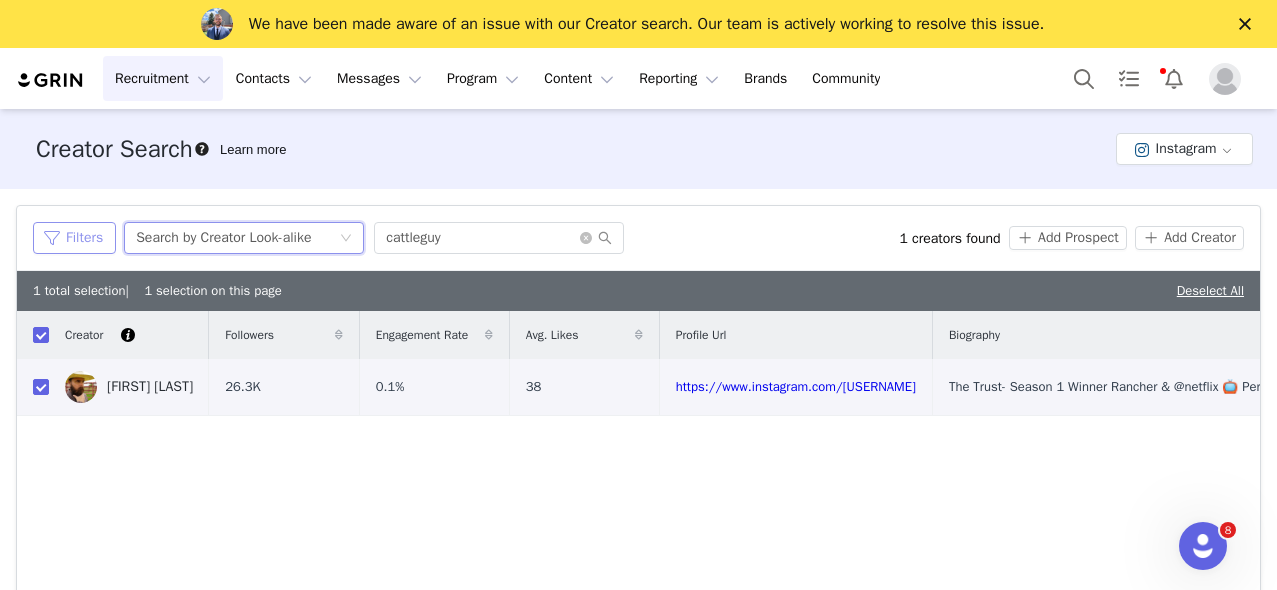click on "Filters" at bounding box center [74, 238] 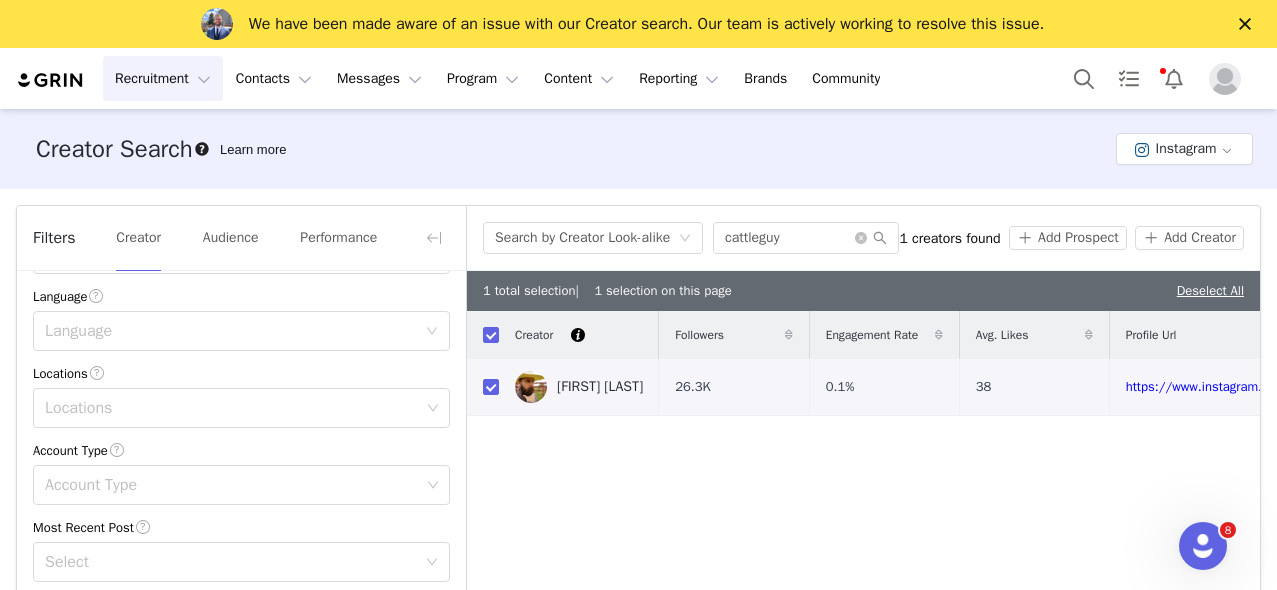 scroll, scrollTop: 653, scrollLeft: 0, axis: vertical 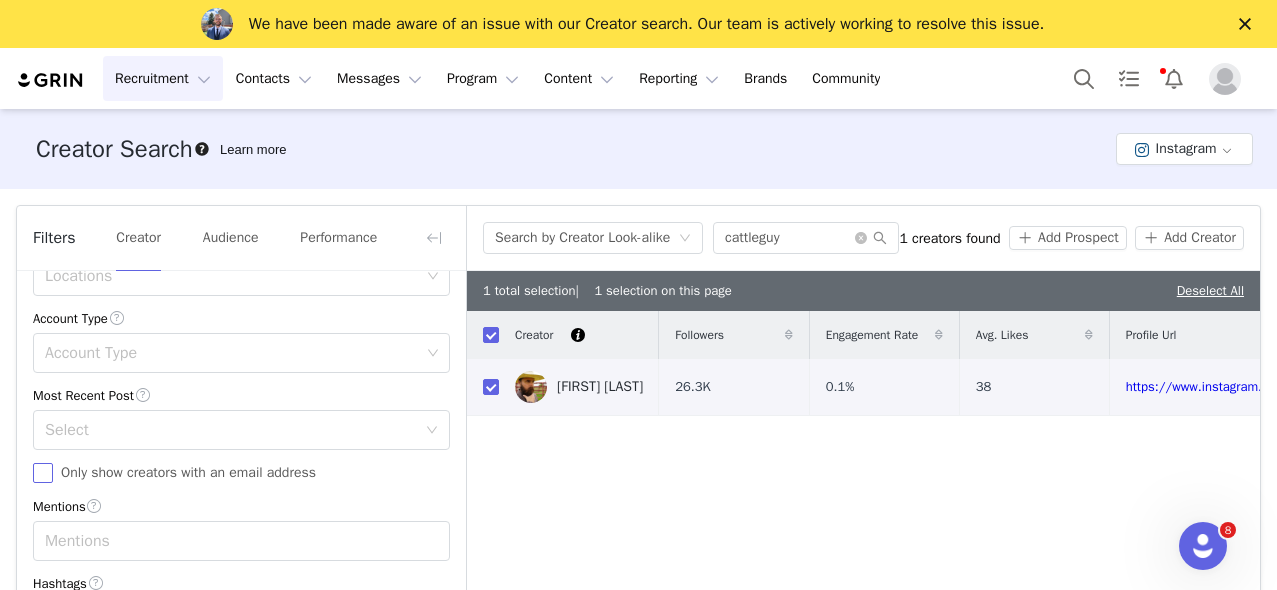 click on "Only show creators with an email address" at bounding box center (43, 473) 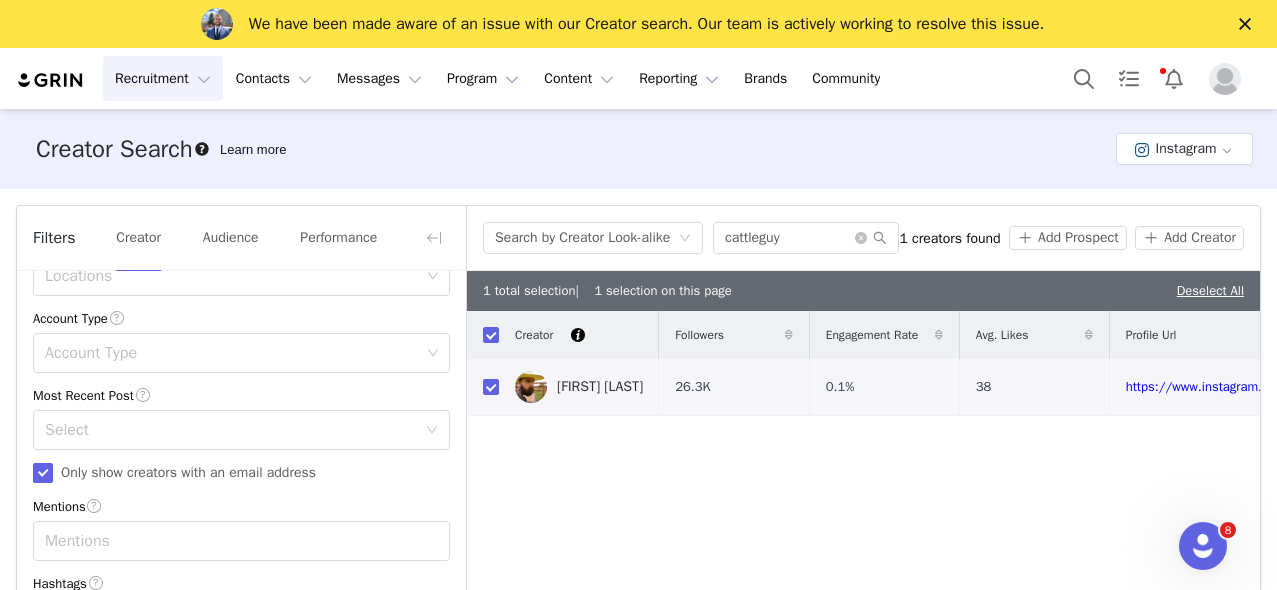 scroll, scrollTop: 186, scrollLeft: 0, axis: vertical 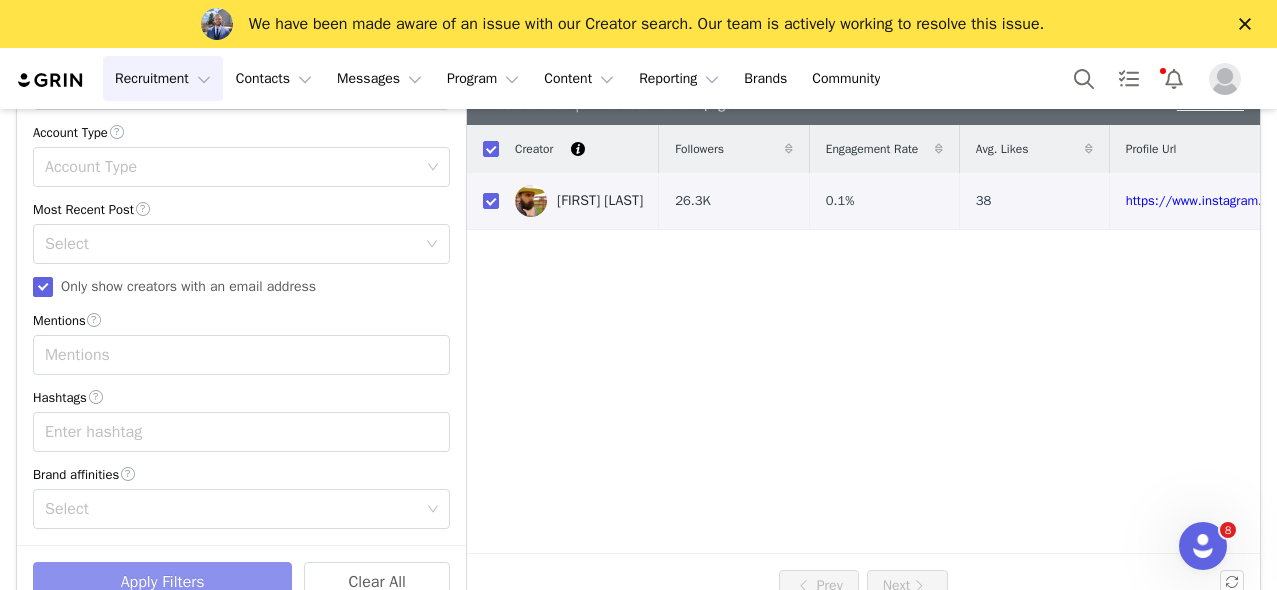 click on "Apply Filters" at bounding box center (162, 582) 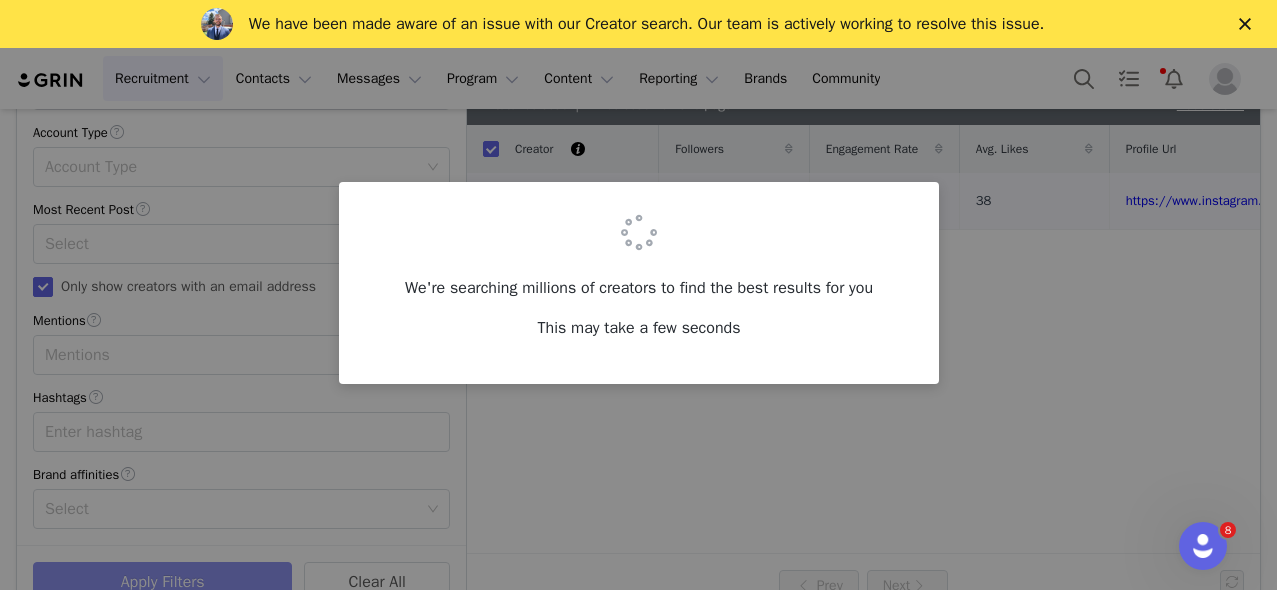checkbox on "false" 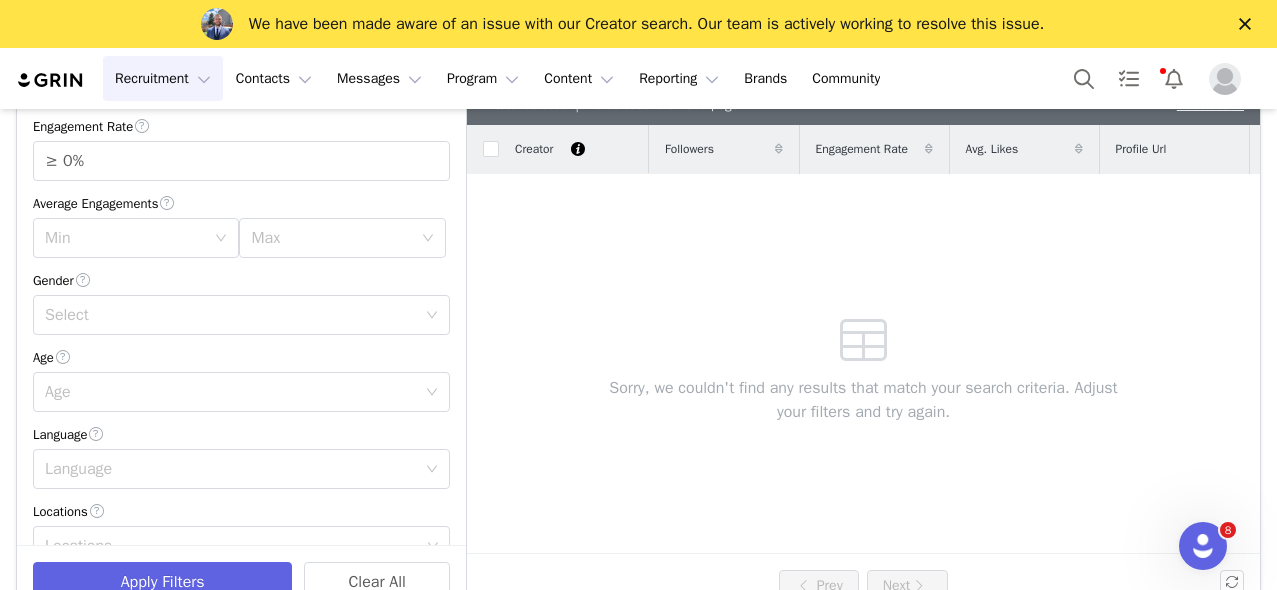 scroll, scrollTop: 0, scrollLeft: 0, axis: both 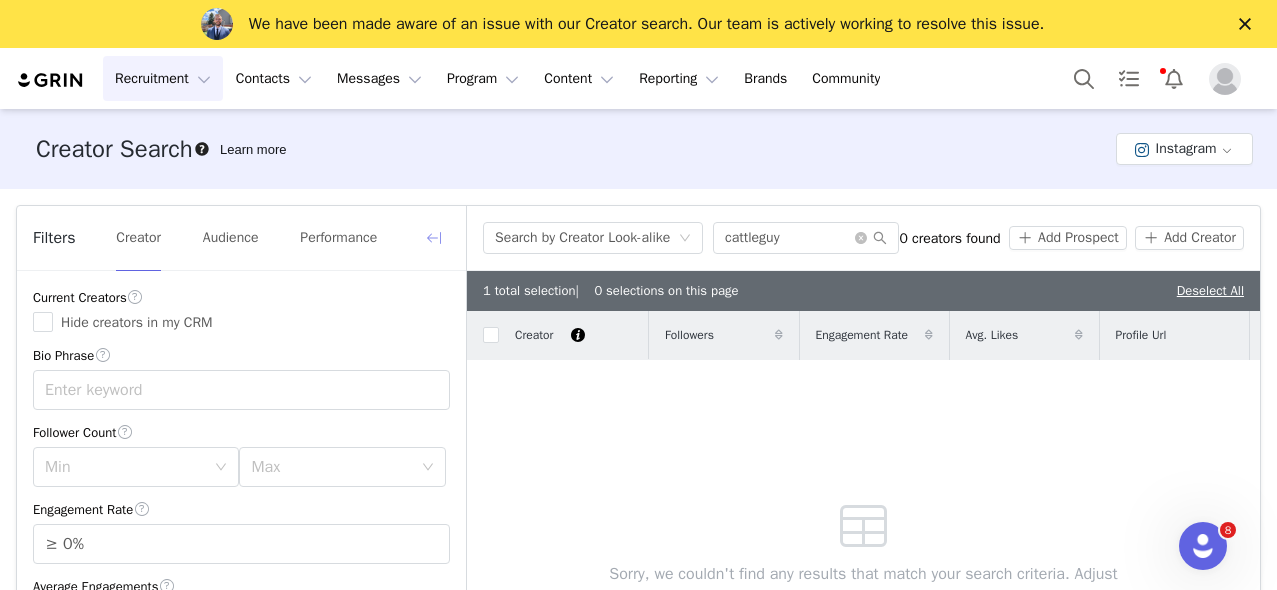 click at bounding box center (434, 238) 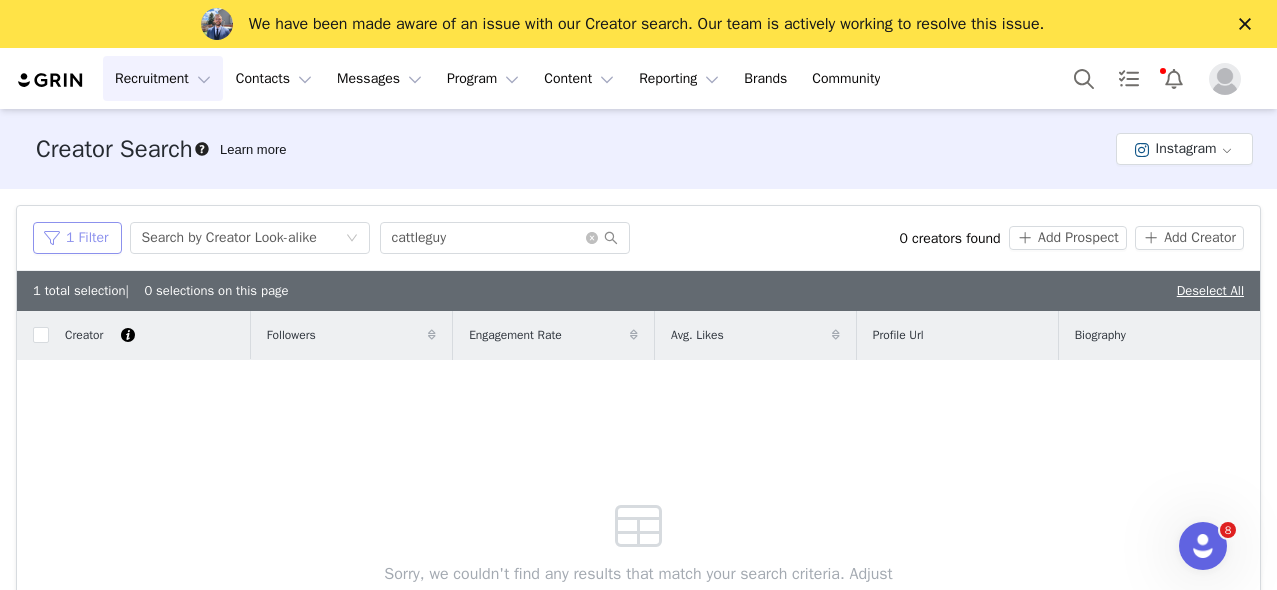 click on "1 Filter" at bounding box center [77, 238] 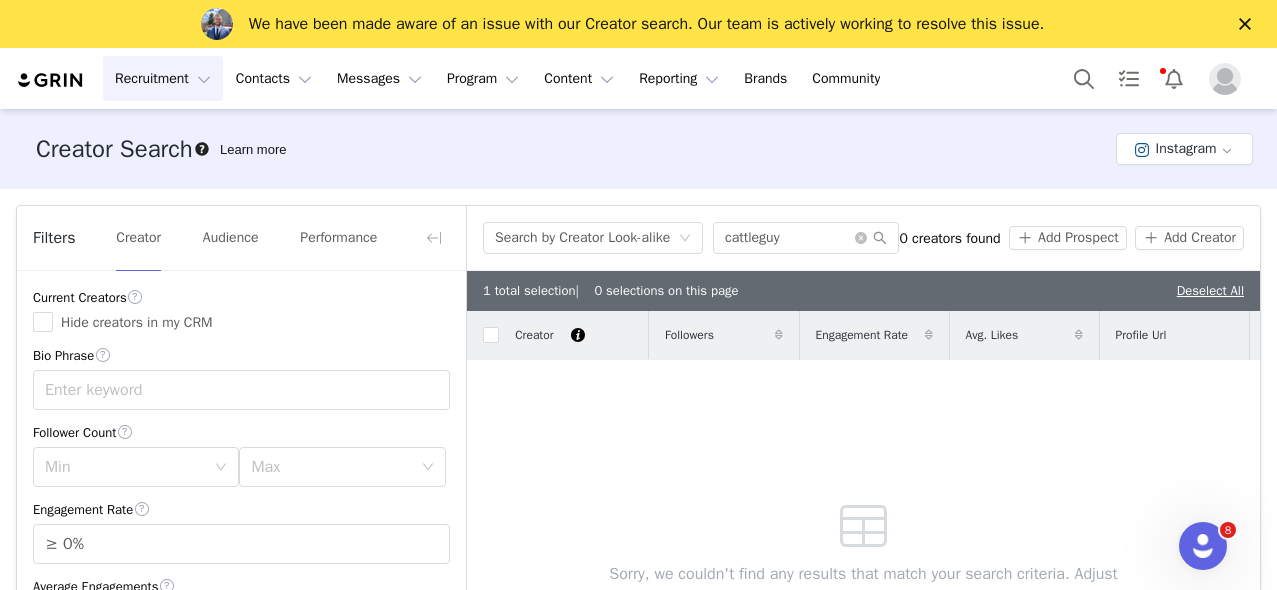 scroll, scrollTop: 653, scrollLeft: 0, axis: vertical 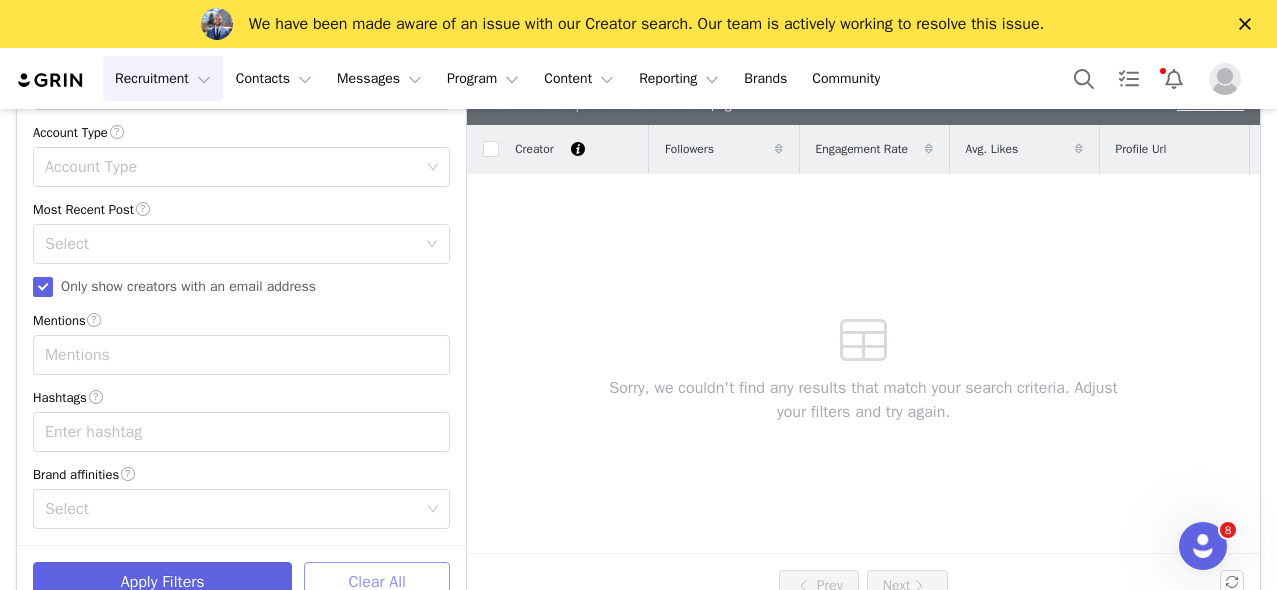 click on "Clear All" at bounding box center (377, 582) 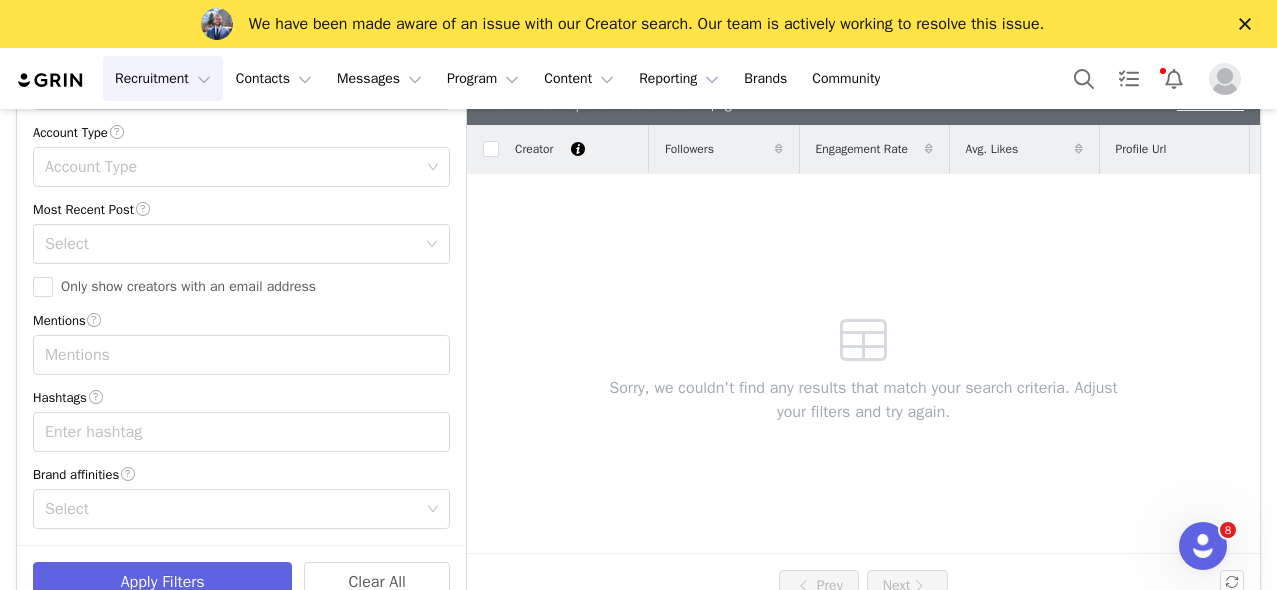 scroll, scrollTop: 0, scrollLeft: 0, axis: both 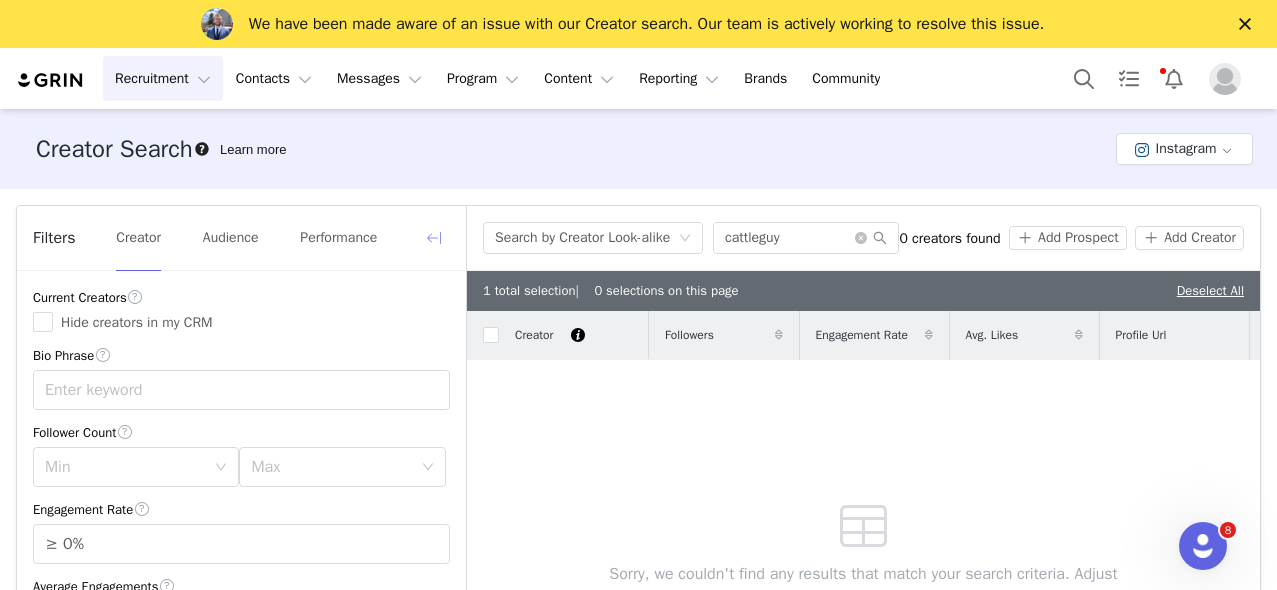 click at bounding box center (434, 238) 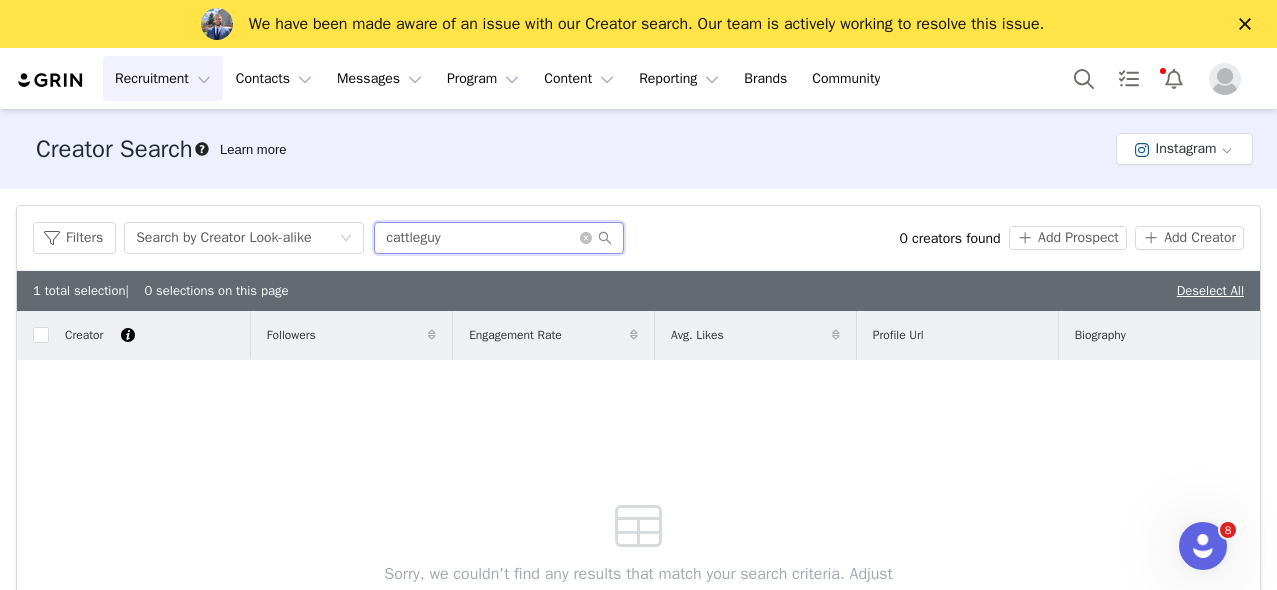 click on "cattleguy" at bounding box center [499, 238] 